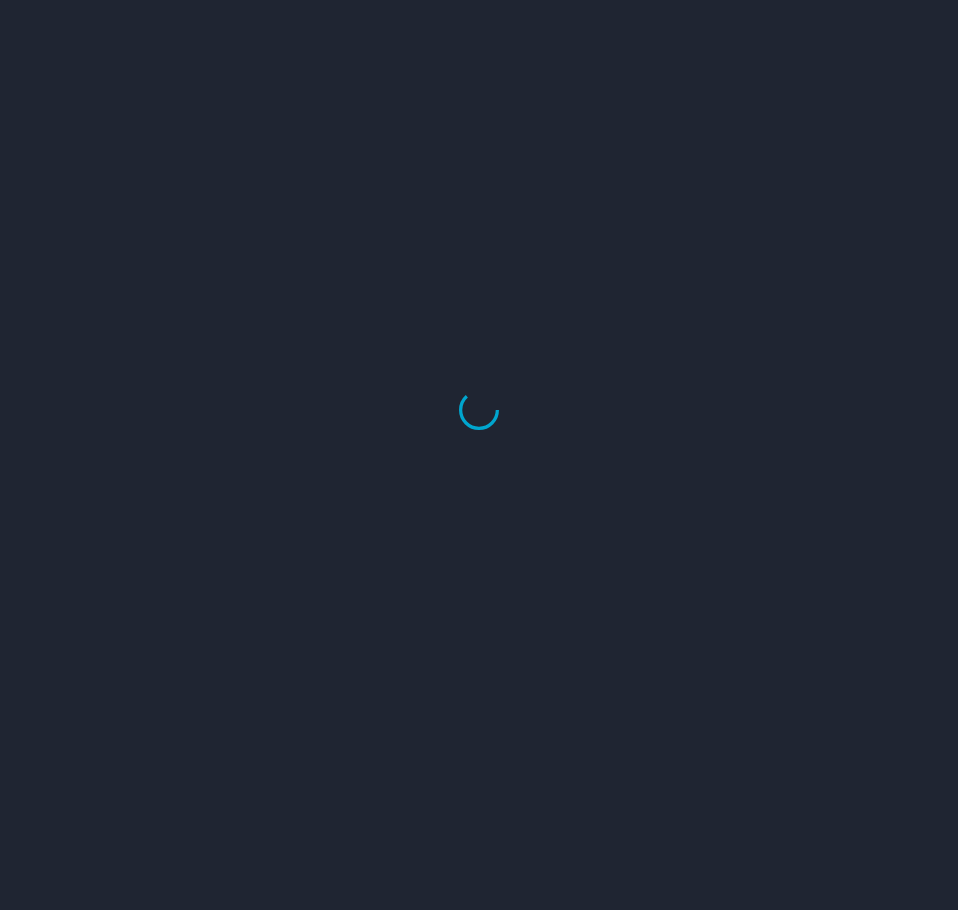 scroll, scrollTop: 0, scrollLeft: 0, axis: both 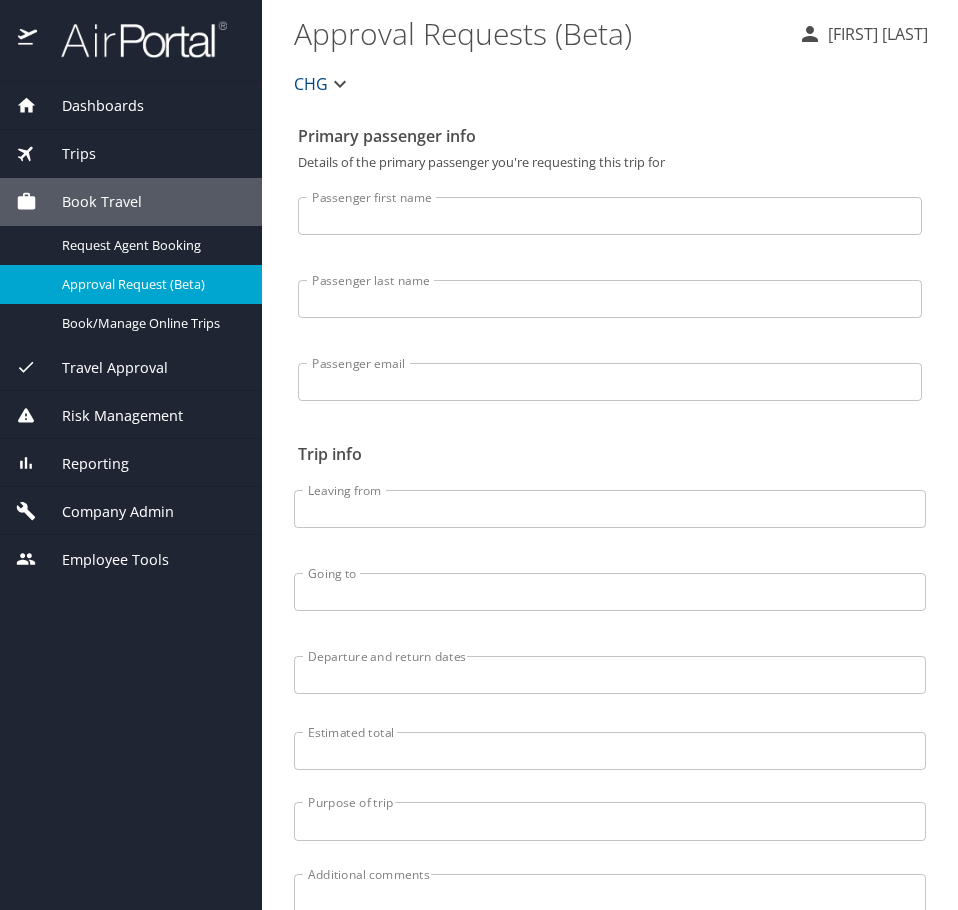 click on "Reporting" at bounding box center (131, 463) 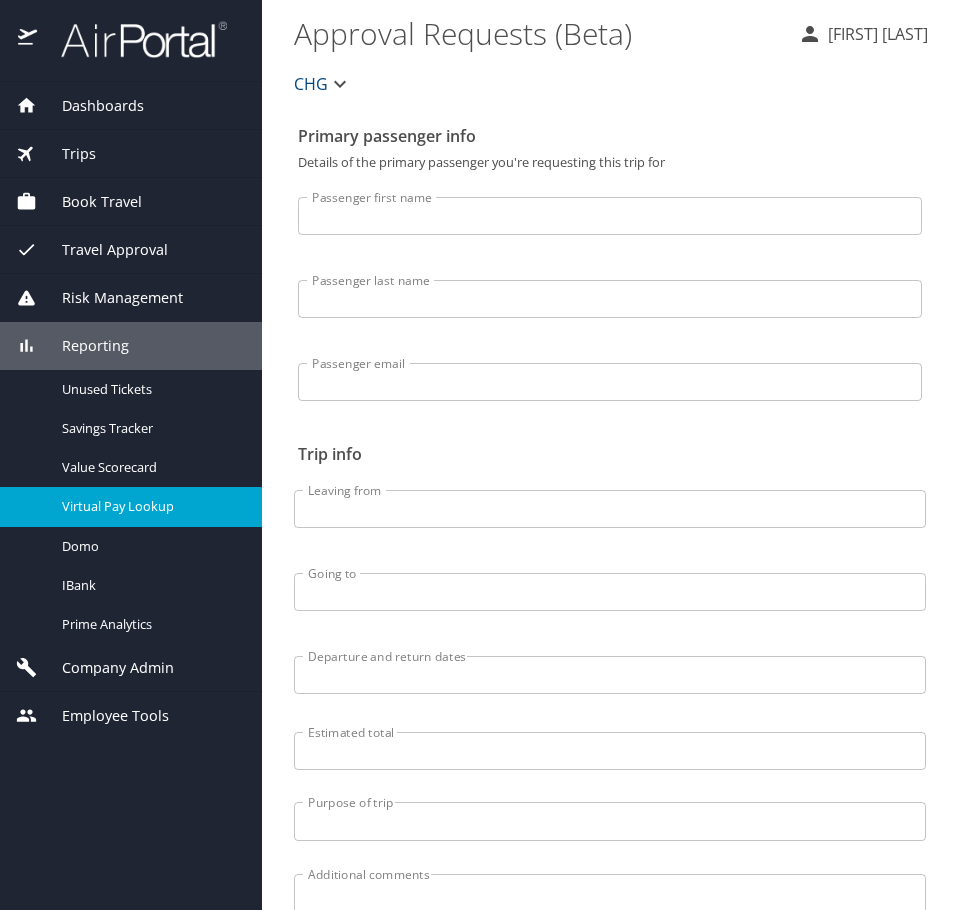 click on "Virtual Pay Lookup" at bounding box center [150, 506] 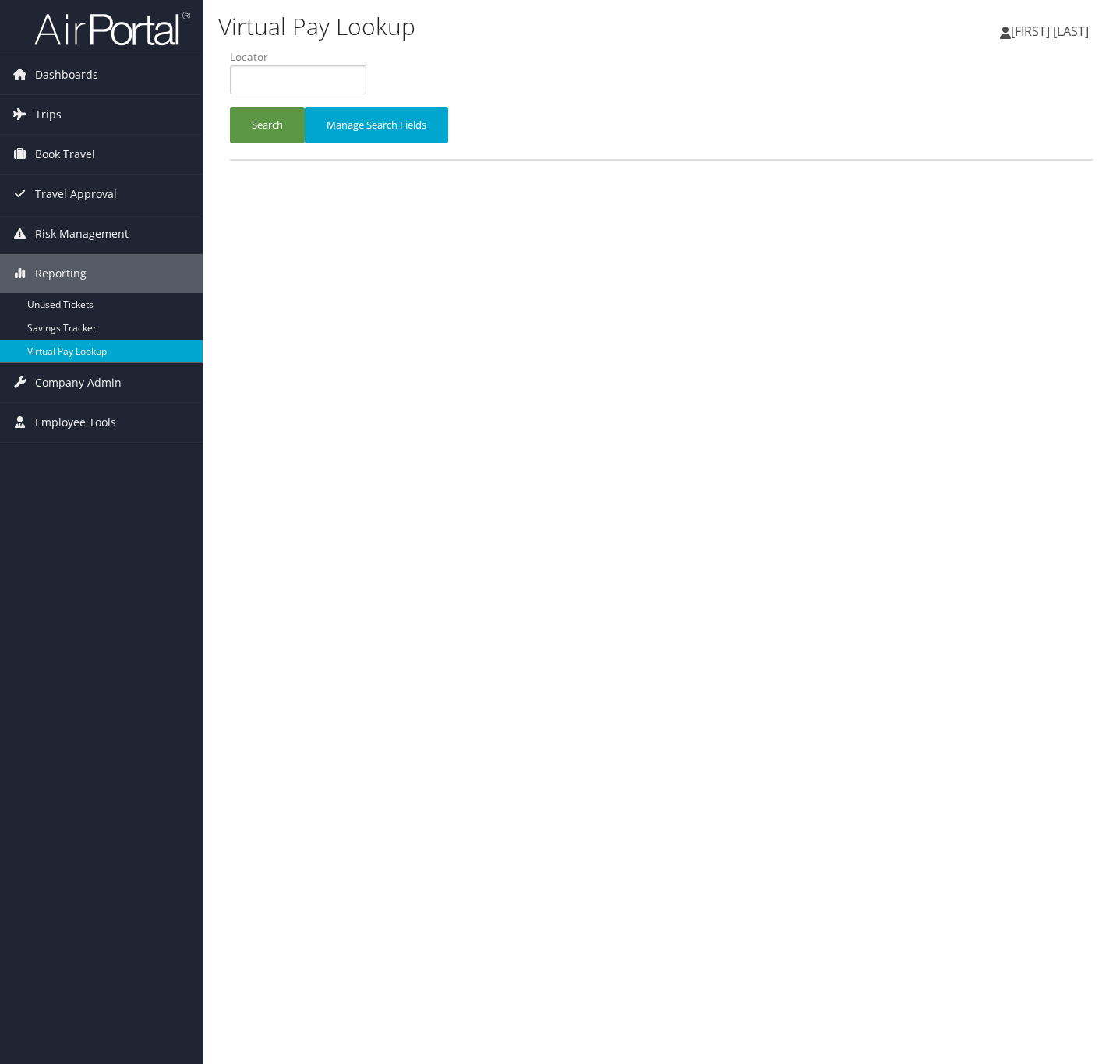 scroll, scrollTop: 0, scrollLeft: 0, axis: both 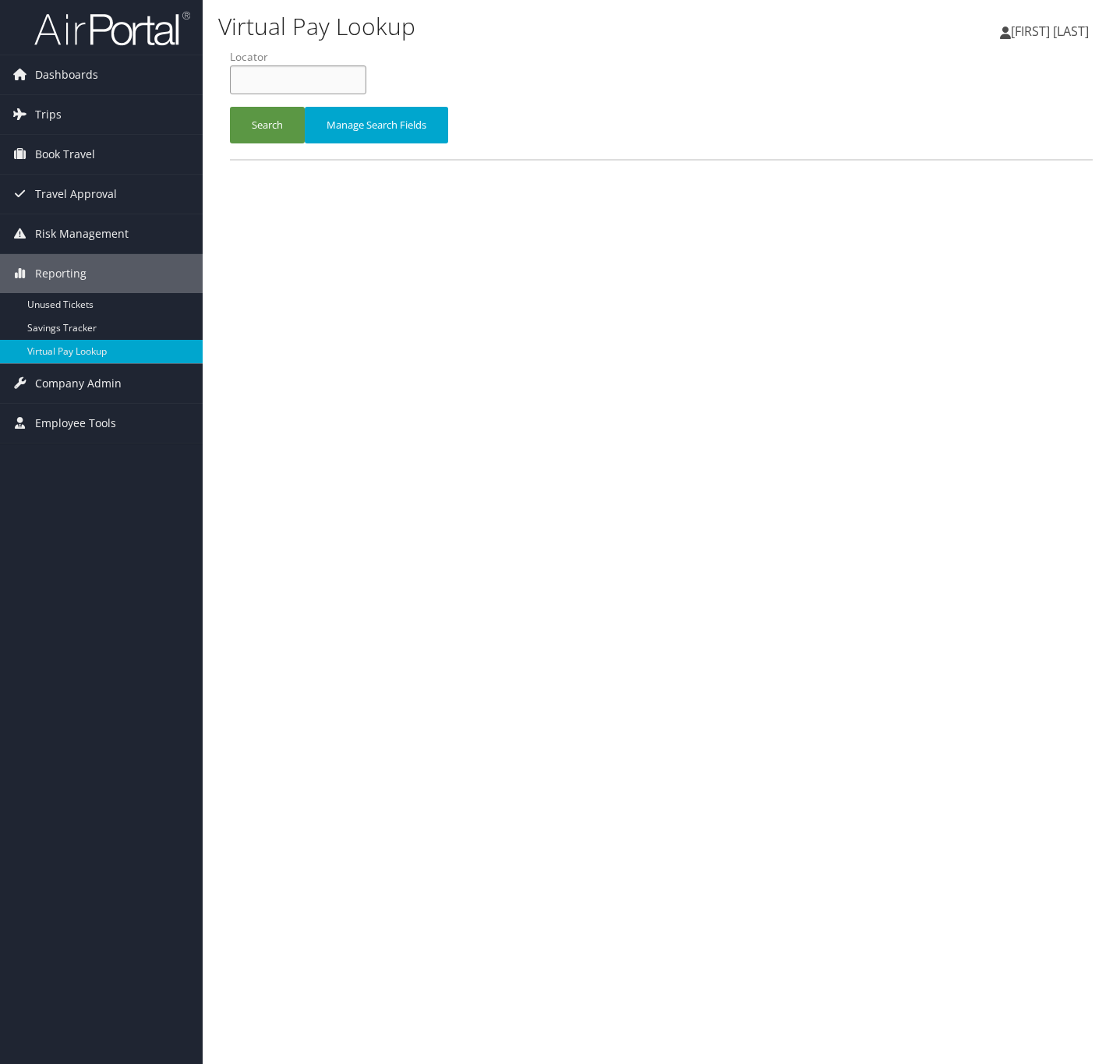 click at bounding box center (298, 80) 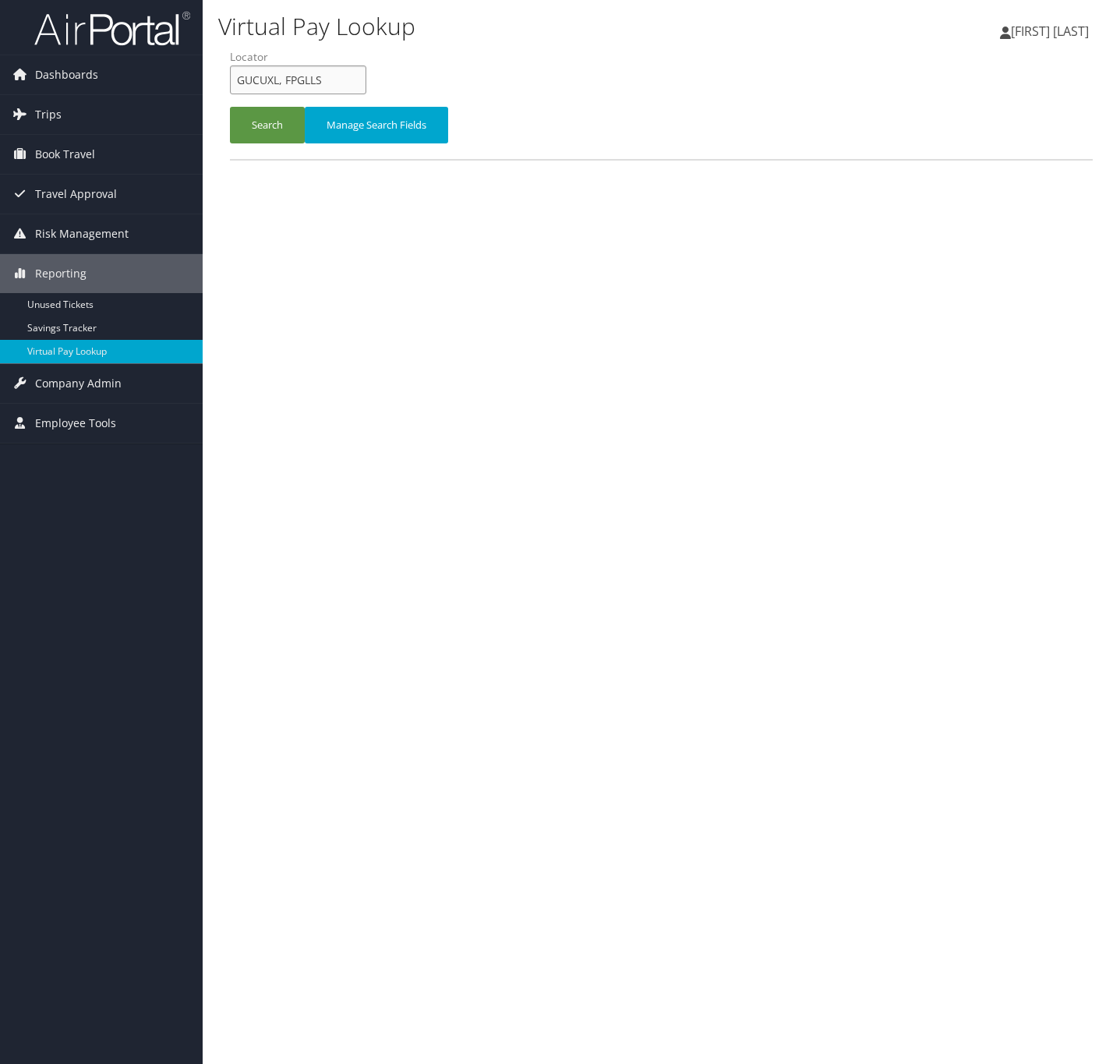 click on "GUCUXL, FPGLLS" at bounding box center [298, 80] 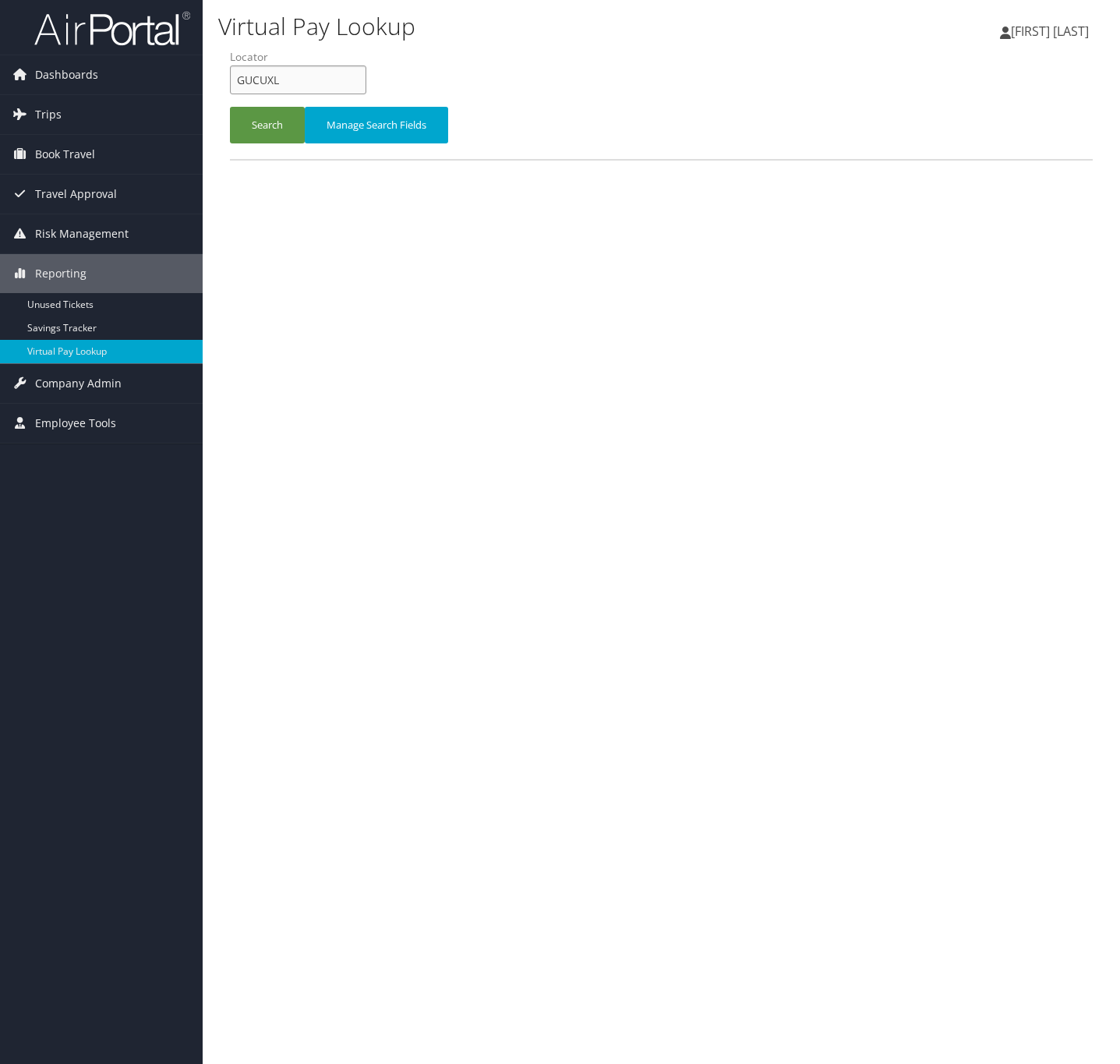 type on "GUCUXL" 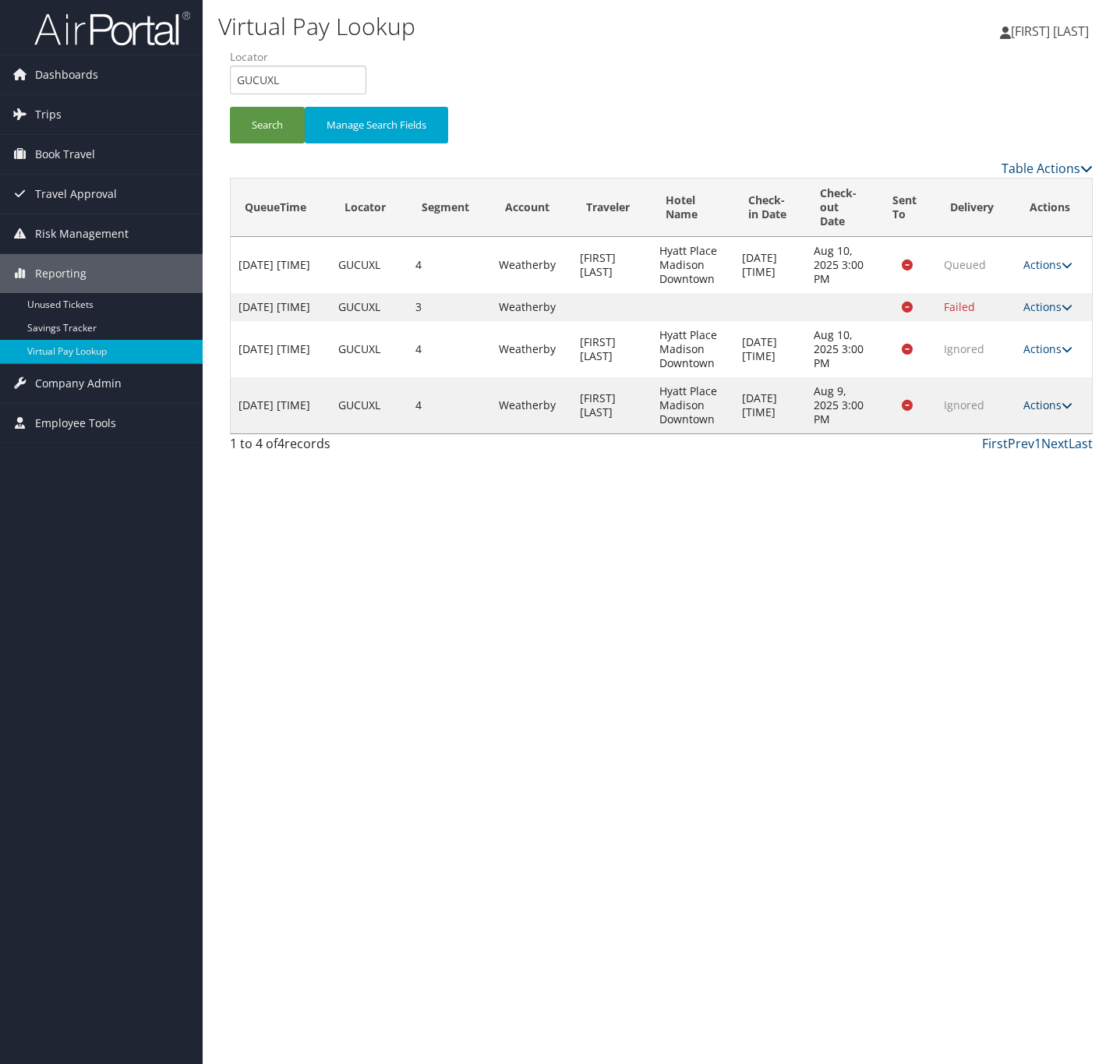 click on "Actions" at bounding box center [1048, 405] 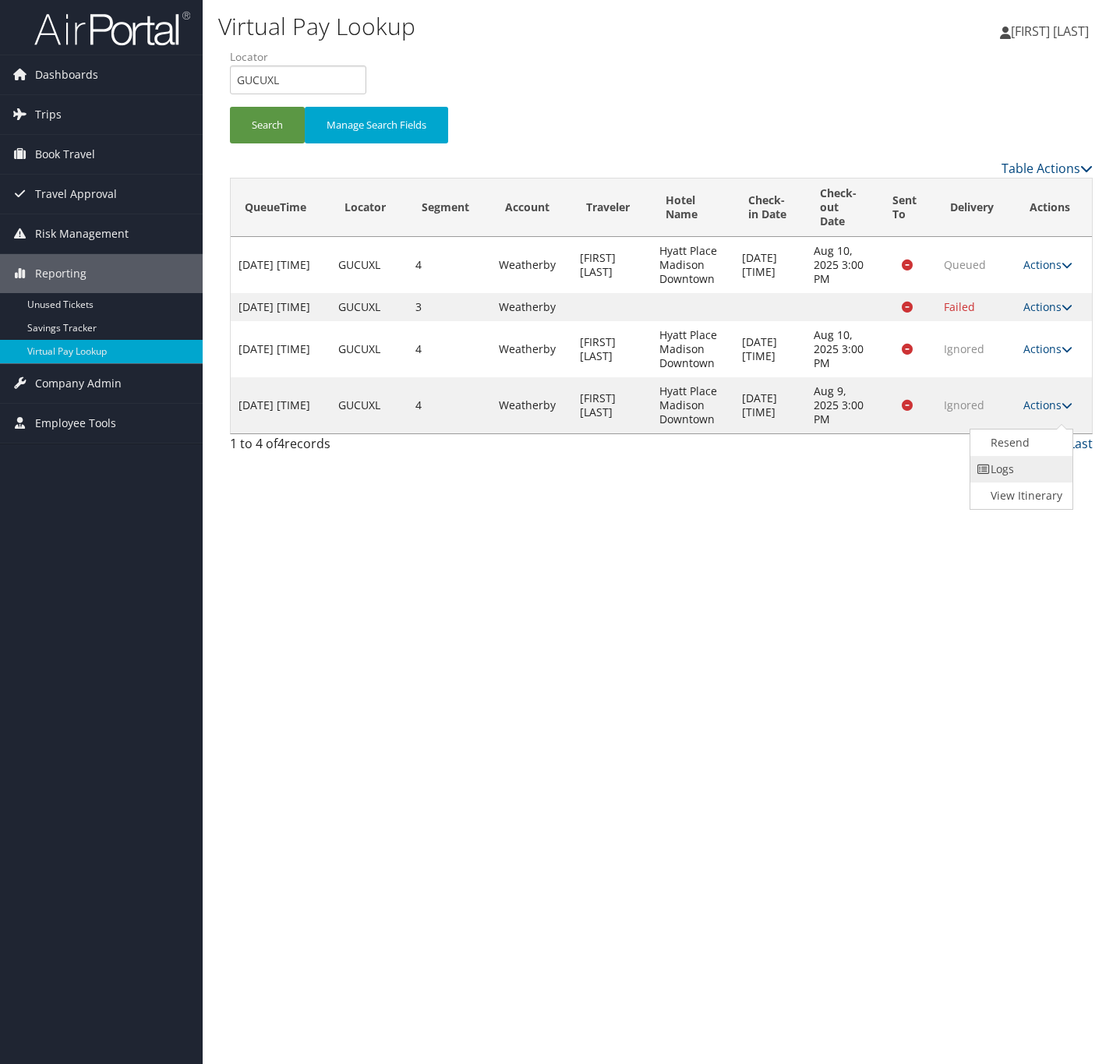 click on "Logs" at bounding box center (1019, 469) 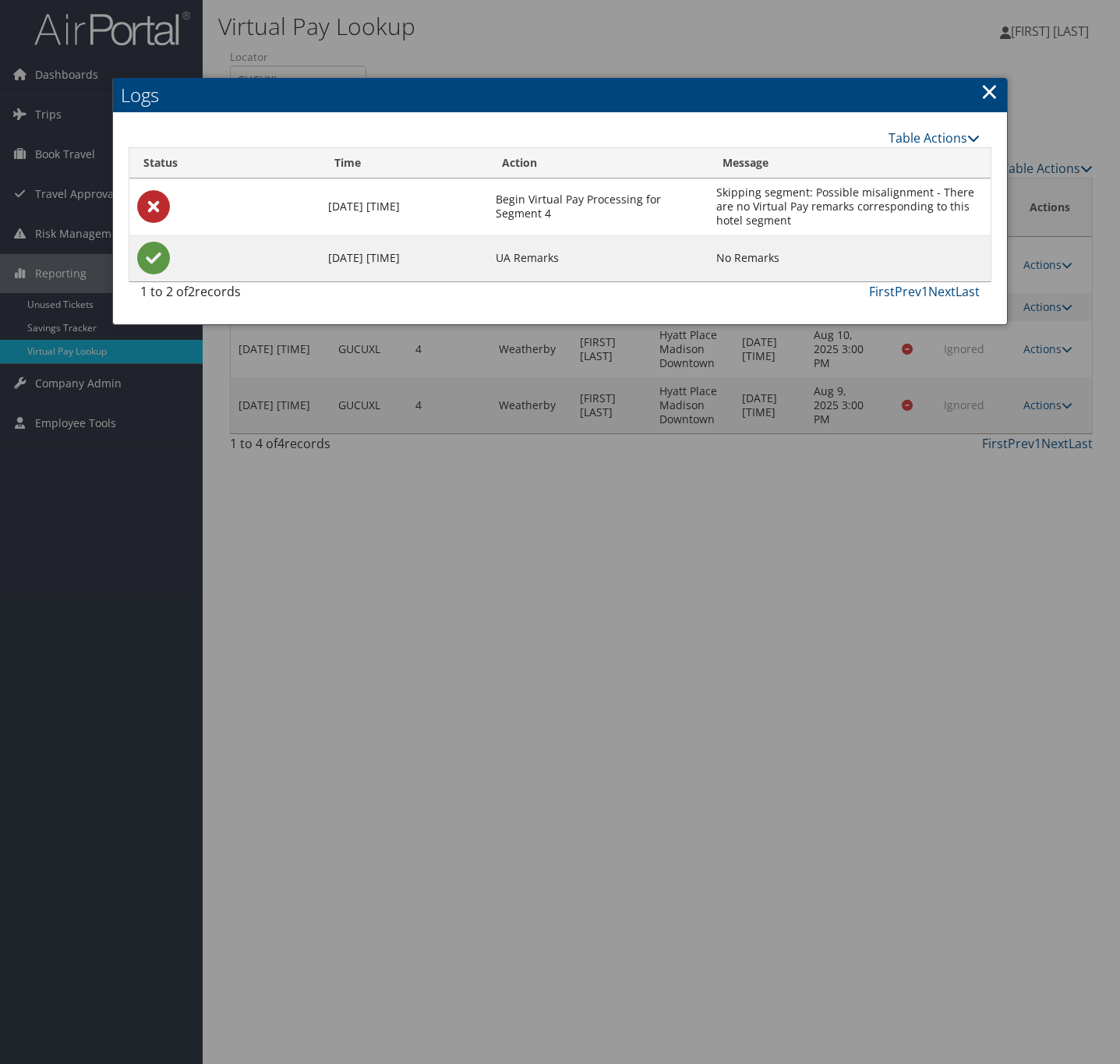 click on "×" at bounding box center (989, 91) 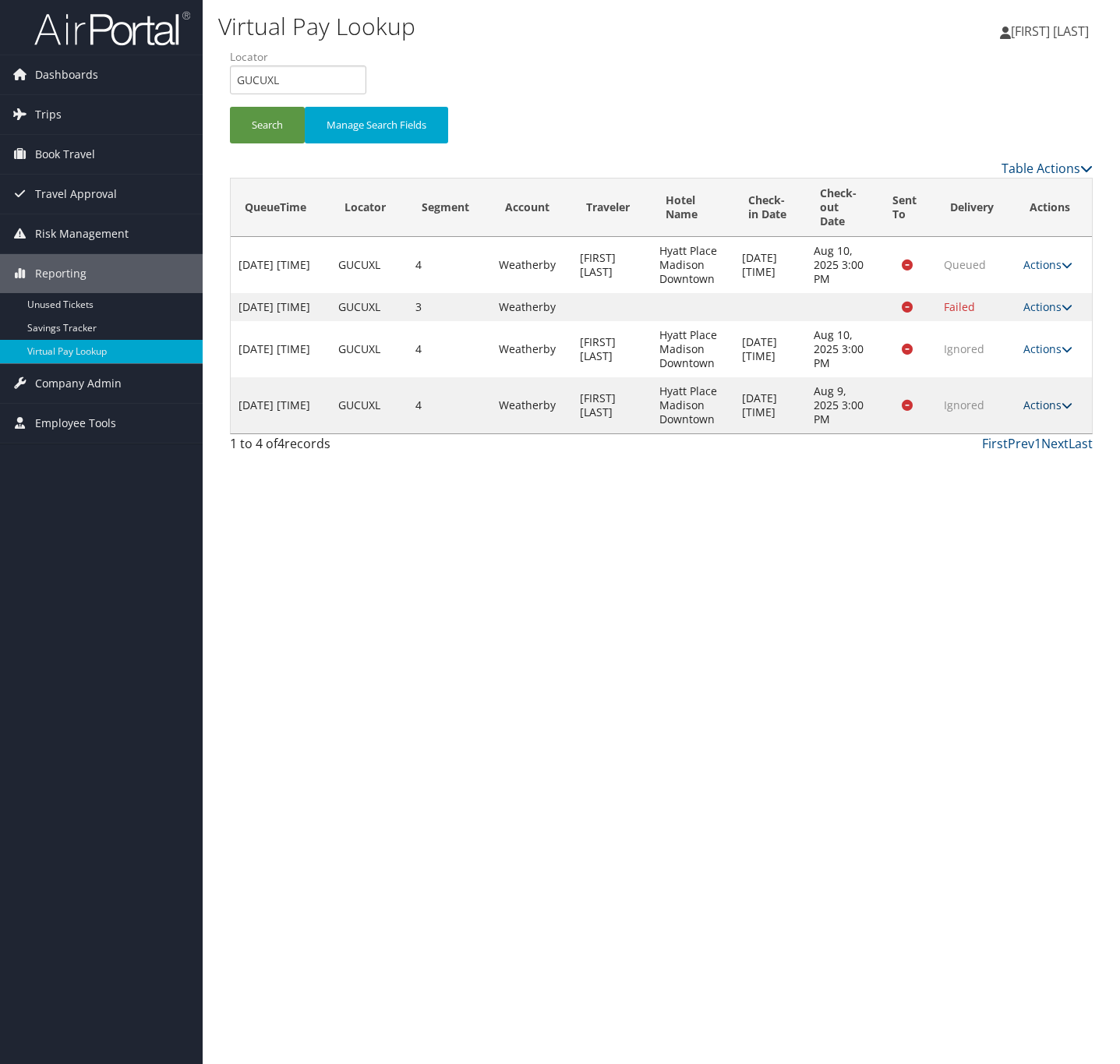 click at bounding box center [1067, 405] 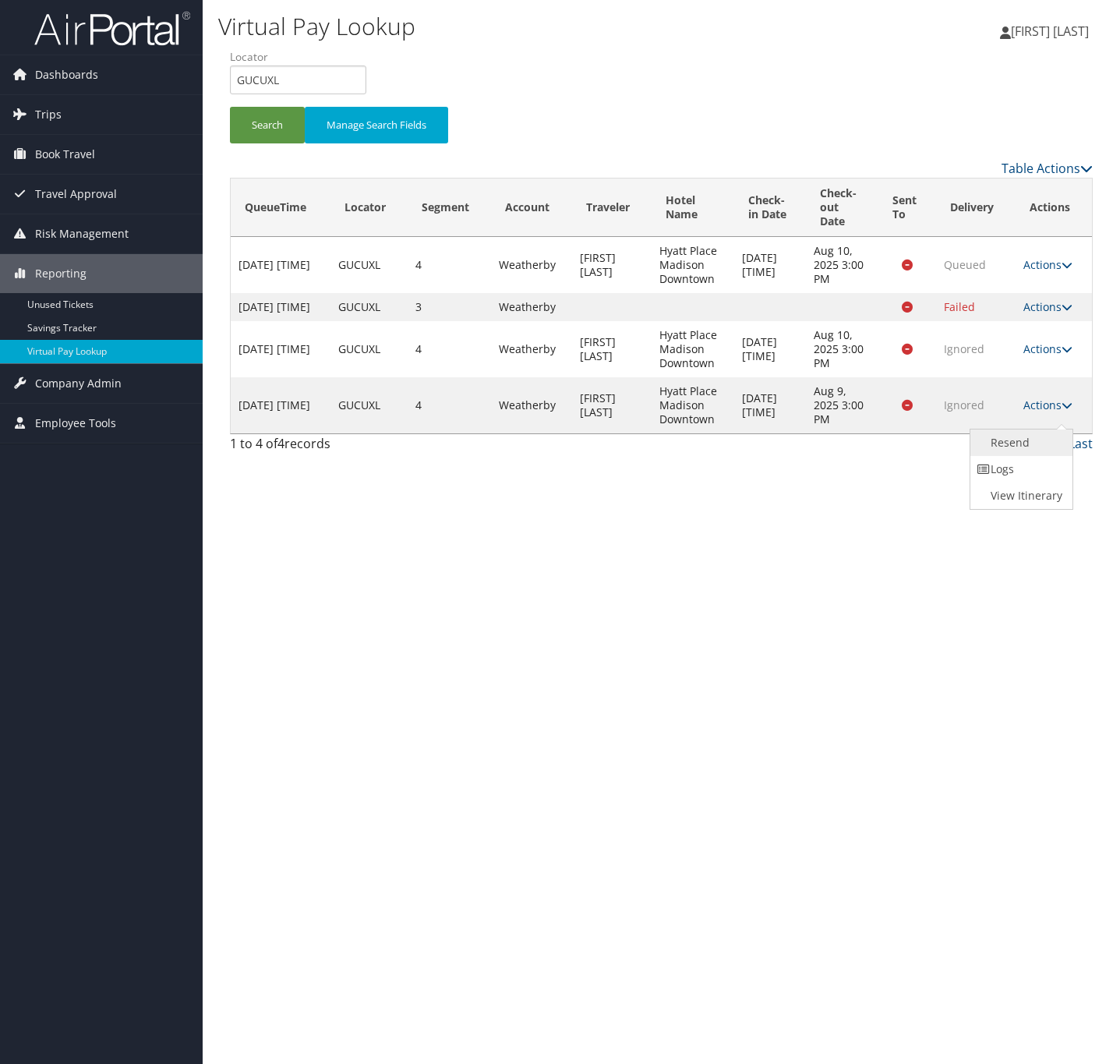 click on "Resend" at bounding box center (1019, 443) 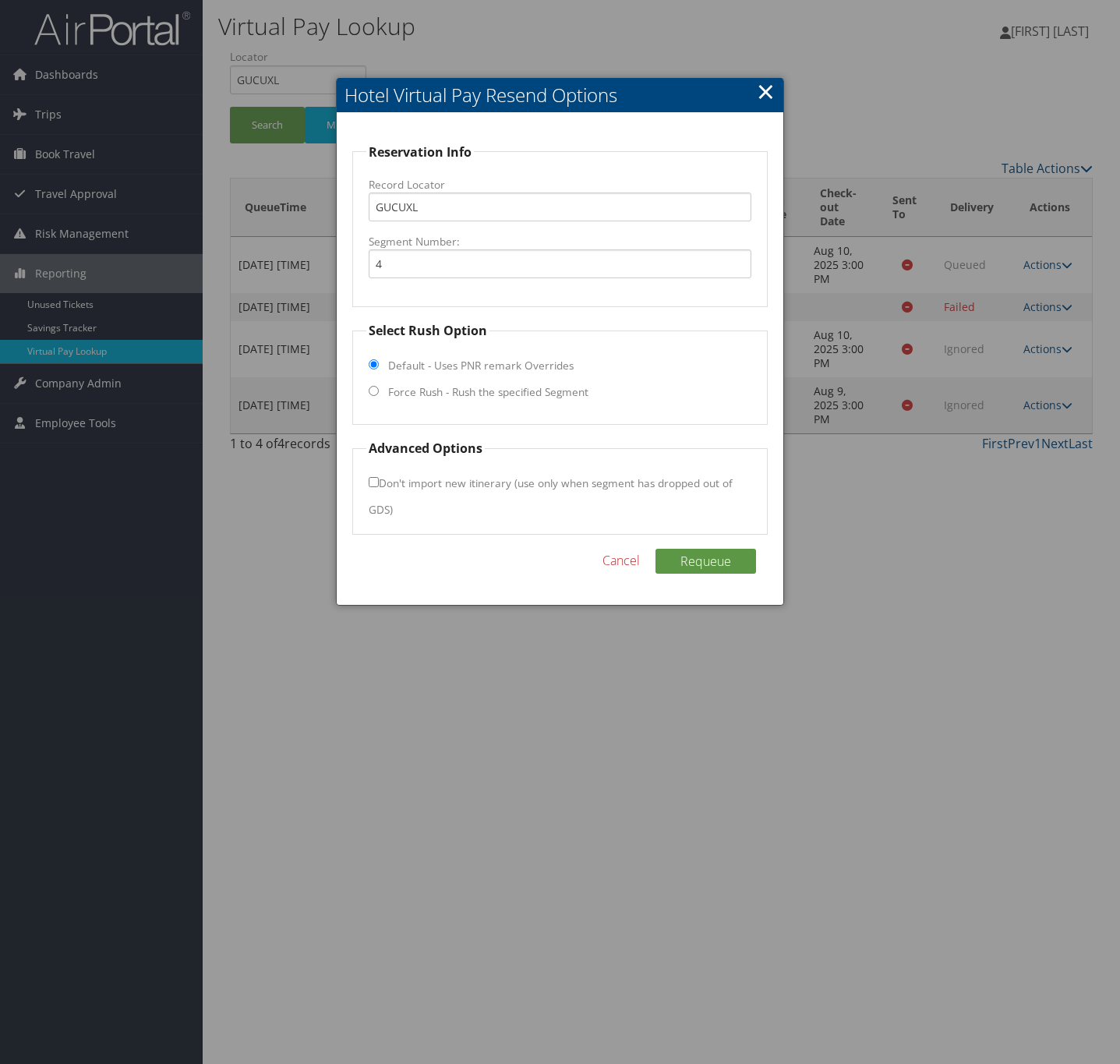 drag, startPoint x: 465, startPoint y: 424, endPoint x: 482, endPoint y: 408, distance: 23.345235 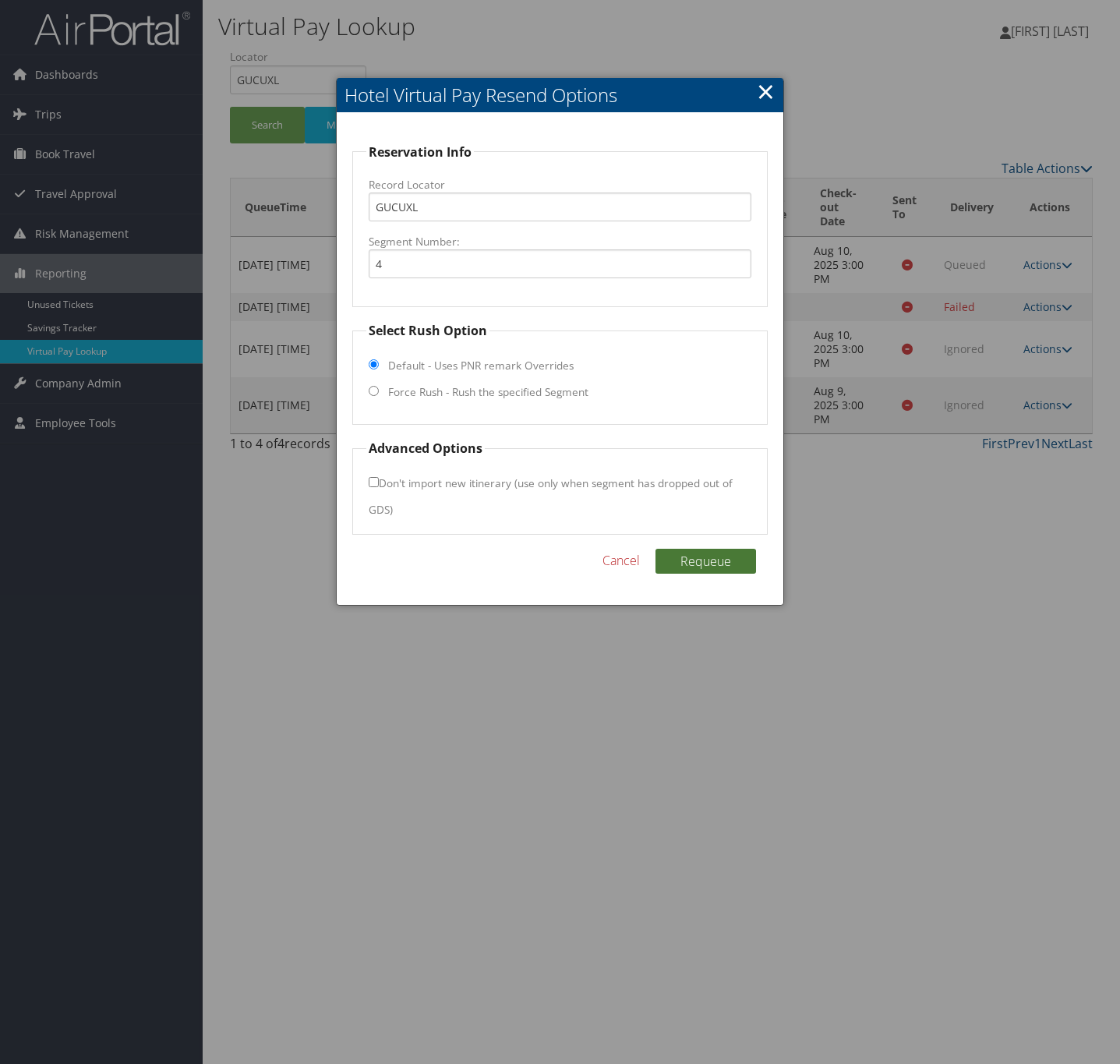 click on "Requeue" at bounding box center (705, 561) 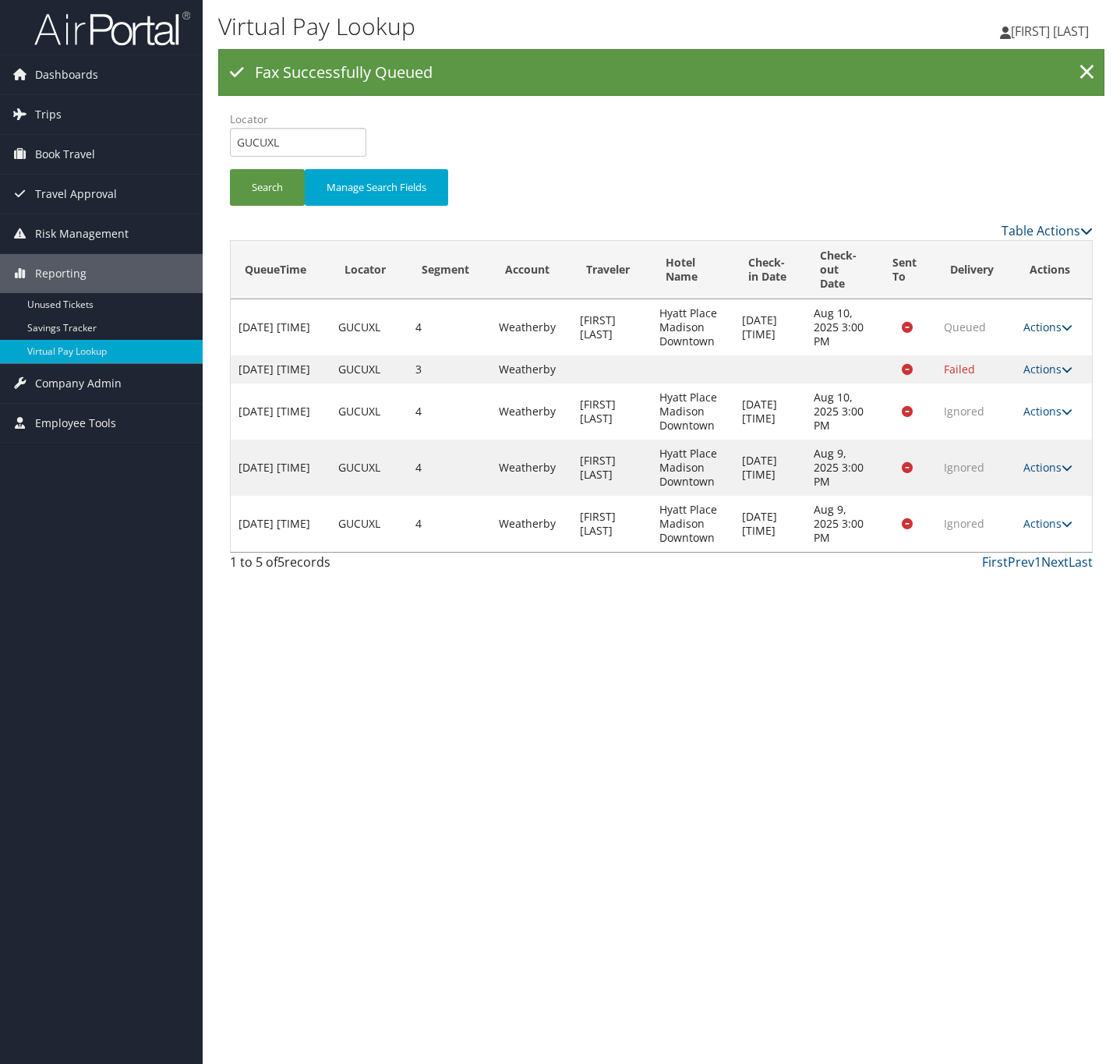 click on "Actions   Resend  Logs  View Itinerary" at bounding box center [1054, 524] 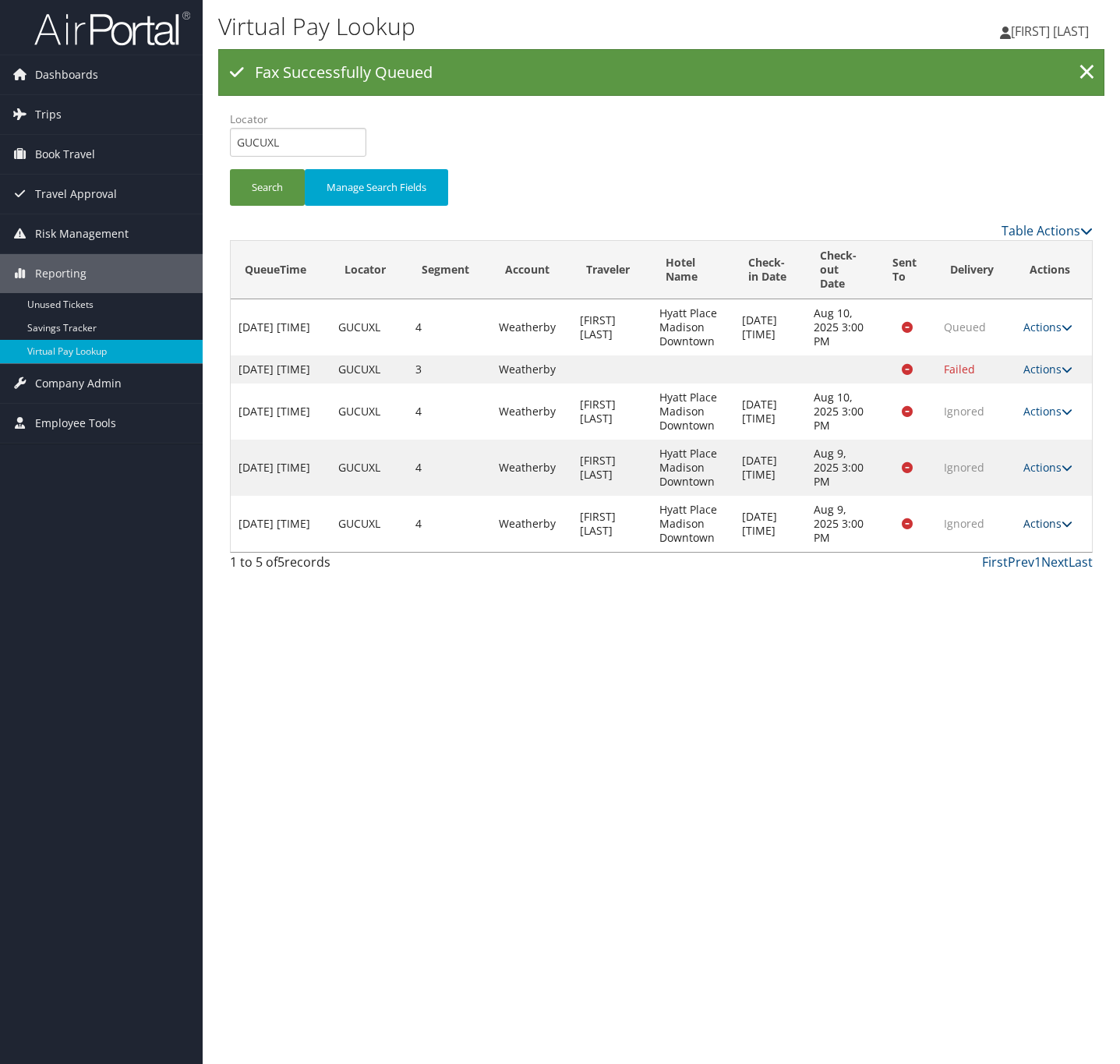 click on "Actions" at bounding box center [1048, 523] 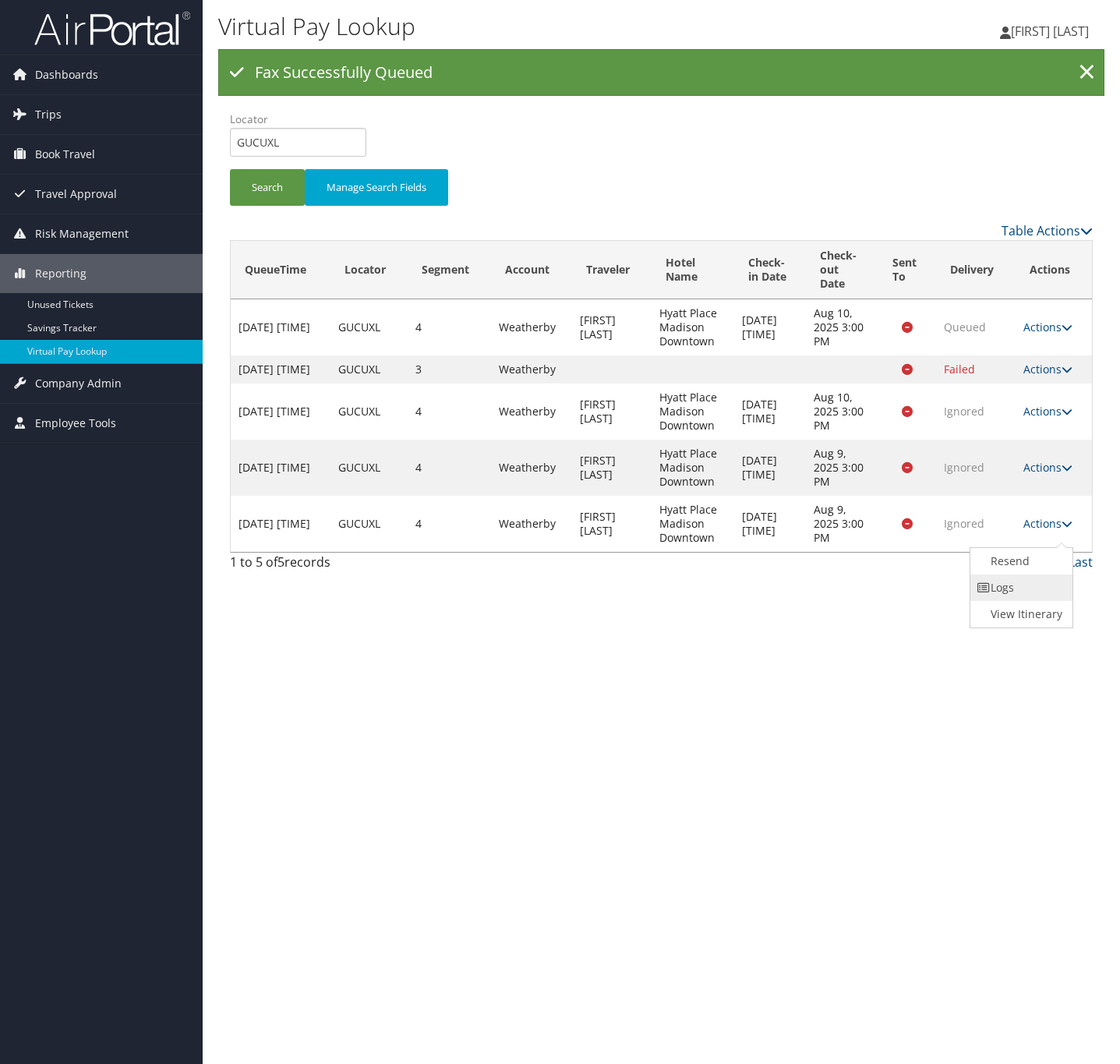 click on "Logs" at bounding box center (1019, 588) 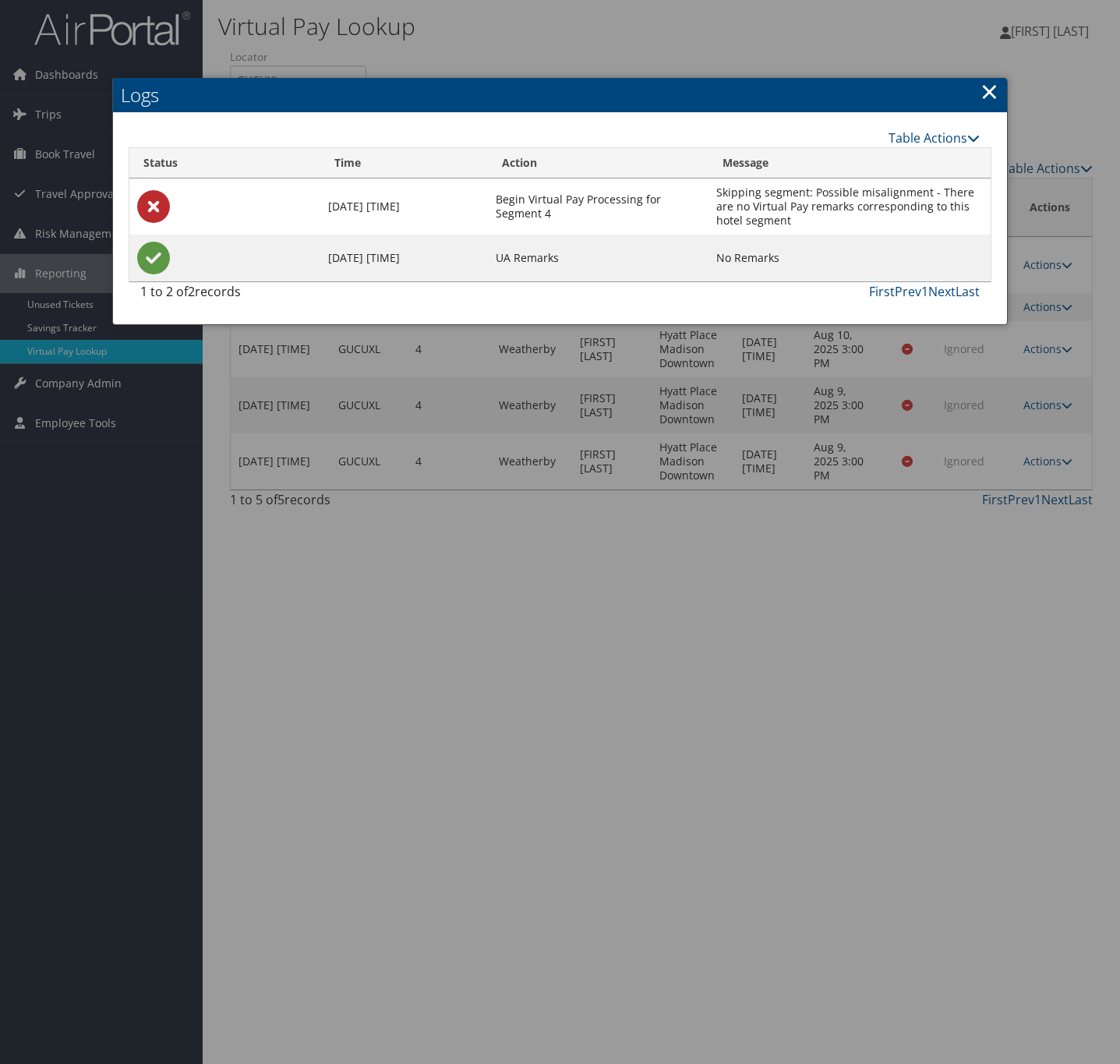 click on "×" at bounding box center [989, 91] 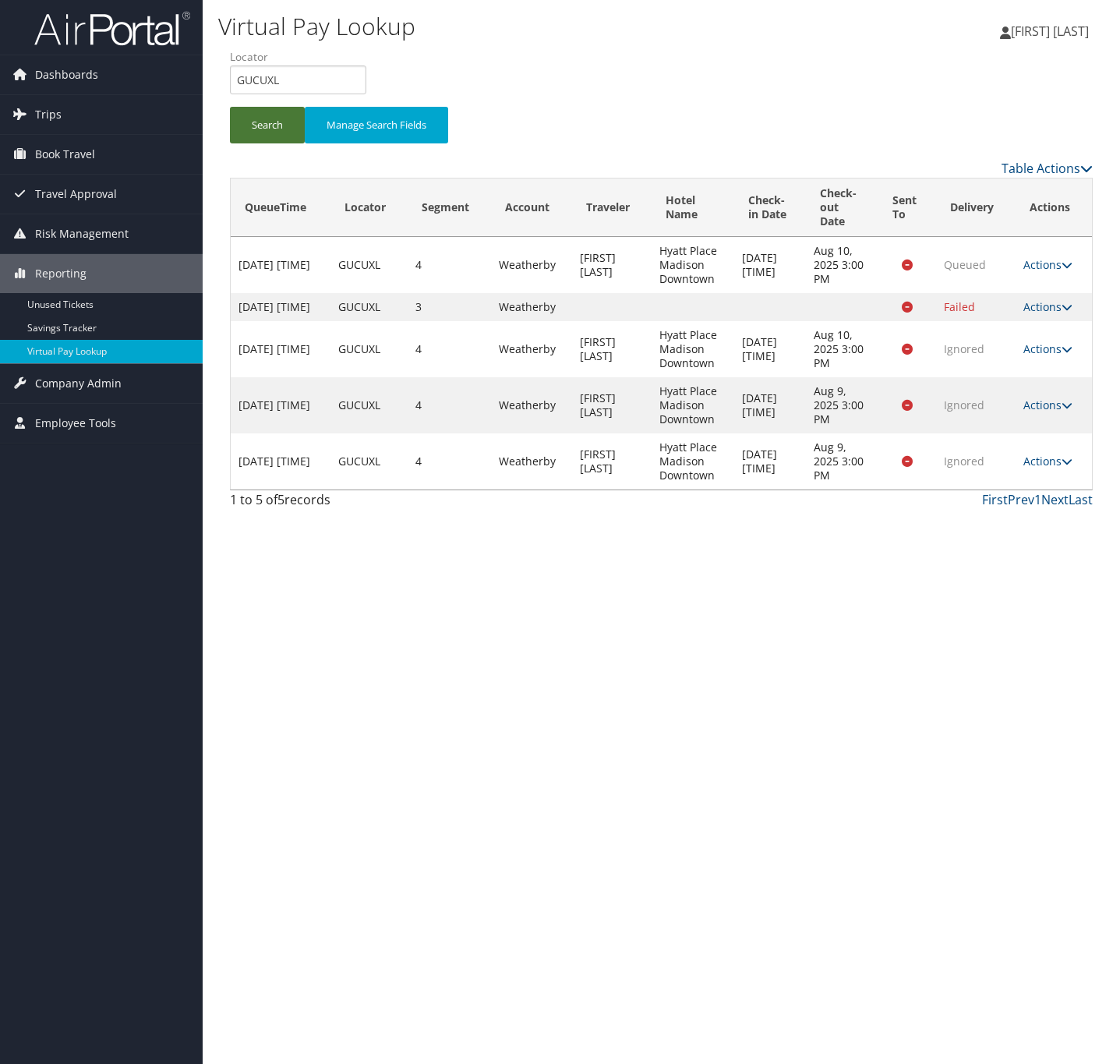 click on "Search" at bounding box center (267, 125) 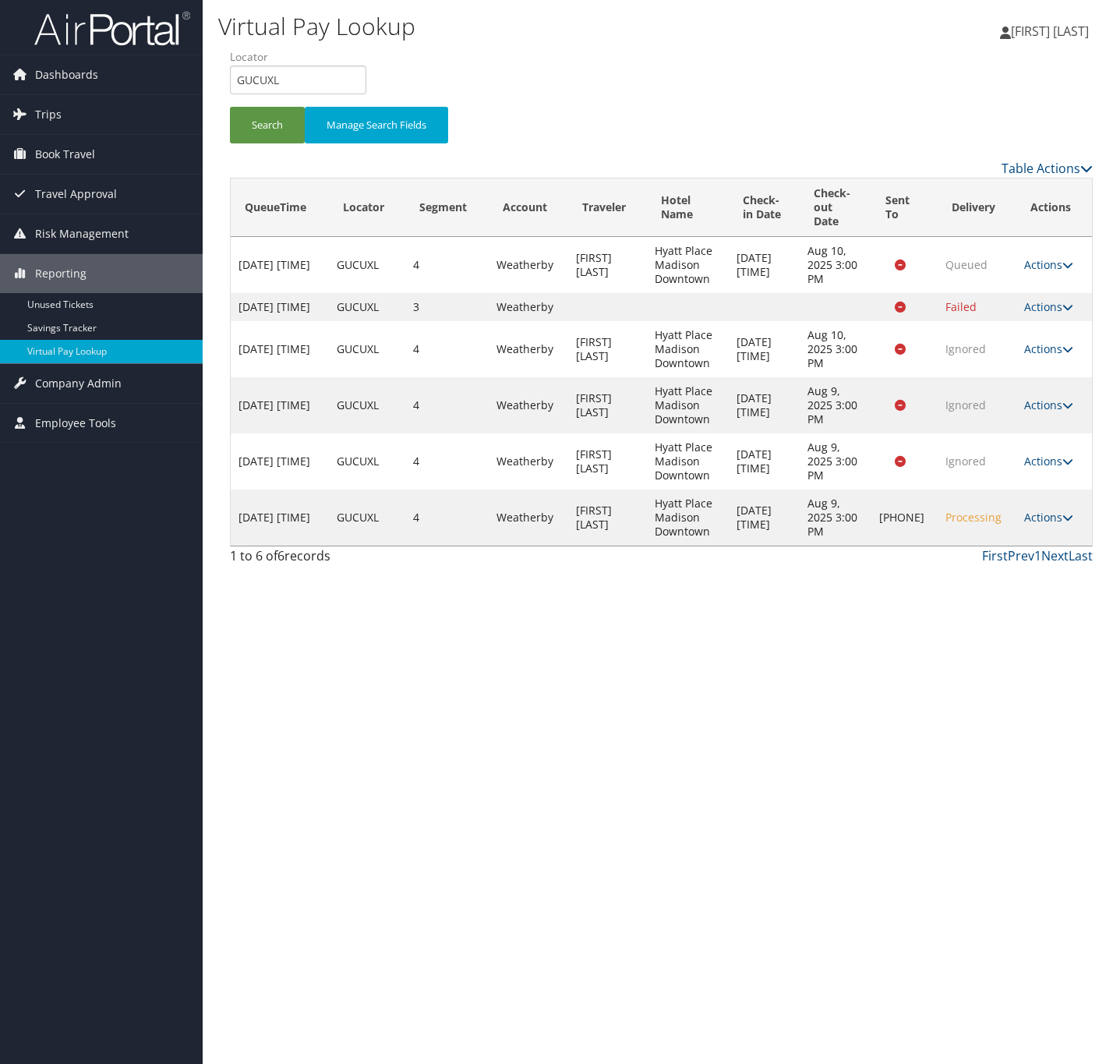 click on "Actions" at bounding box center (1048, 517) 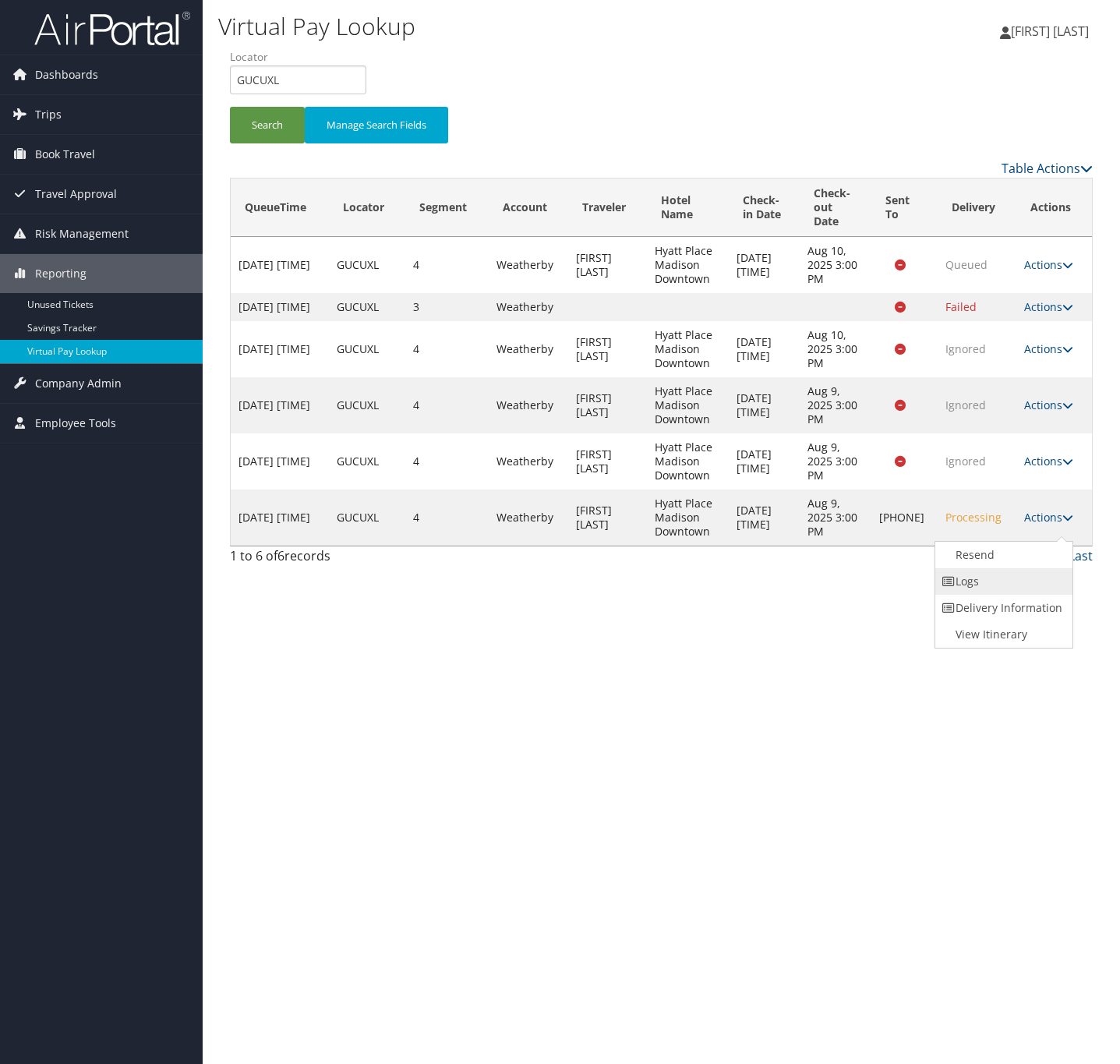 click on "Logs" at bounding box center [1002, 581] 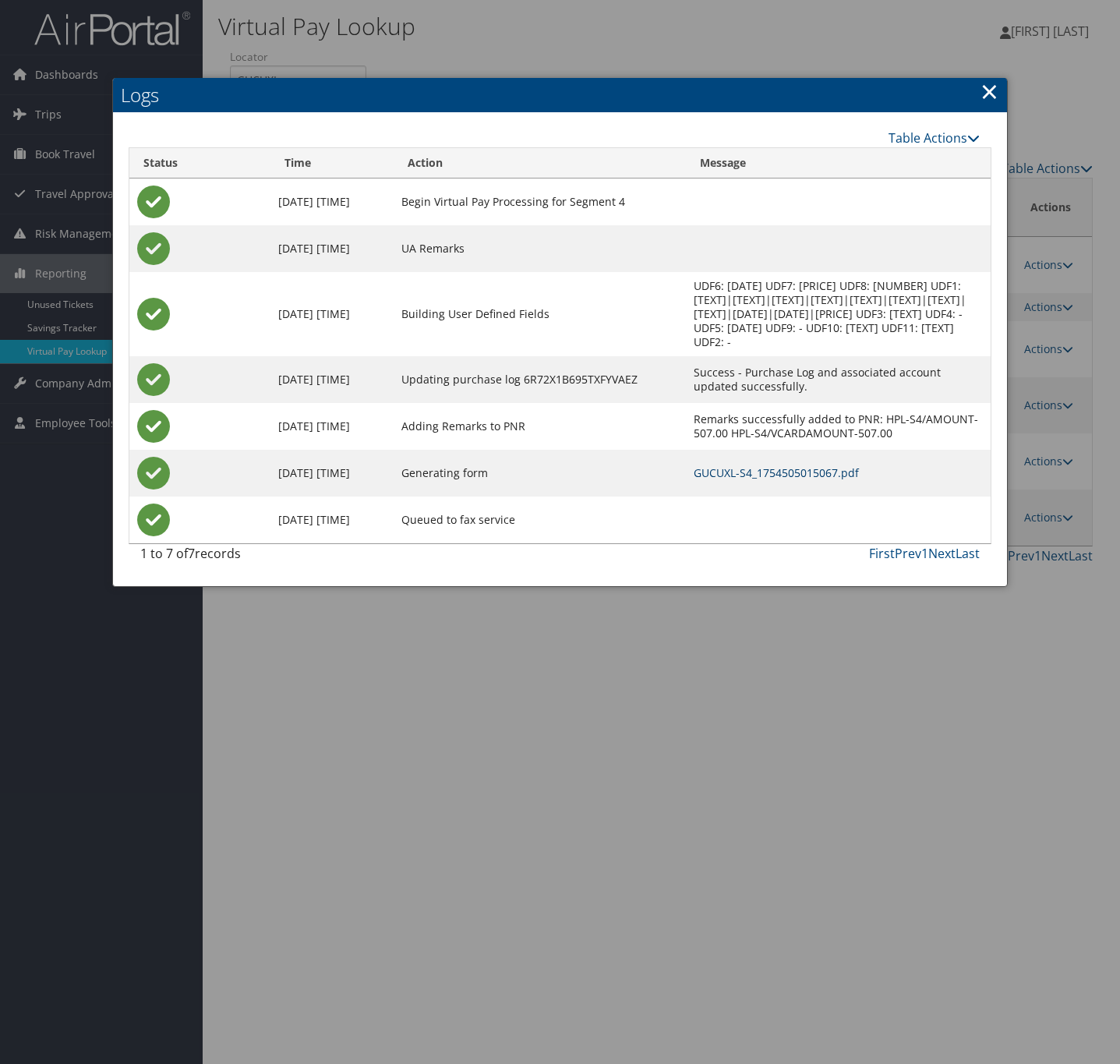 click on "GUCUXL-S4_1754505015067.pdf" at bounding box center [776, 472] 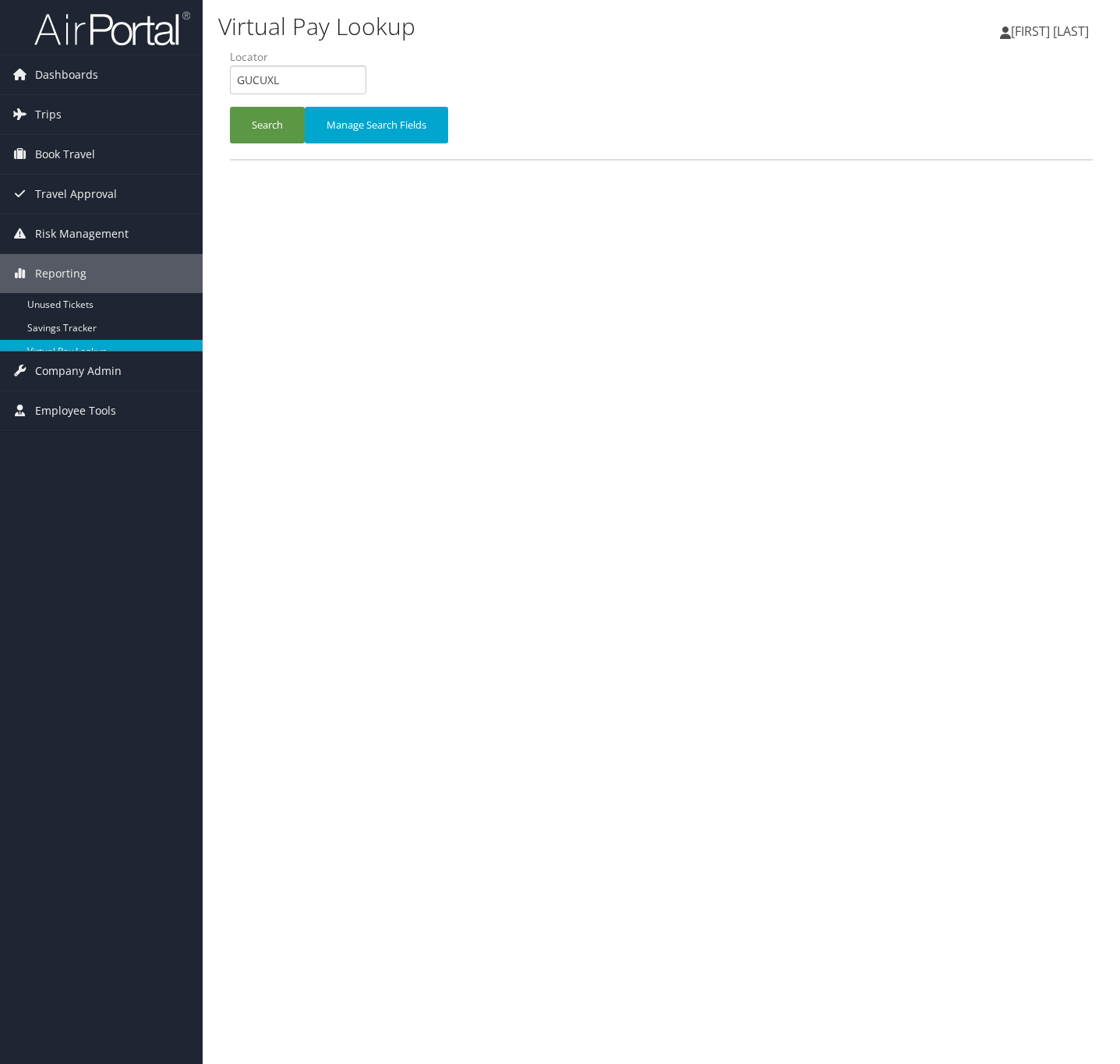 scroll, scrollTop: 0, scrollLeft: 0, axis: both 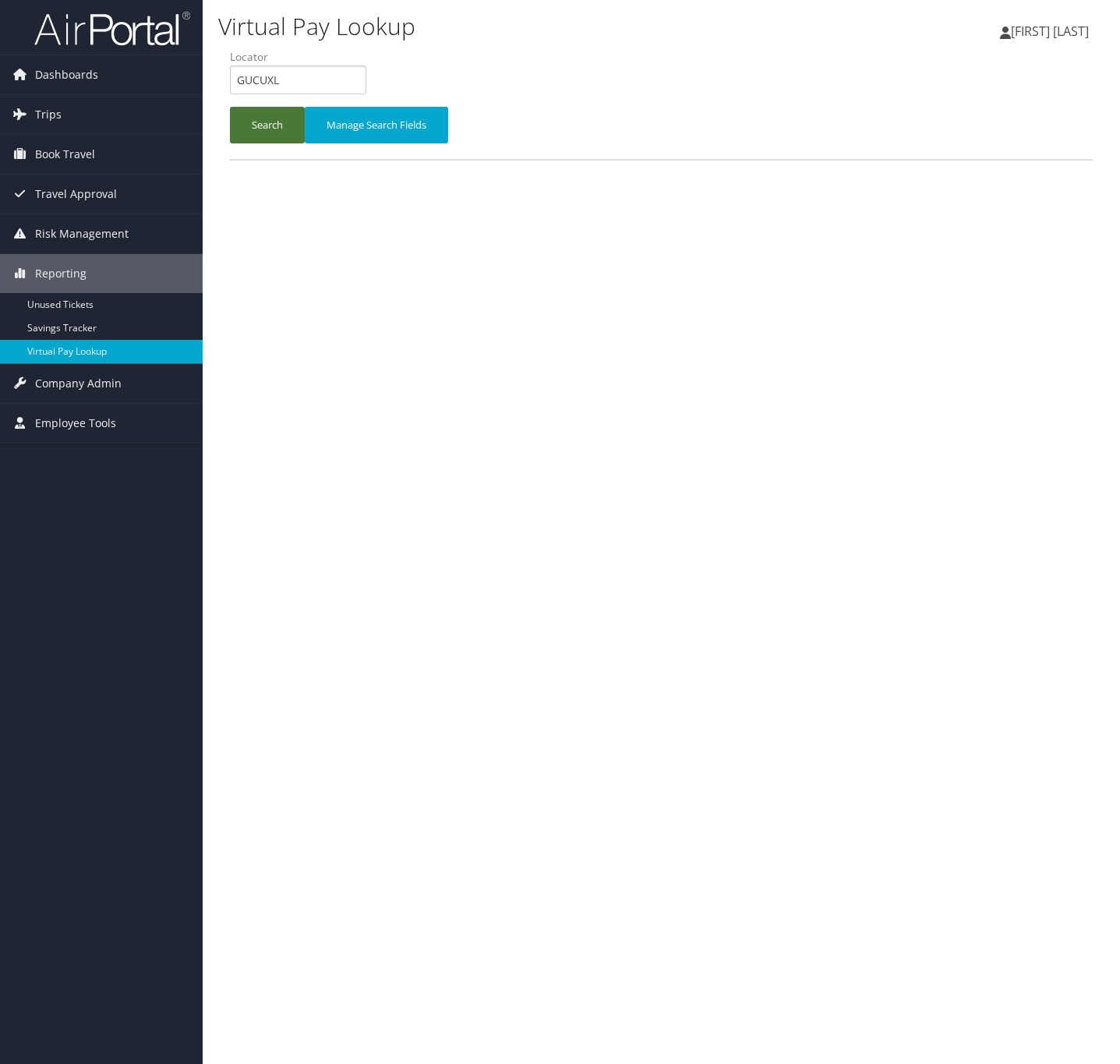 click on "Search" at bounding box center [267, 125] 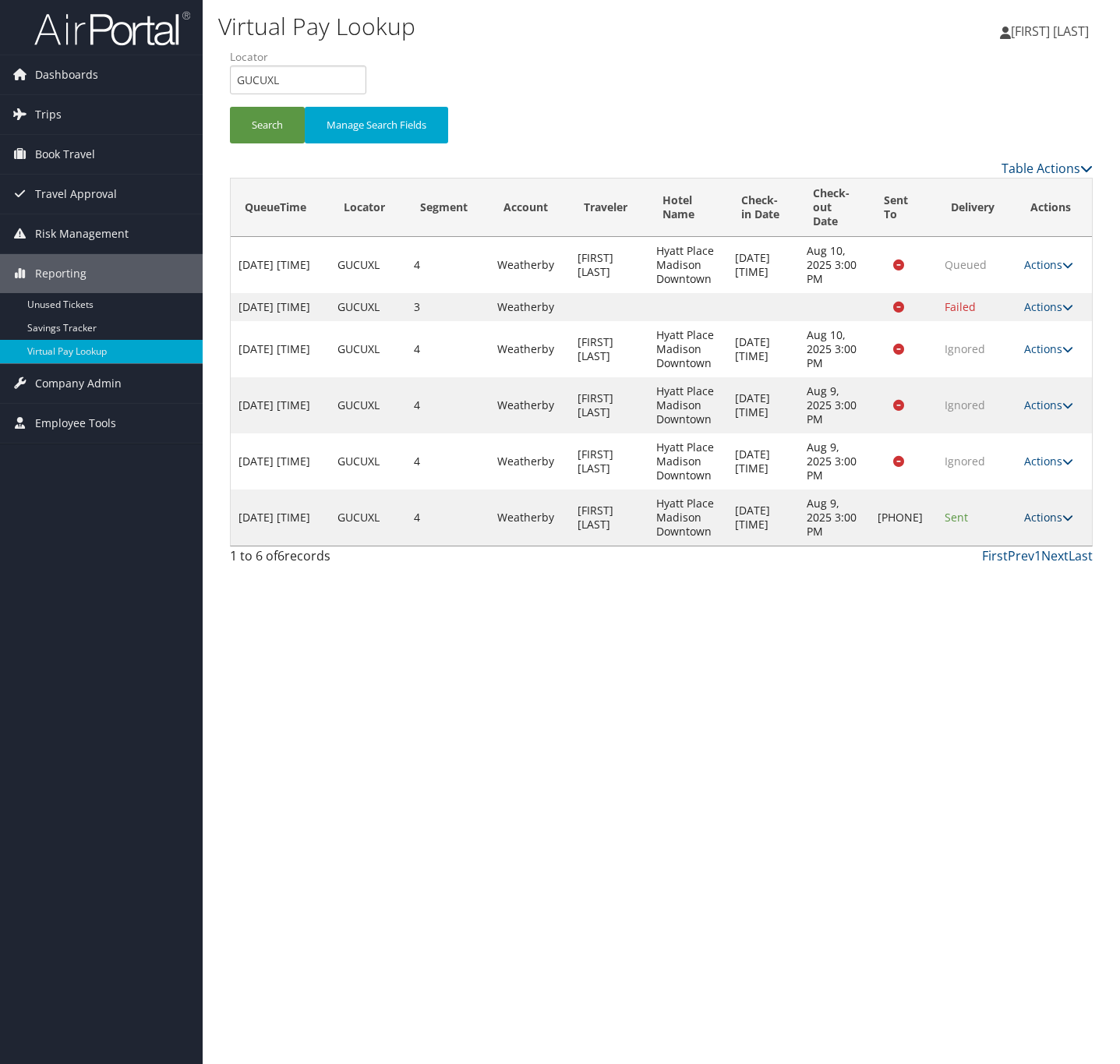 drag, startPoint x: 1055, startPoint y: 541, endPoint x: 1053, endPoint y: 531, distance: 10.198039 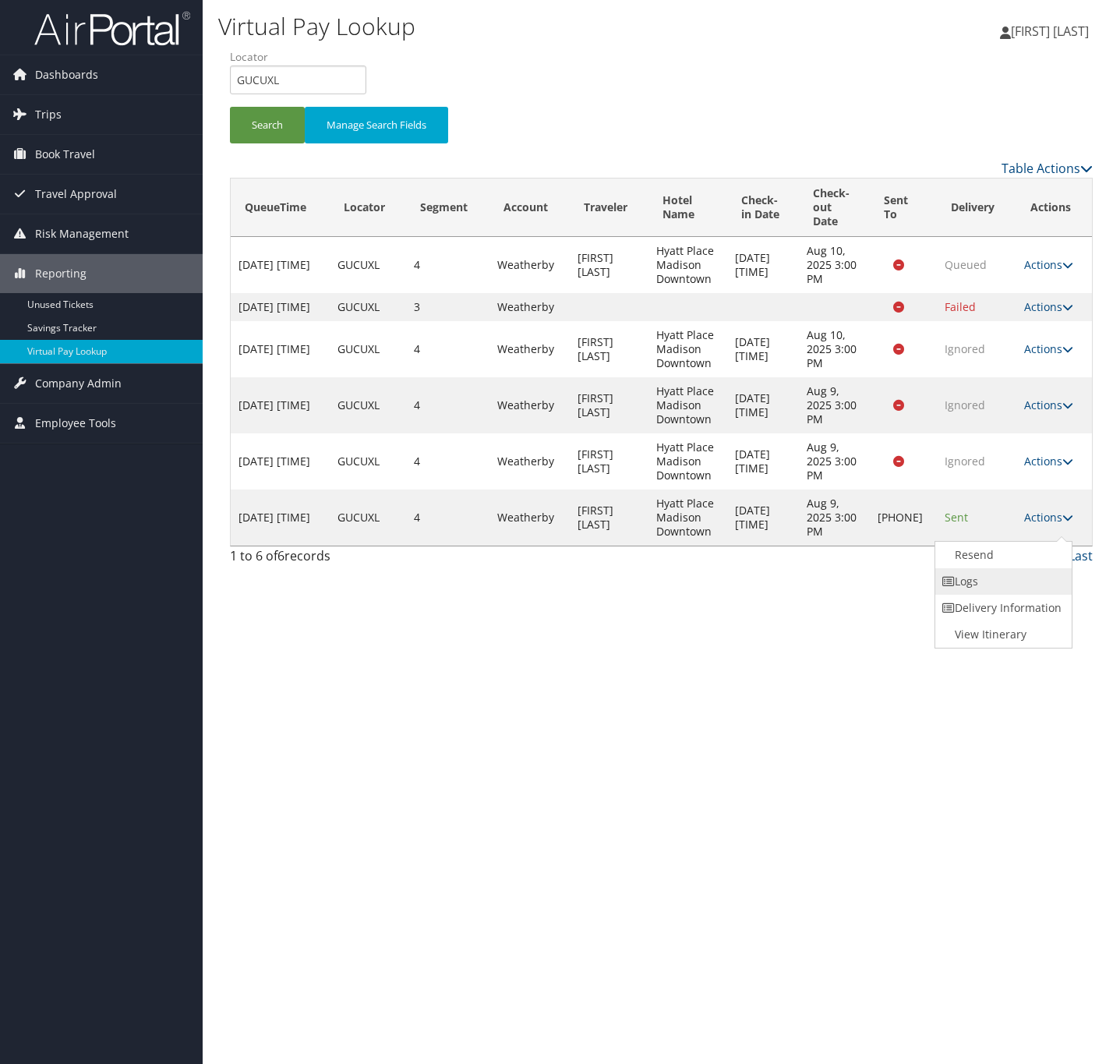 click on "Logs" at bounding box center (1002, 581) 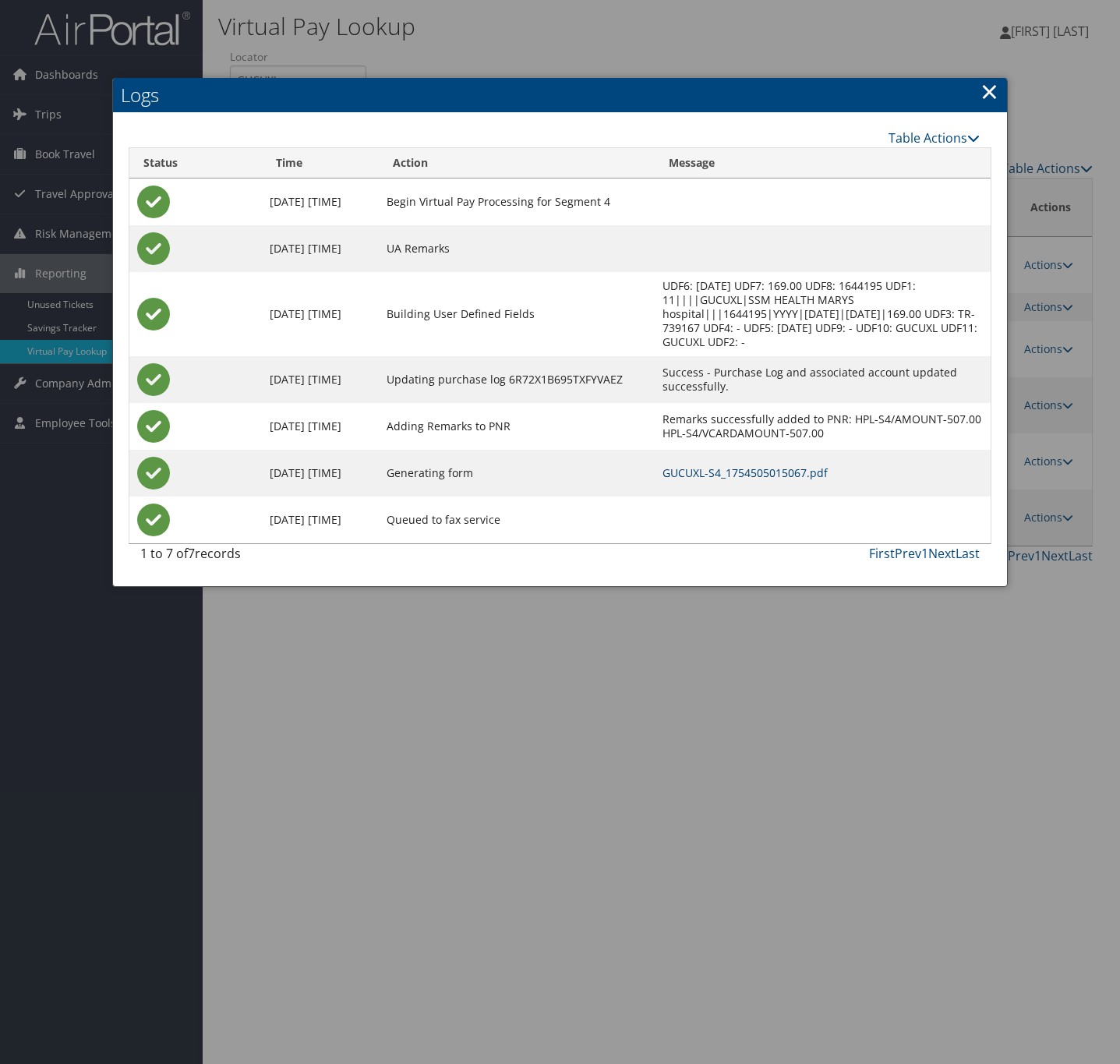 click on "GUCUXL-S4_1754505015067.pdf" at bounding box center (745, 472) 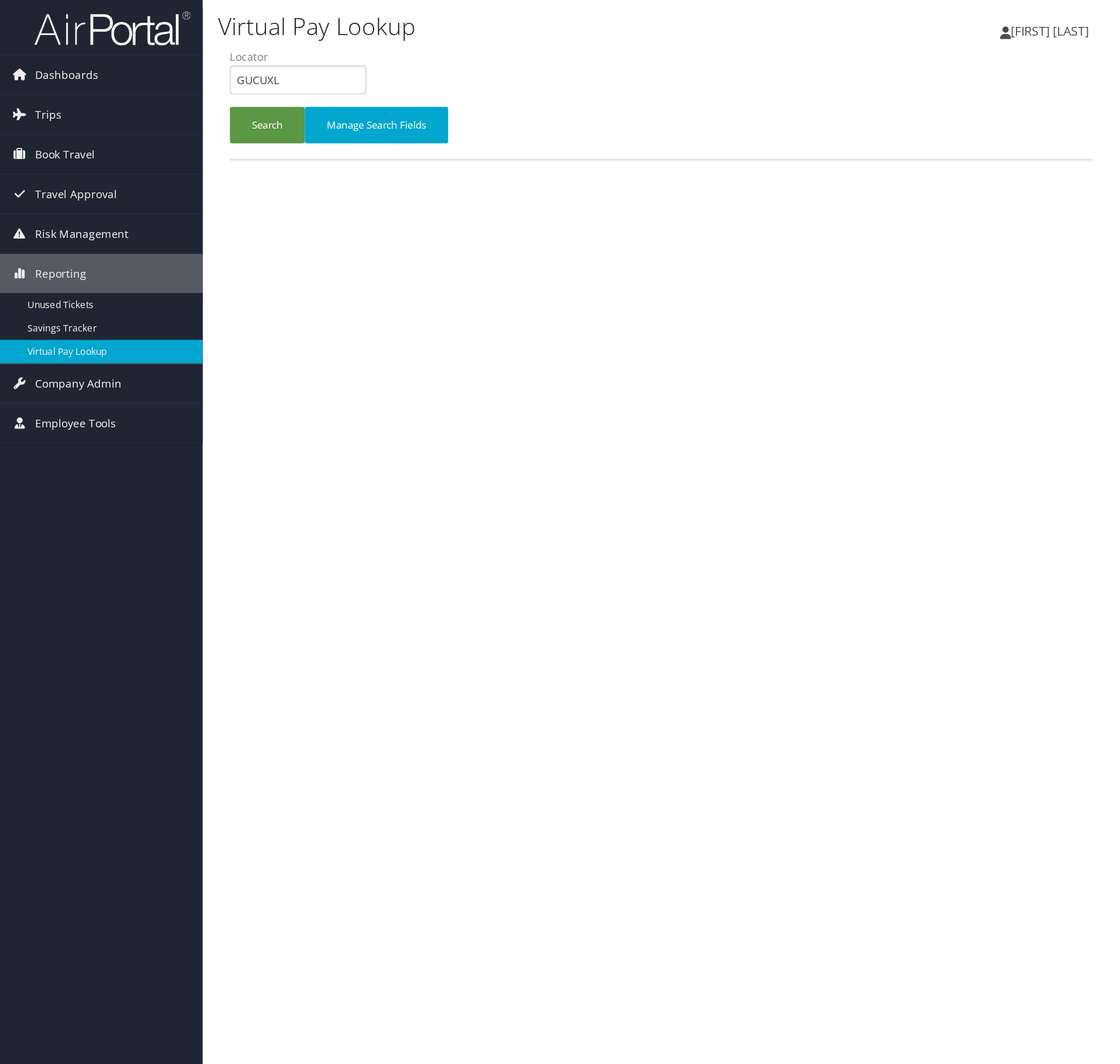 scroll, scrollTop: 0, scrollLeft: 0, axis: both 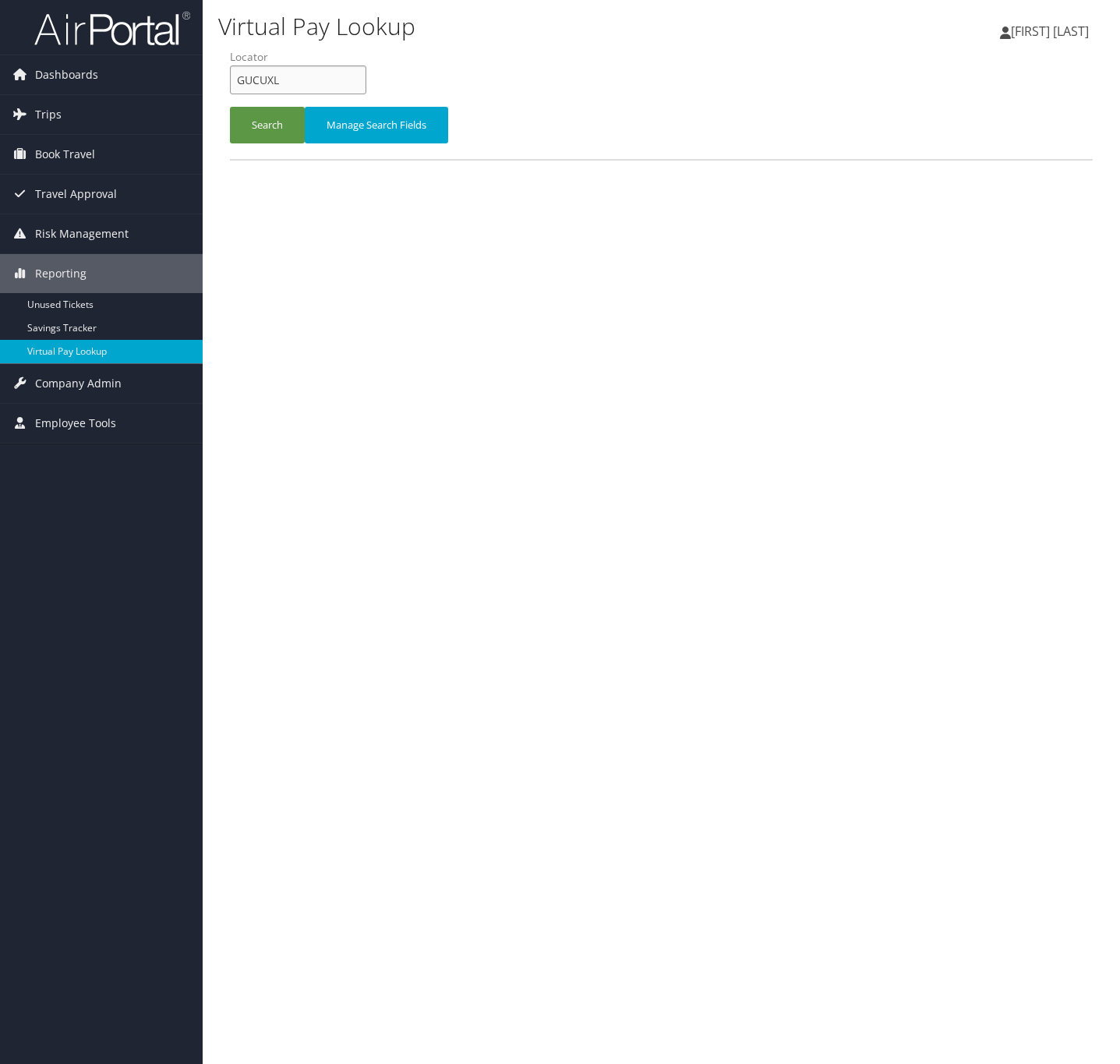click on "GUCUXL" at bounding box center (298, 80) 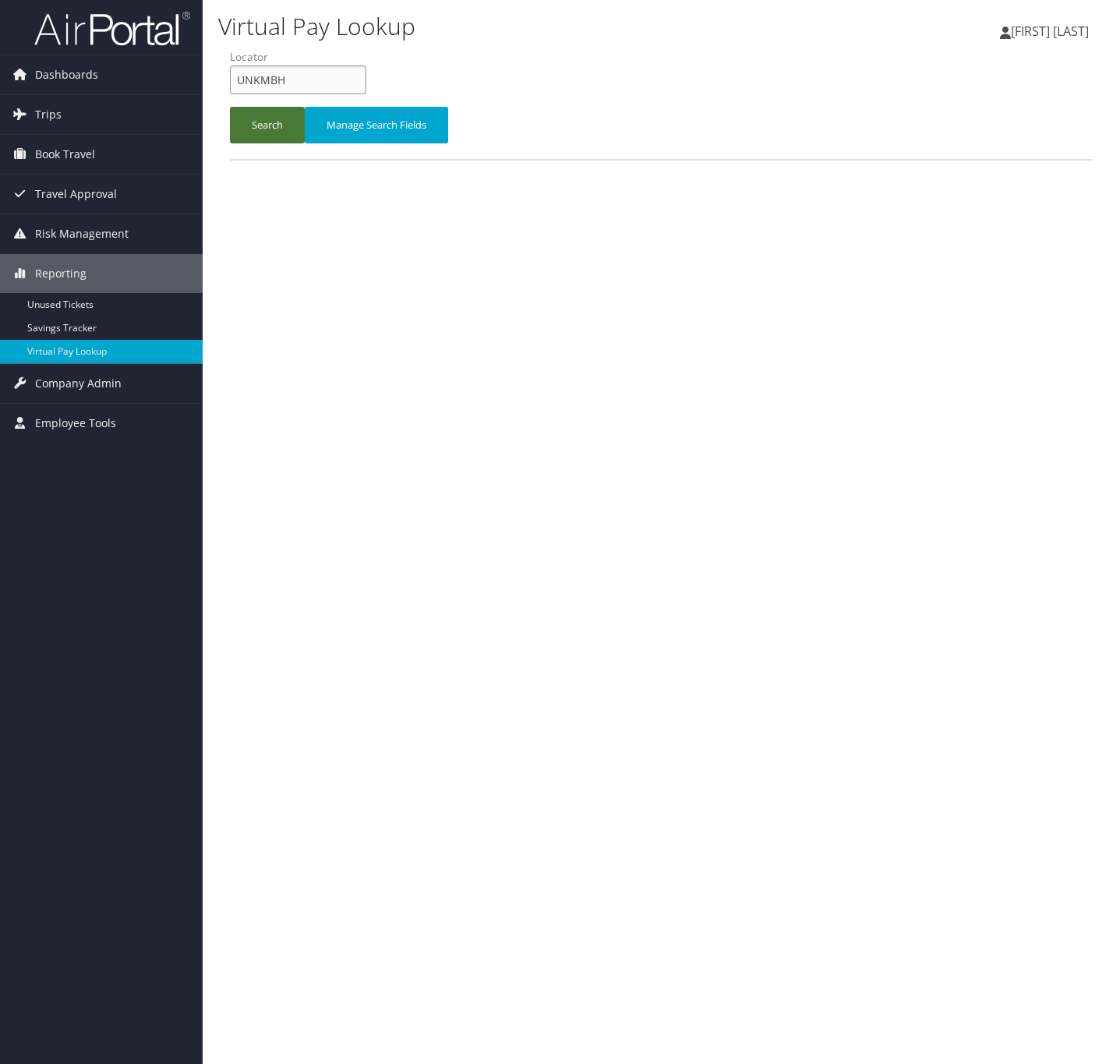 type on "UNKMBH" 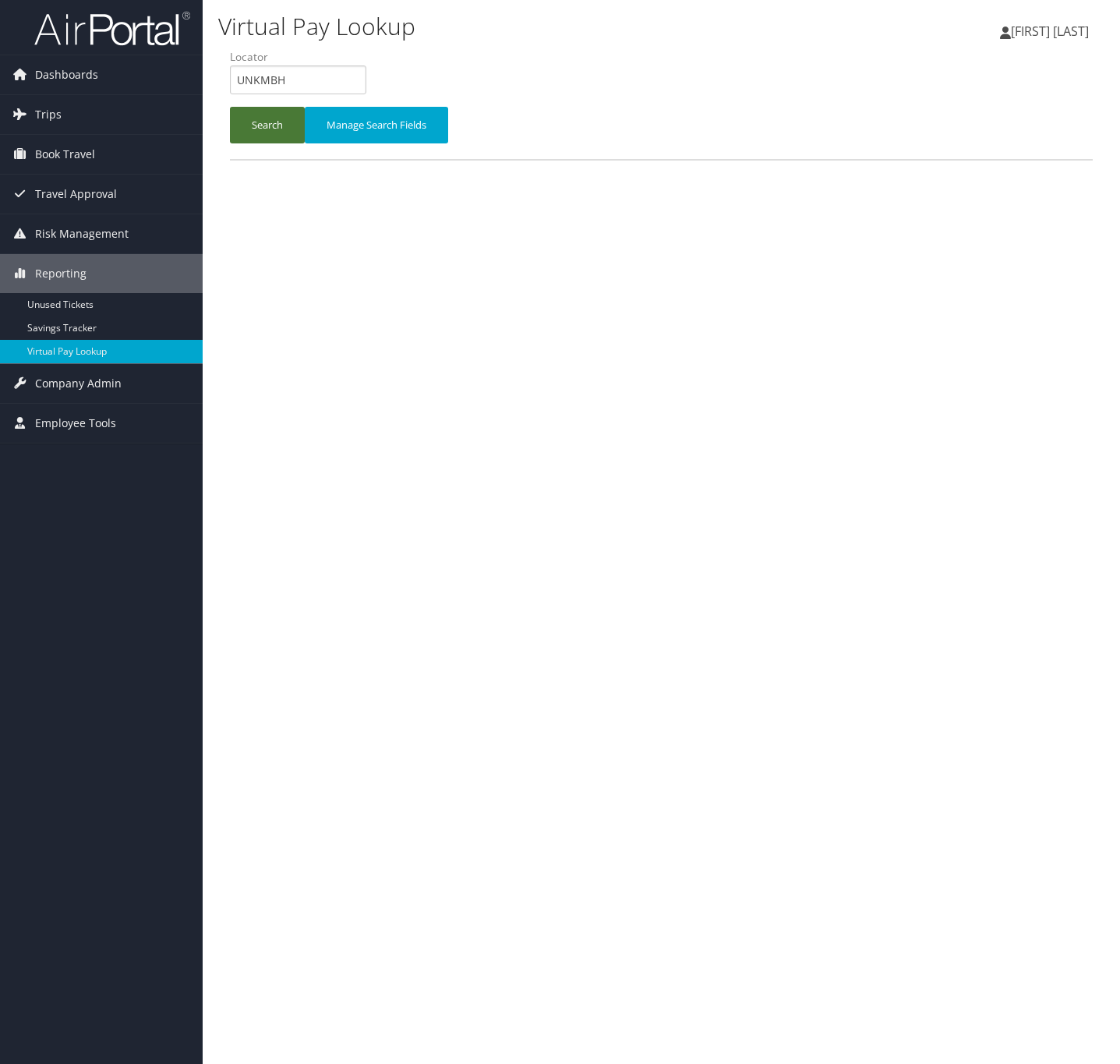 click on "Search" at bounding box center (267, 125) 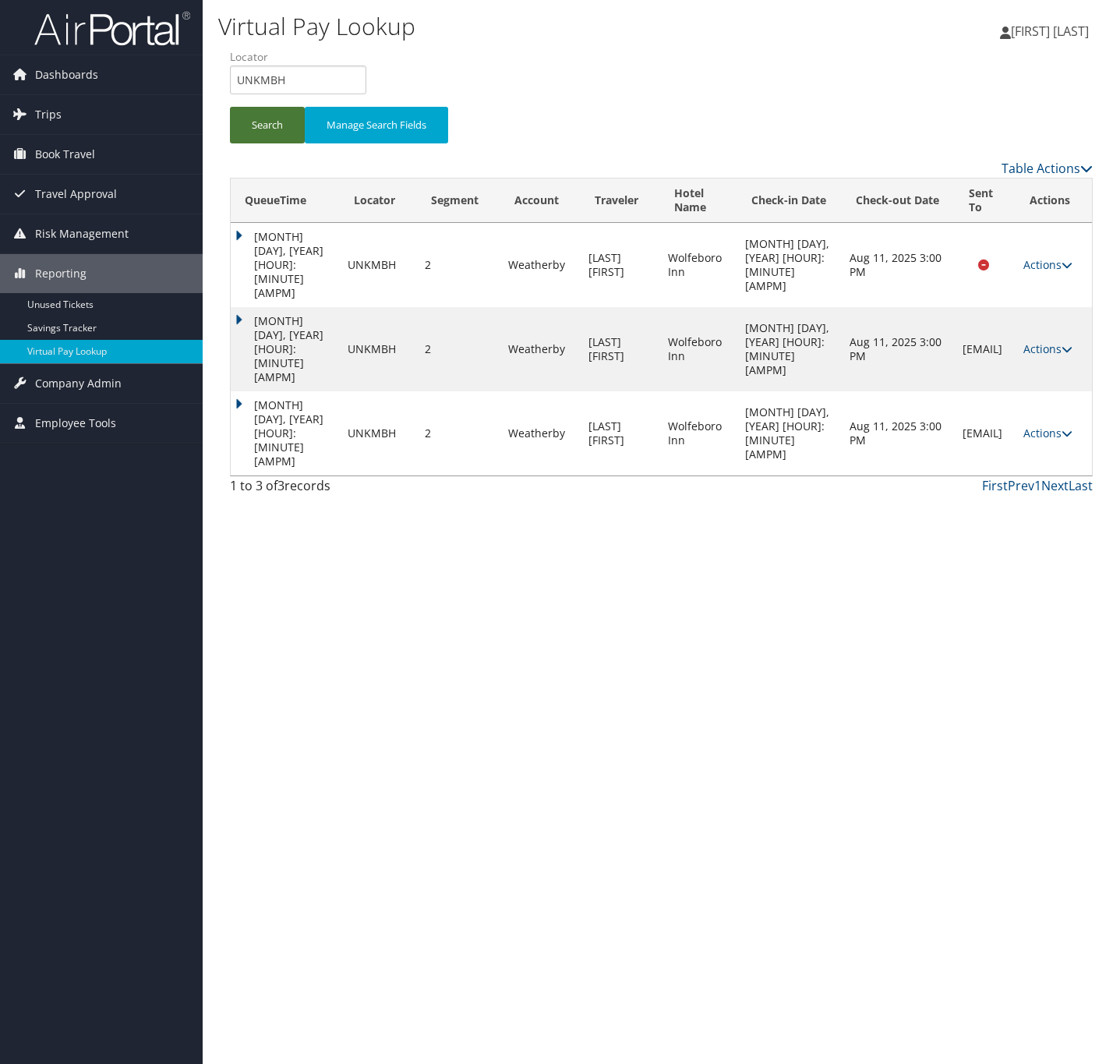 type 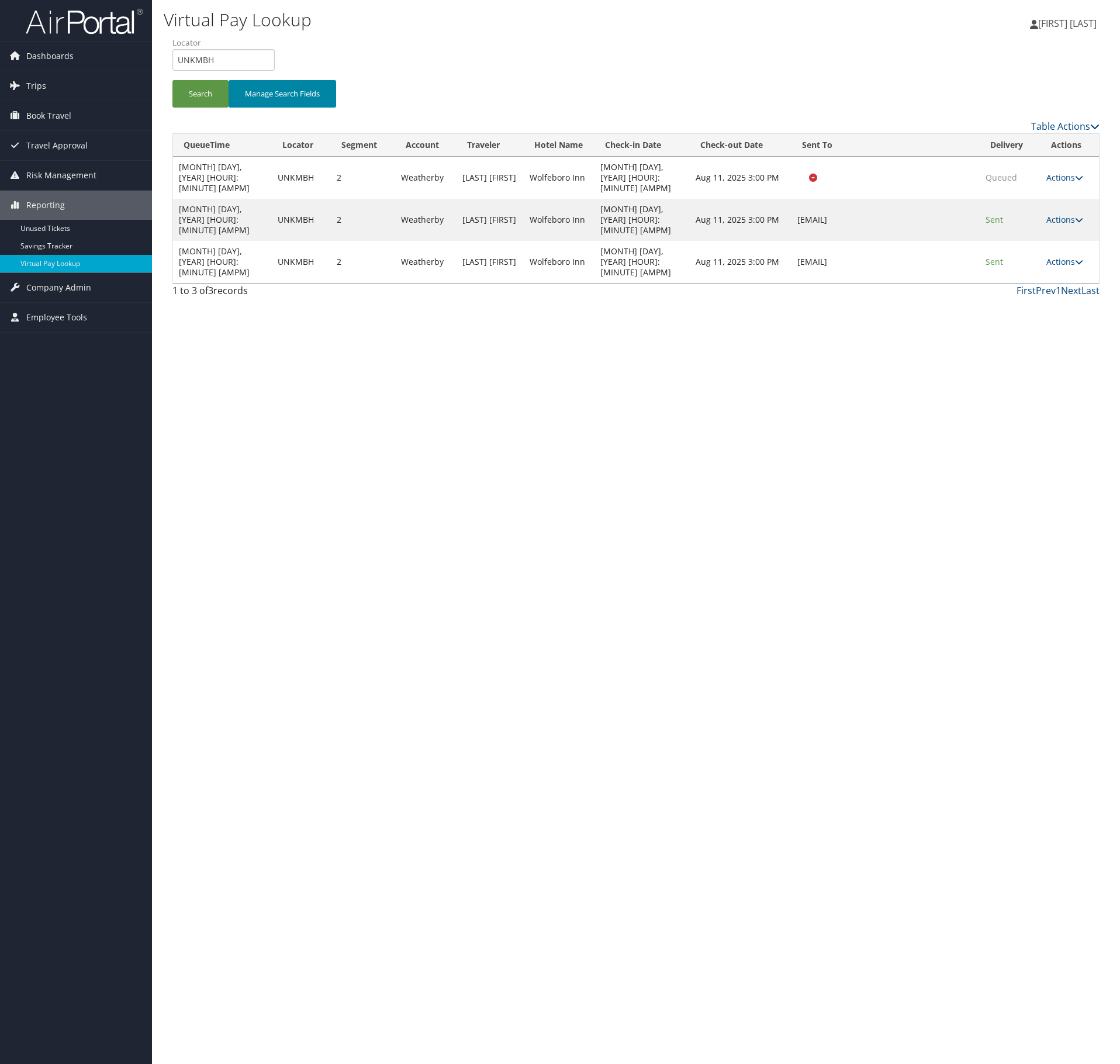 click on "Manage Search Fields" at bounding box center (282, 94) 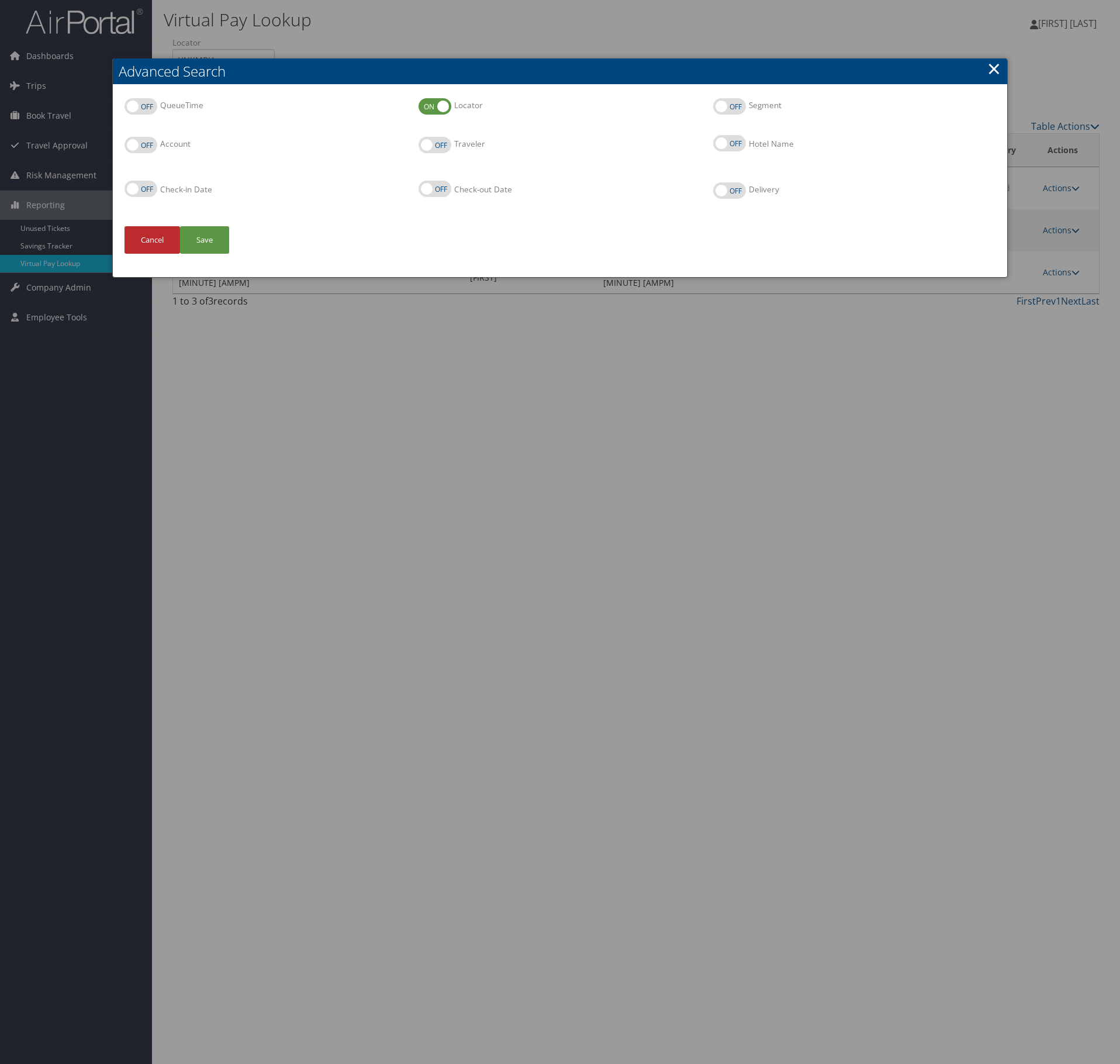 drag, startPoint x: 152, startPoint y: 261, endPoint x: 152, endPoint y: 254, distance: 7 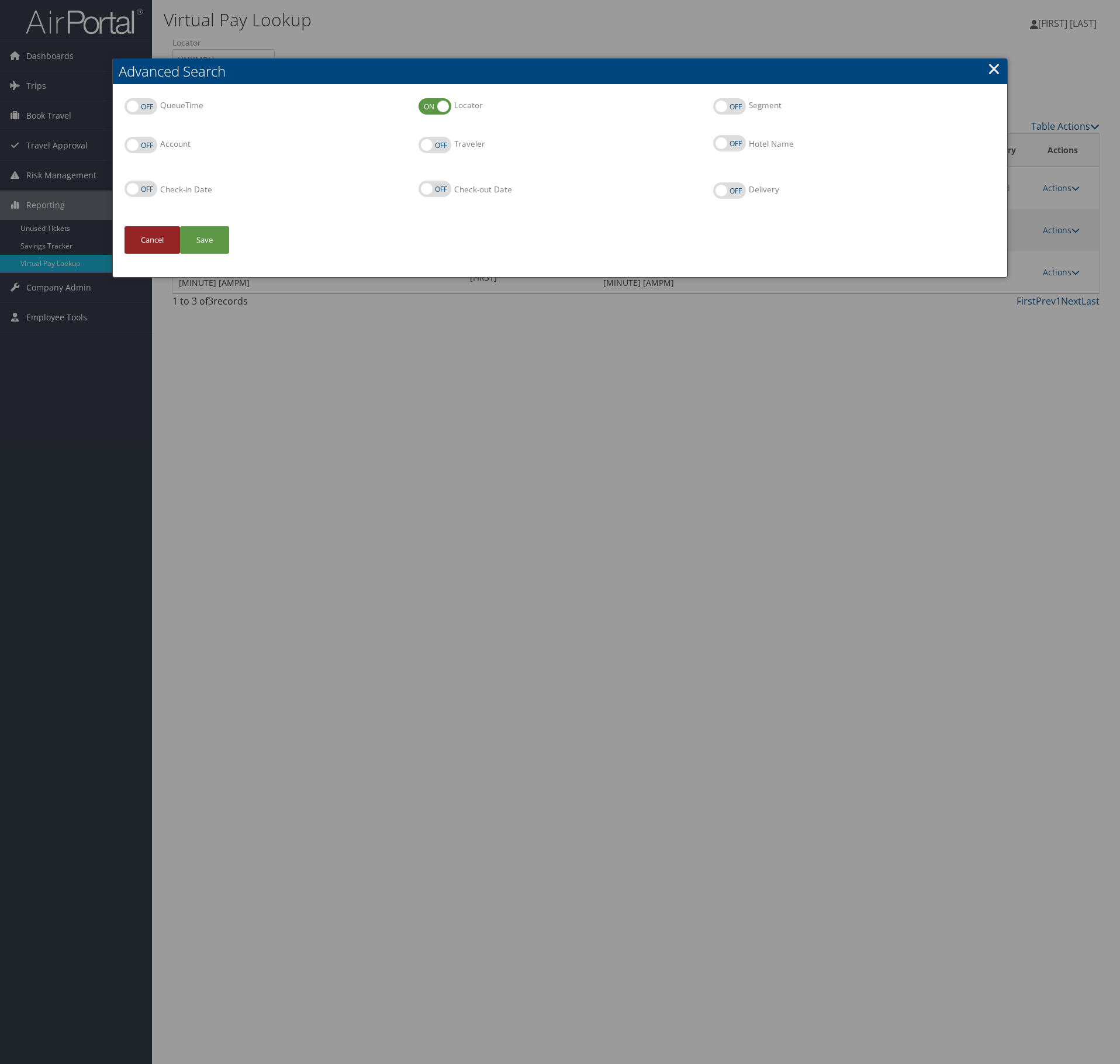 click on "Cancel" at bounding box center (152, 240) 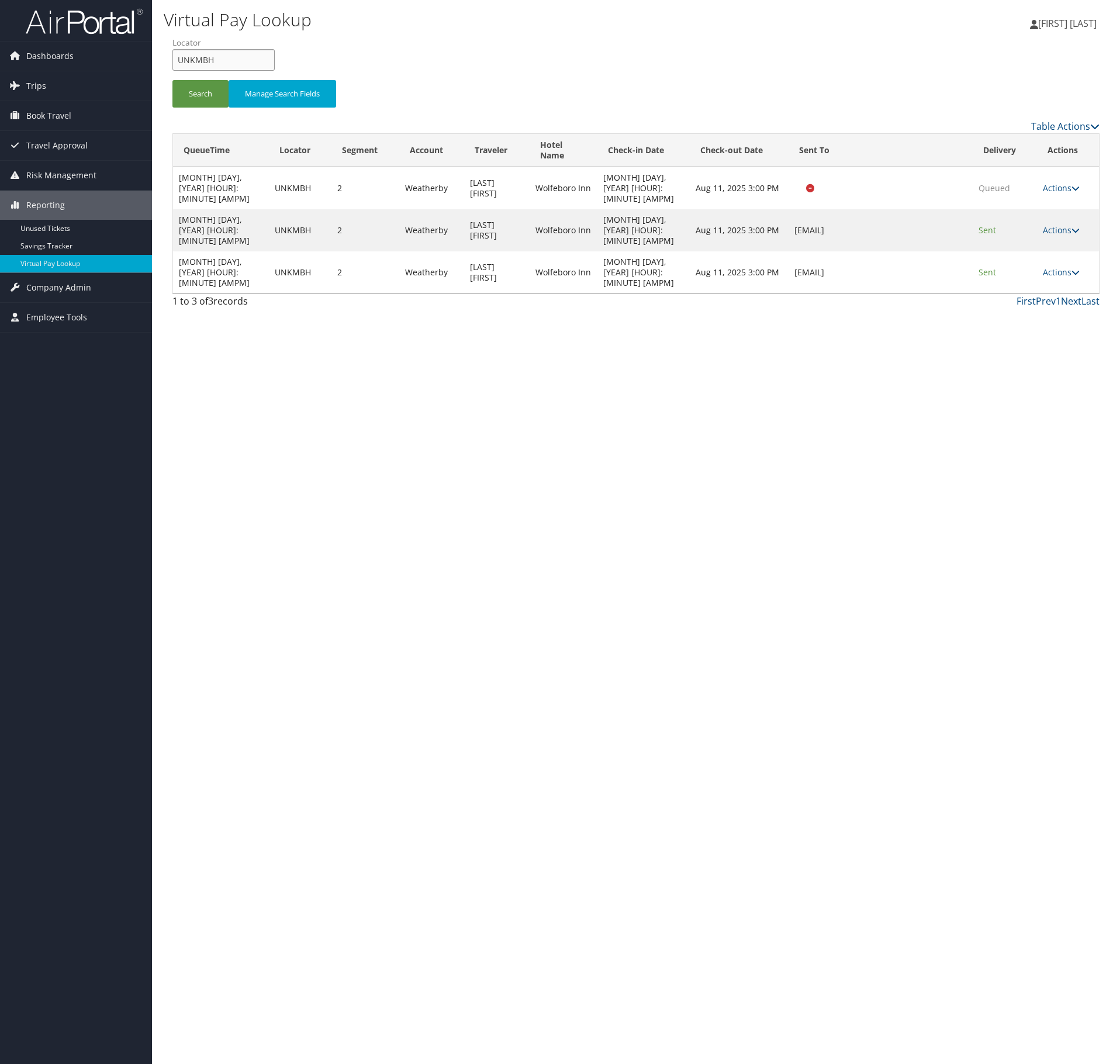 click on "UNKMBH" at bounding box center [223, 60] 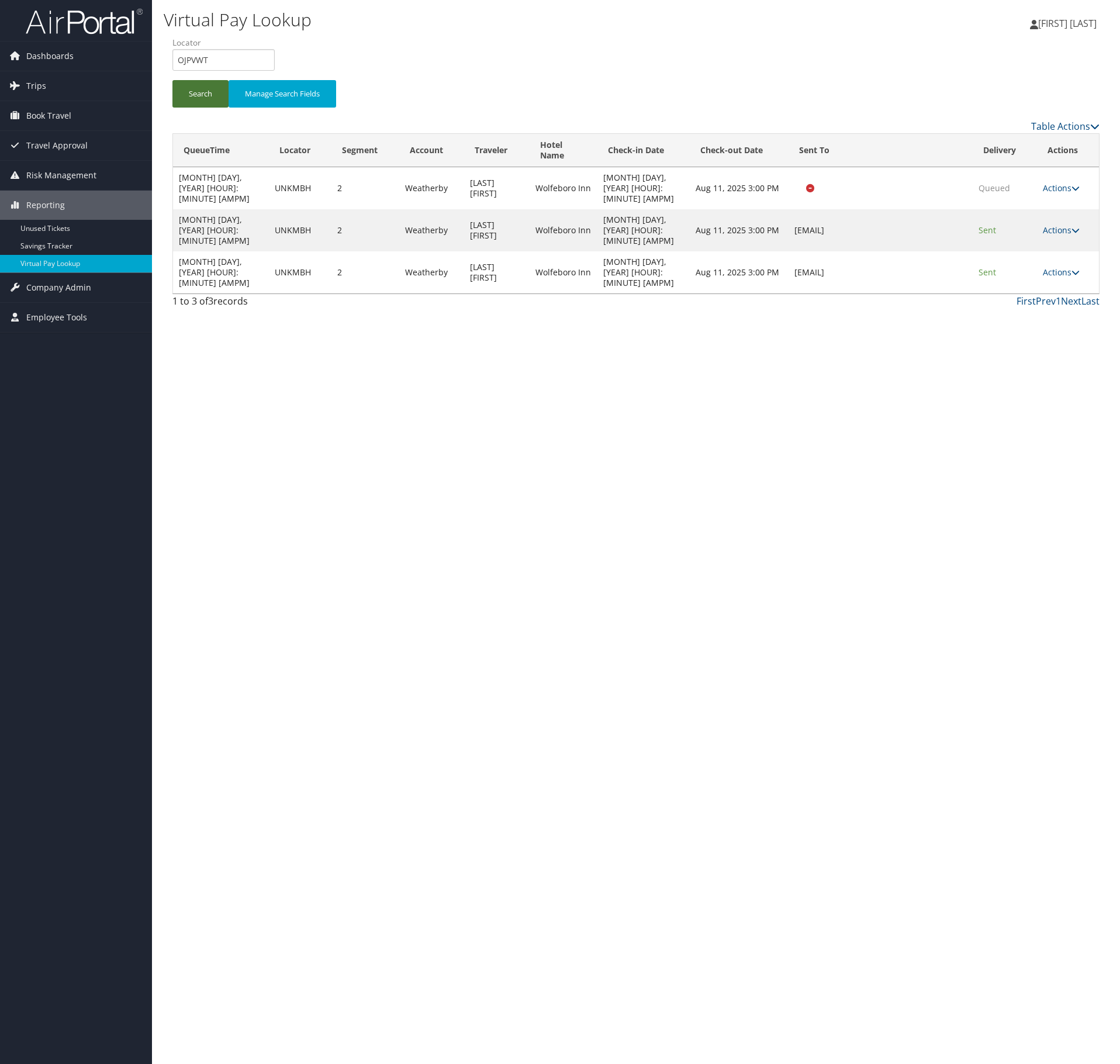 click on "Search" at bounding box center [201, 94] 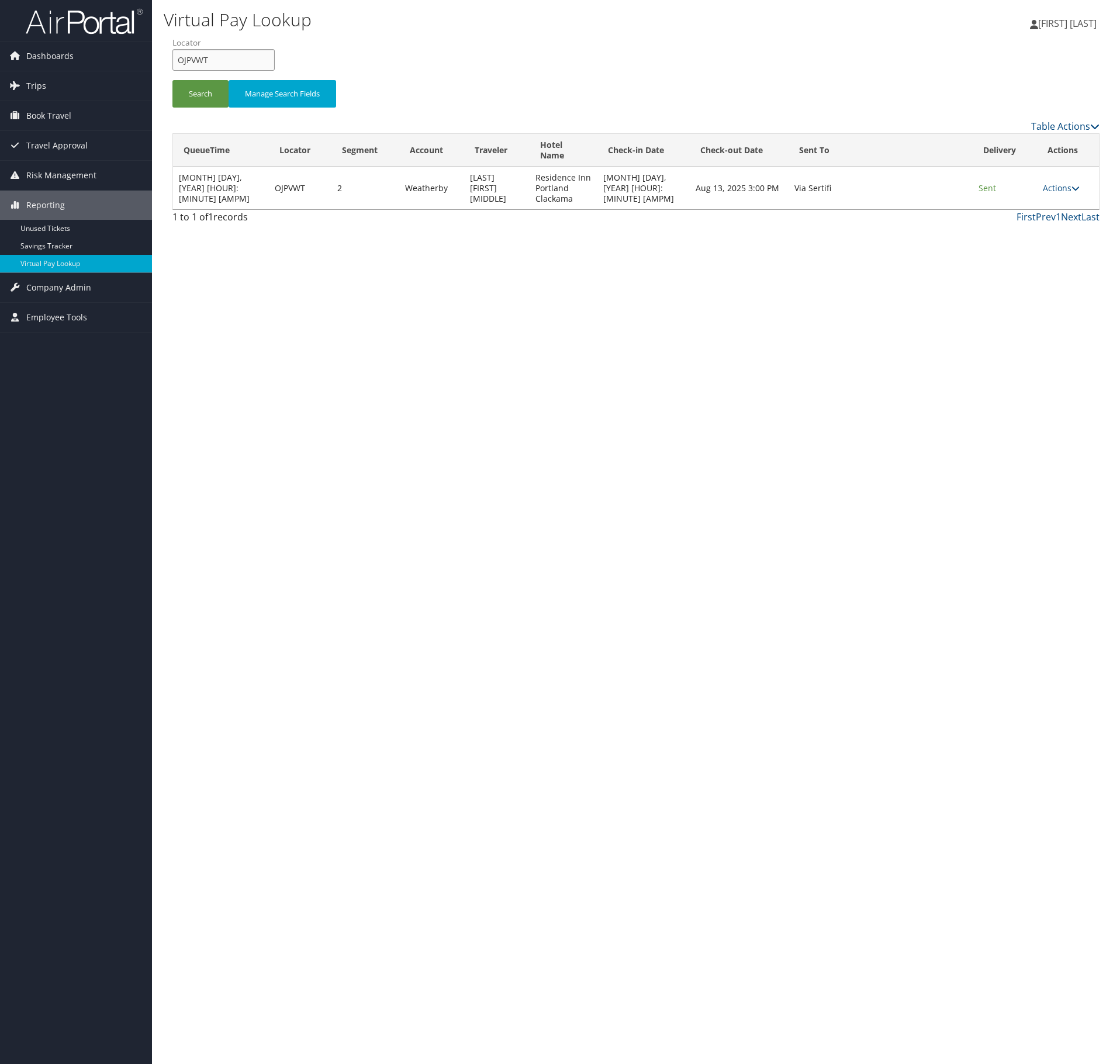 click on "OJPVWT" at bounding box center (223, 60) 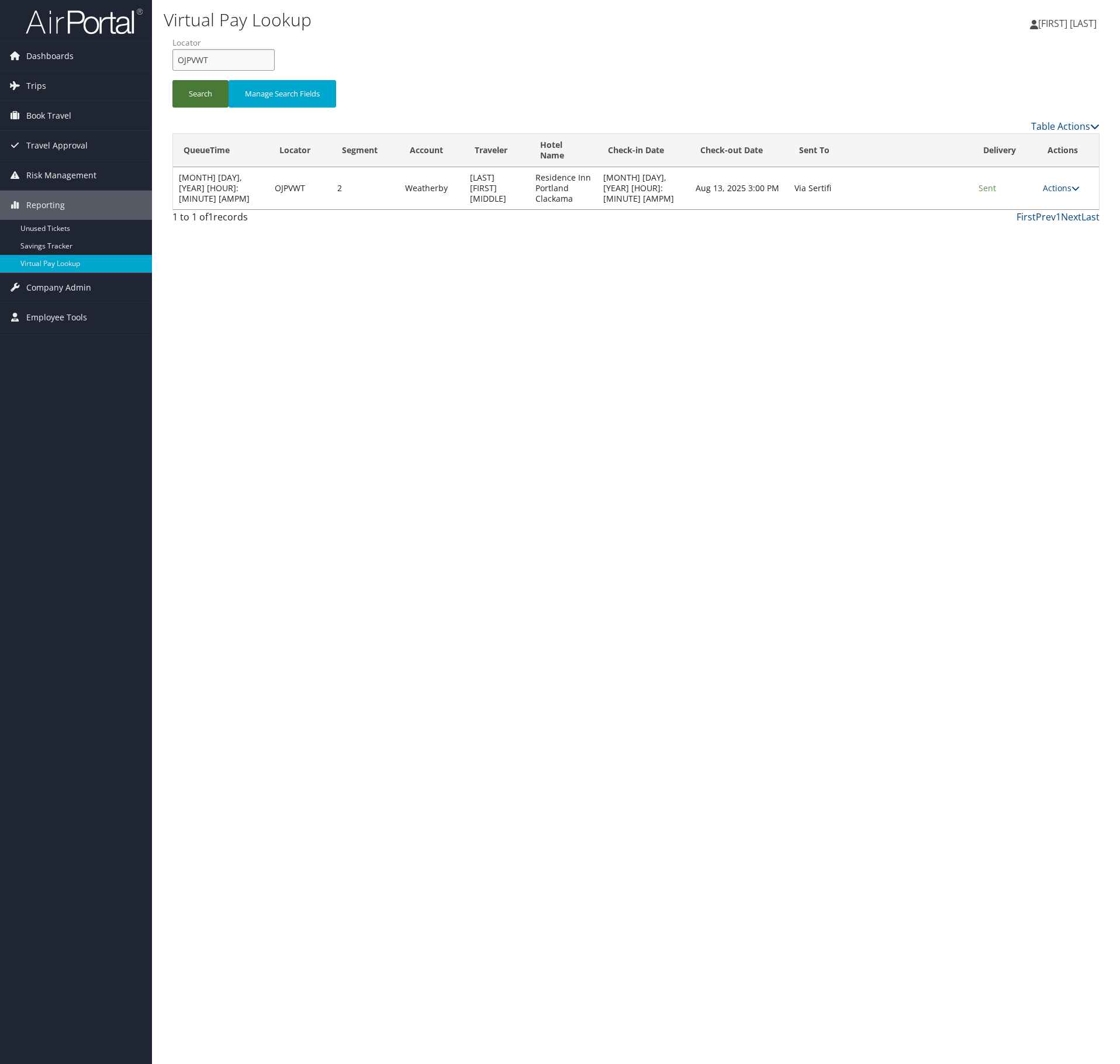 paste on "FNXZOZ" 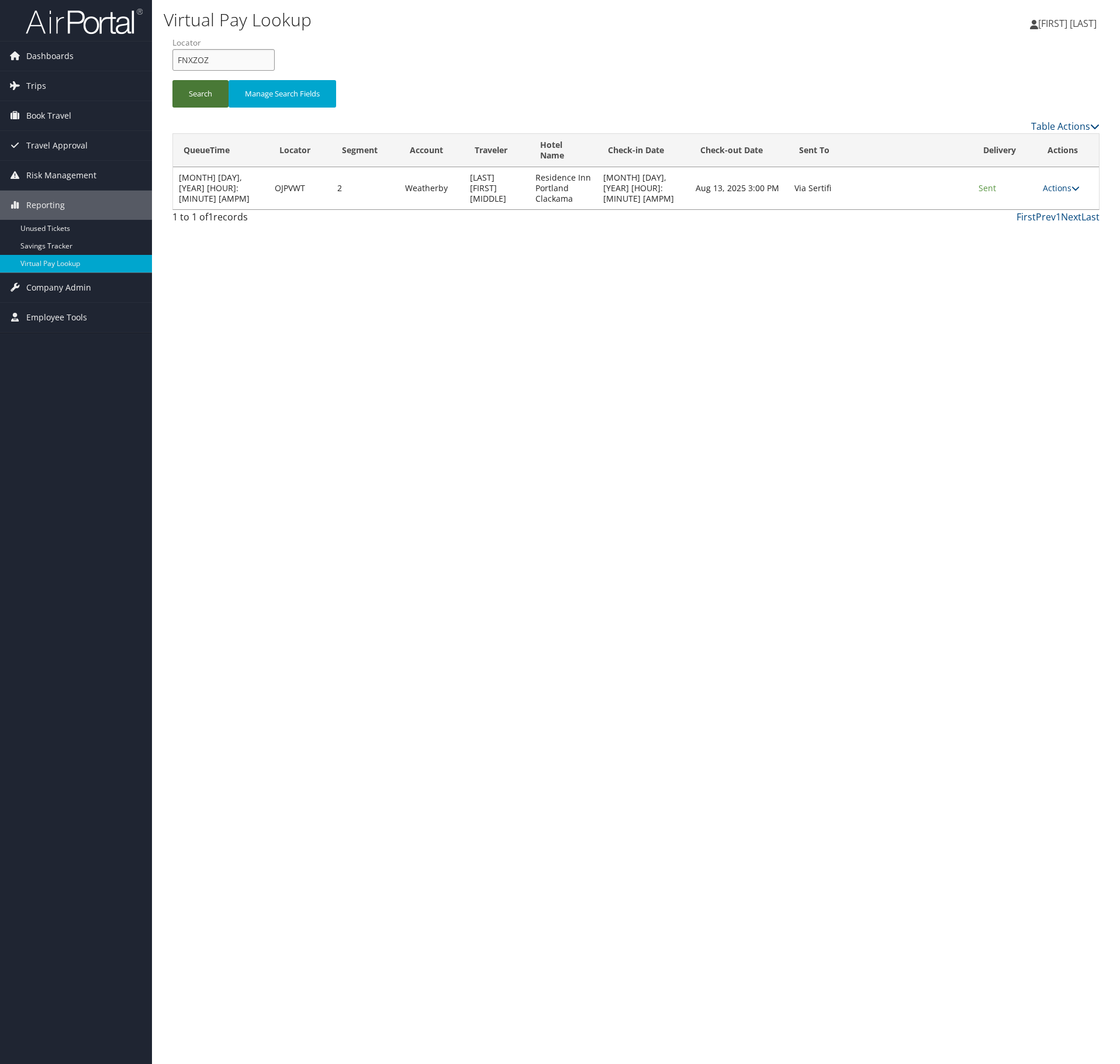 type on "FNXZOZ" 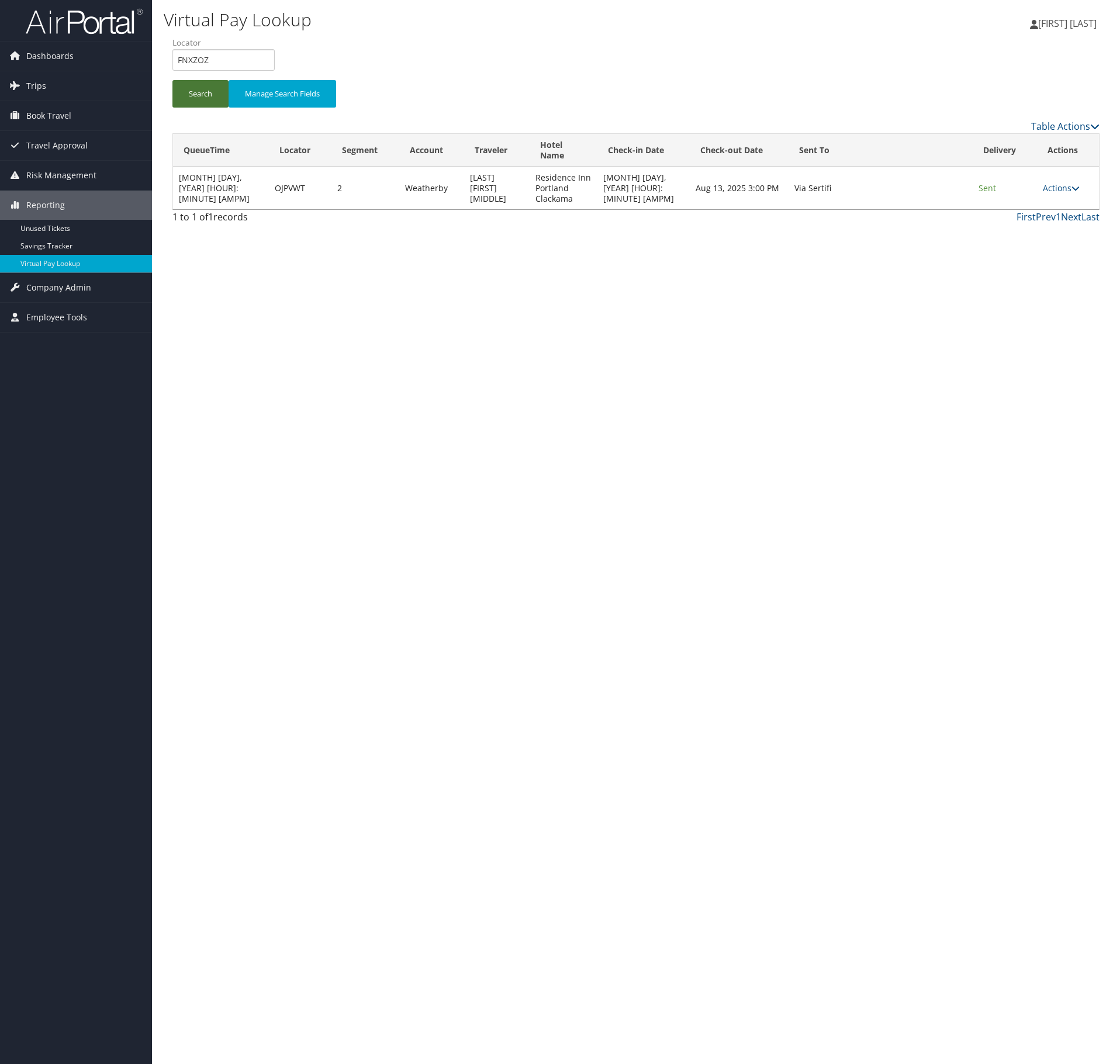 click on "Search" at bounding box center [201, 94] 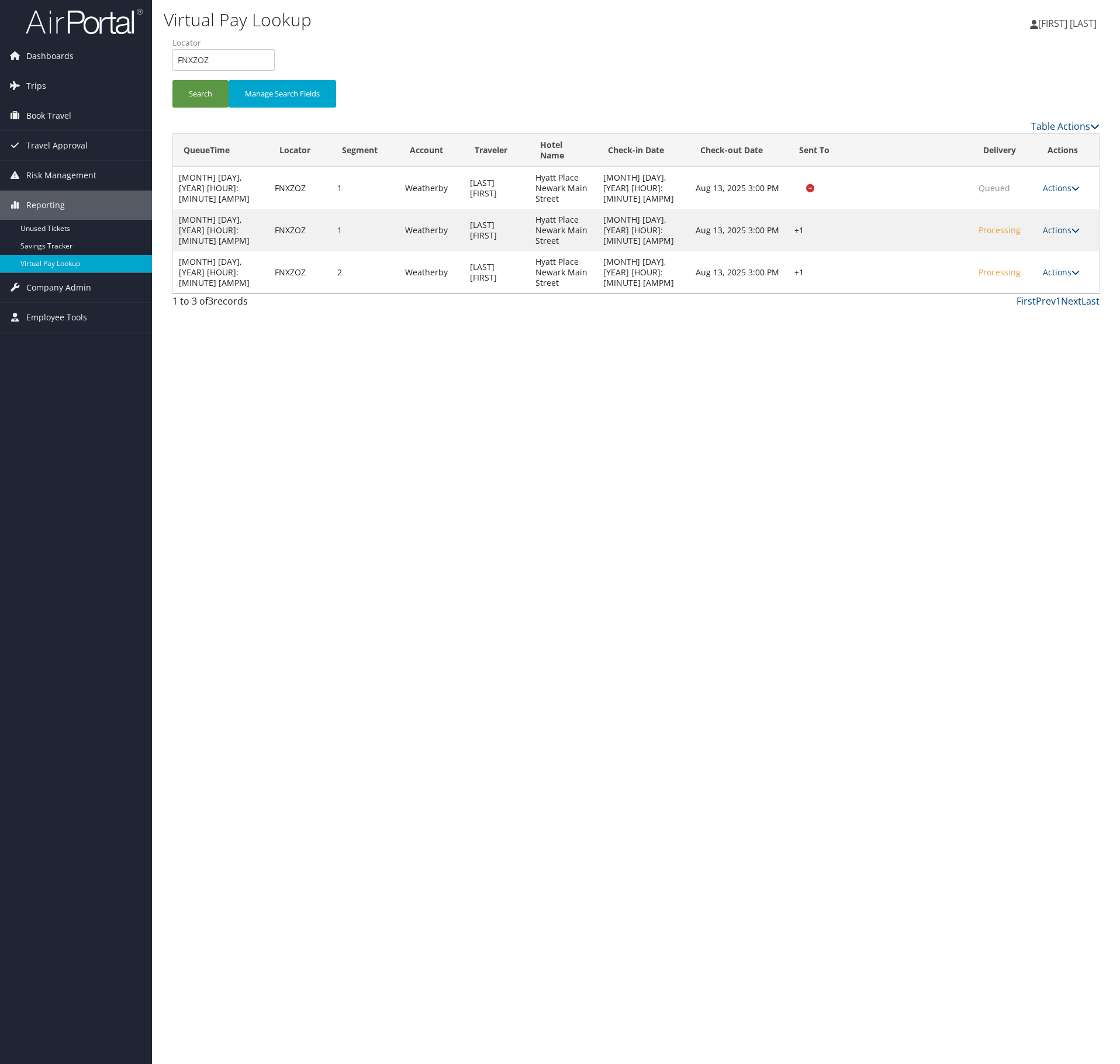 click at bounding box center (1076, 272) 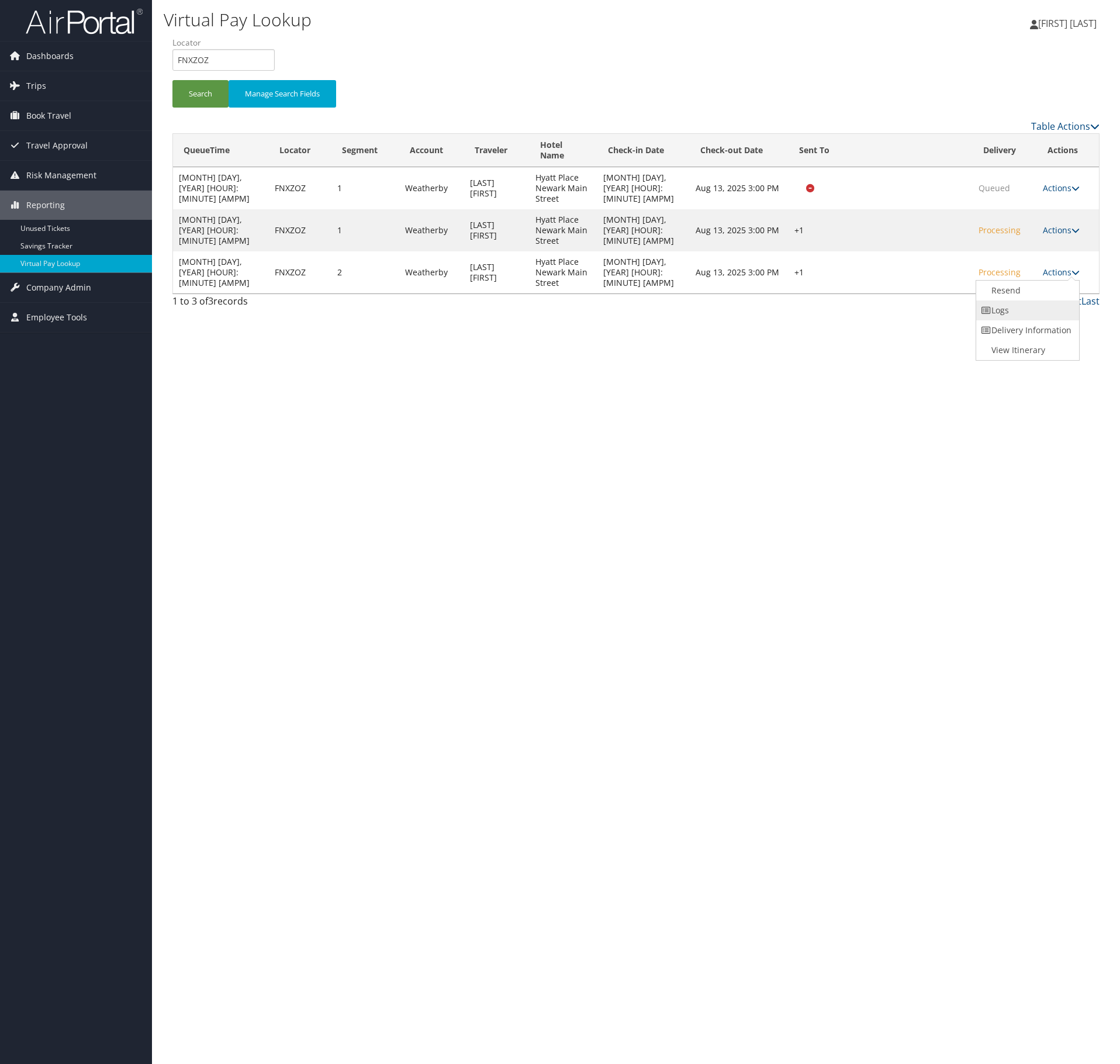 click on "Logs" at bounding box center [1026, 310] 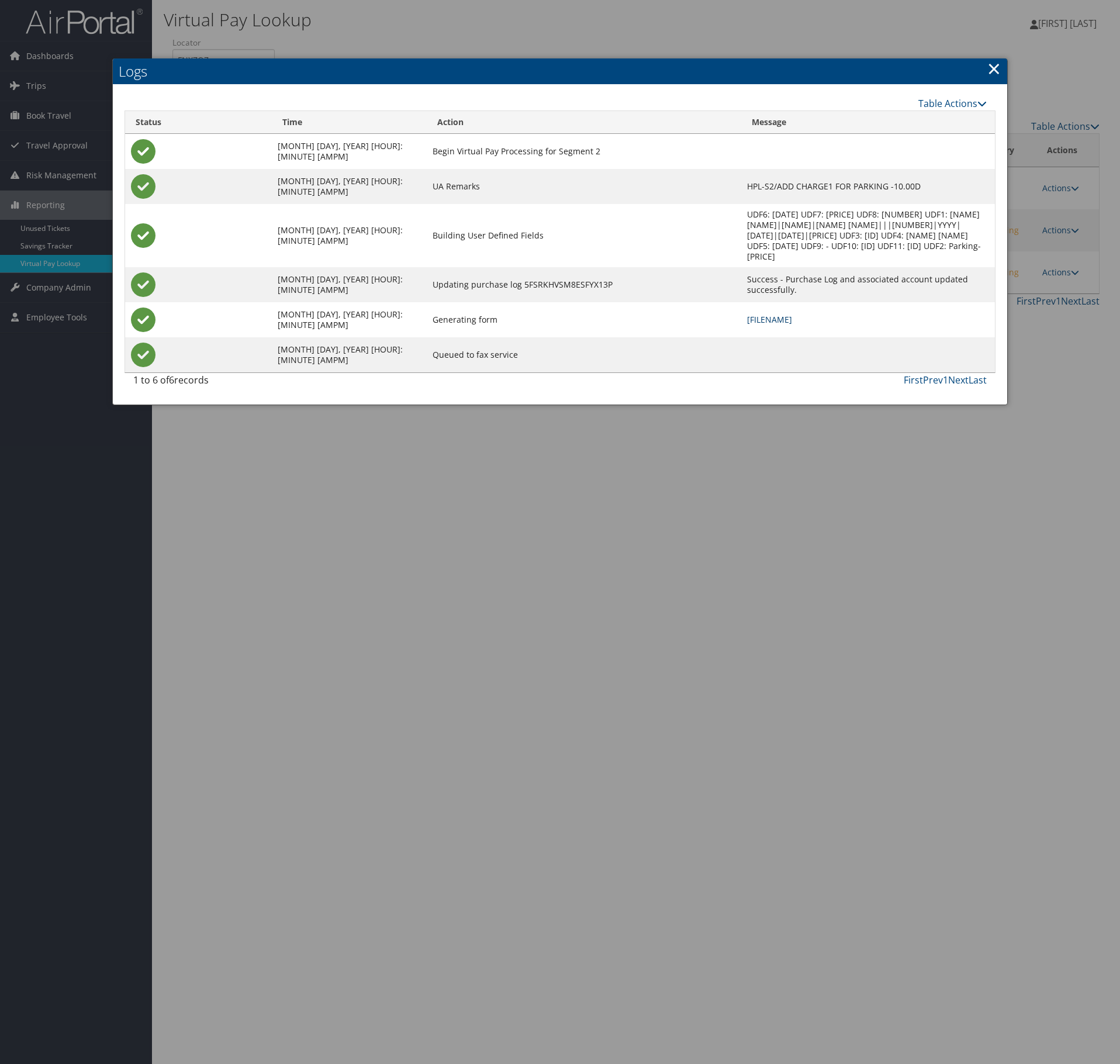click on "FNXZOZ-S2_1754500869258.pdf" at bounding box center (769, 319) 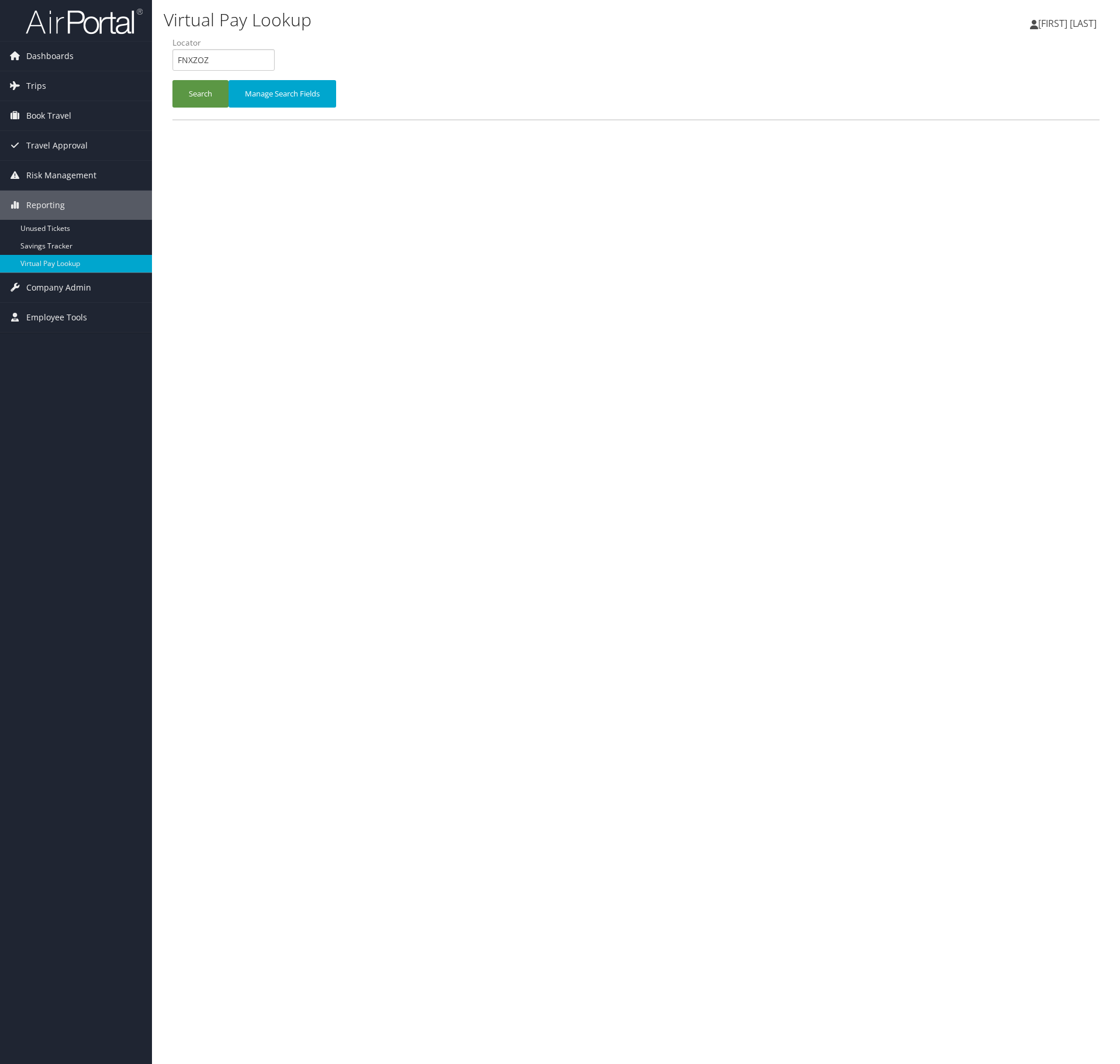 scroll, scrollTop: 0, scrollLeft: 0, axis: both 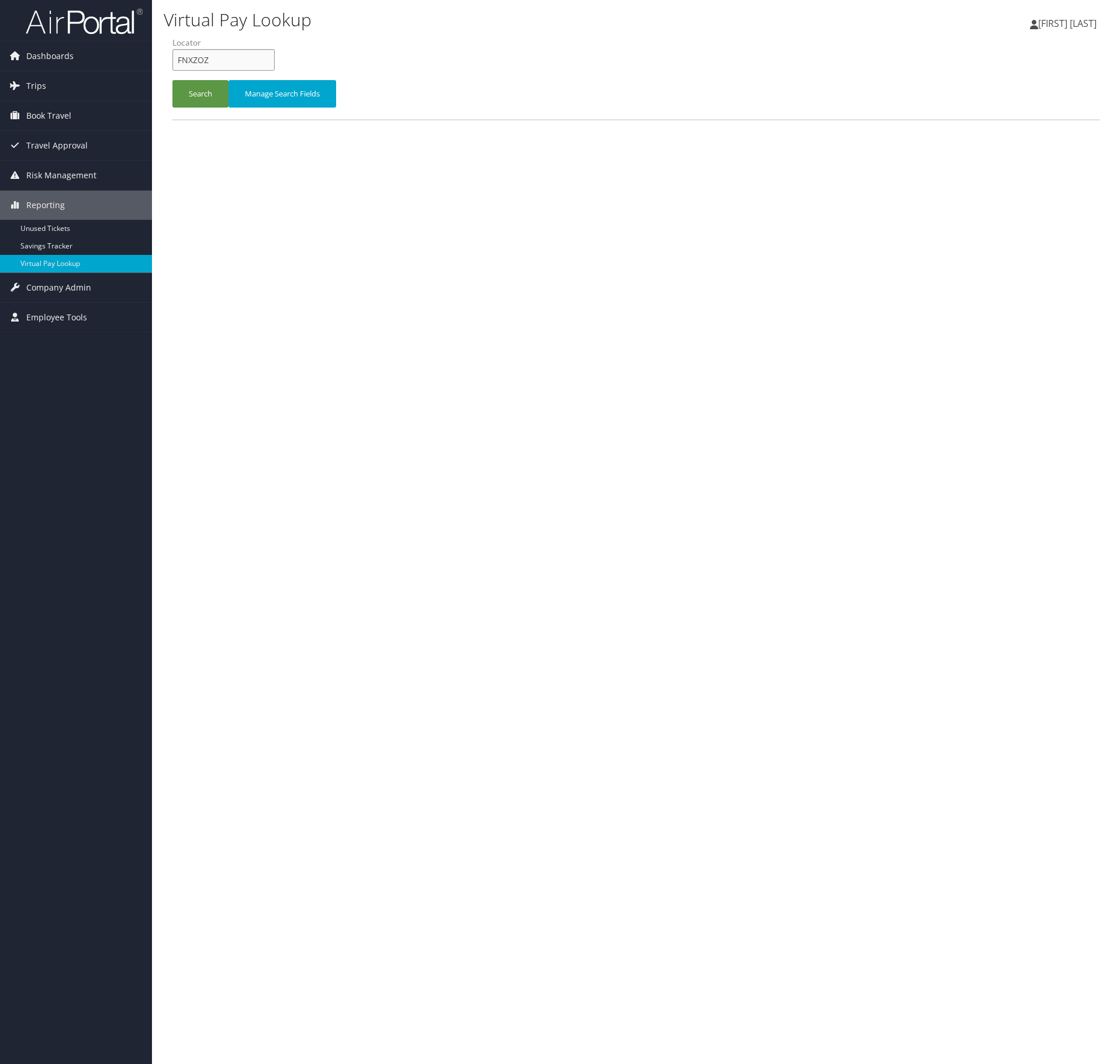 click on "FNXZOZ" at bounding box center (223, 60) 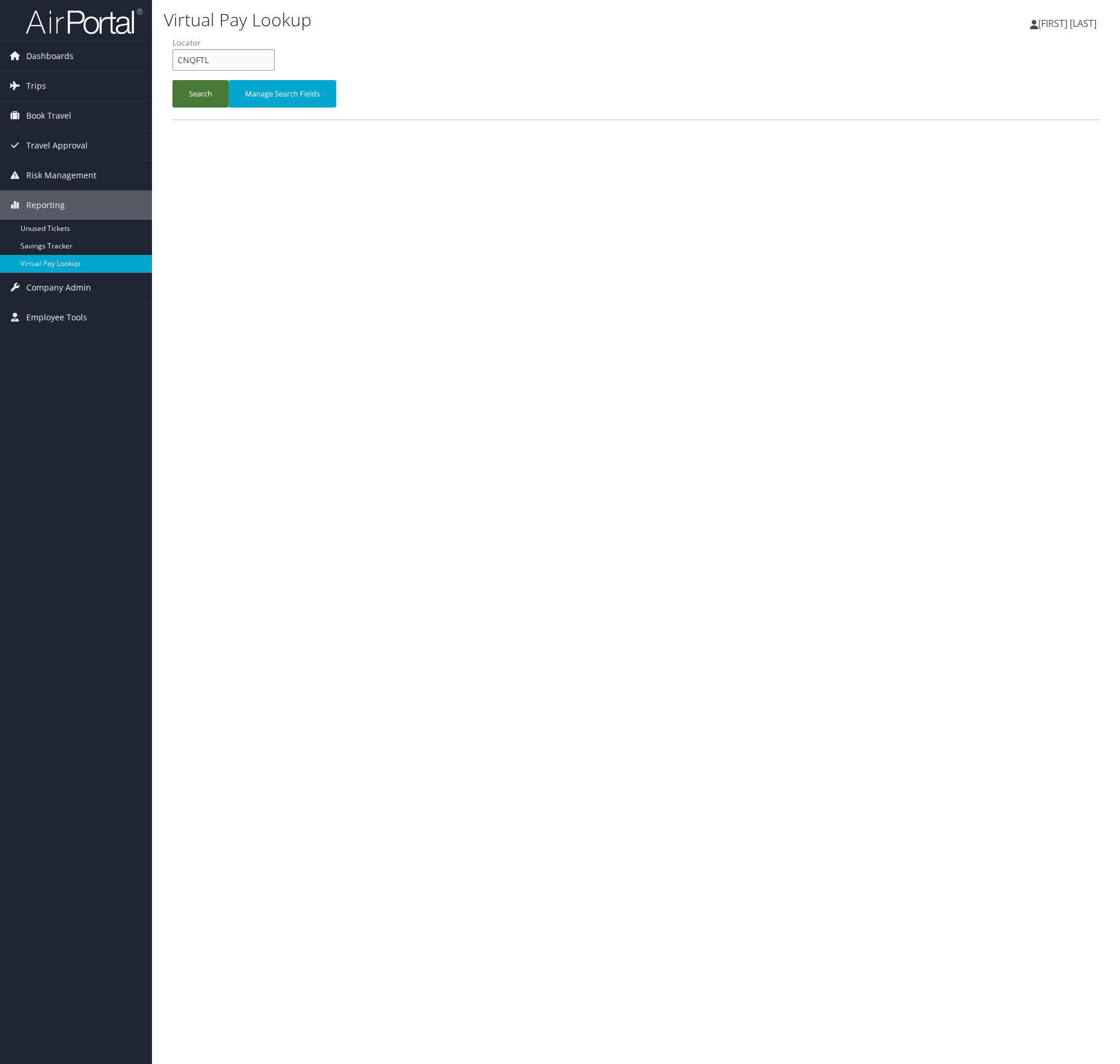 type on "CNQFTL" 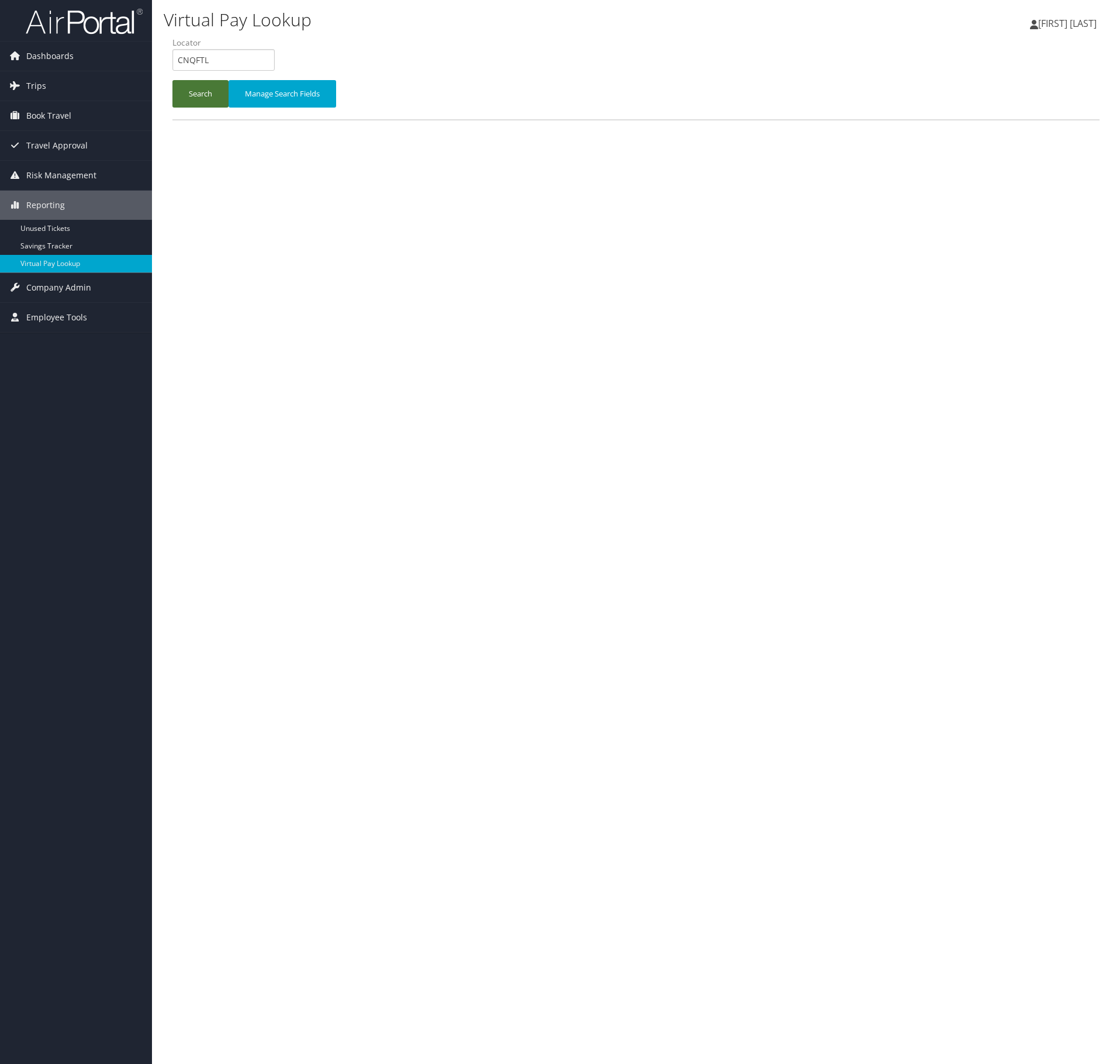 click on "Search" at bounding box center [201, 94] 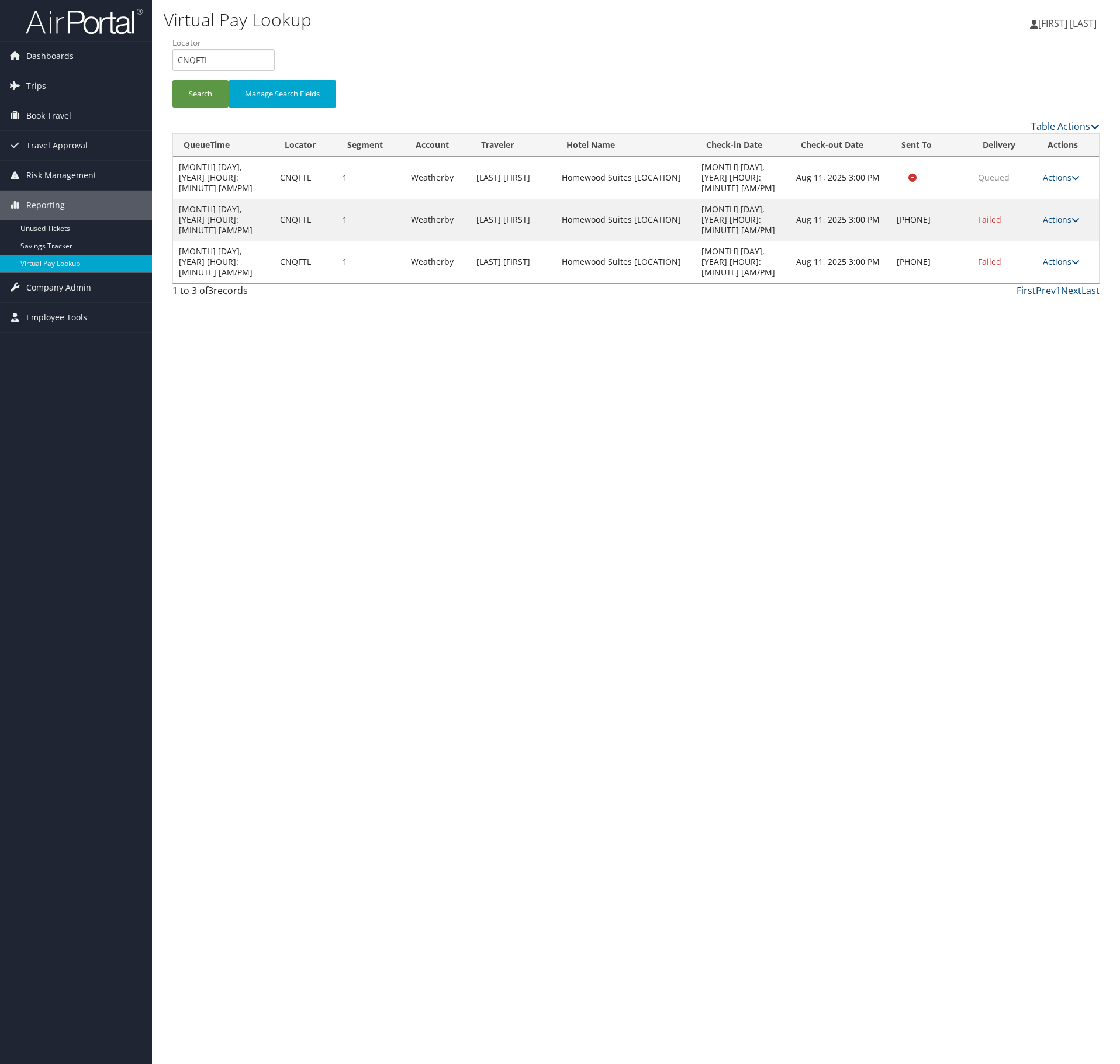 drag, startPoint x: 1063, startPoint y: 212, endPoint x: 1060, endPoint y: 226, distance: 14.31782 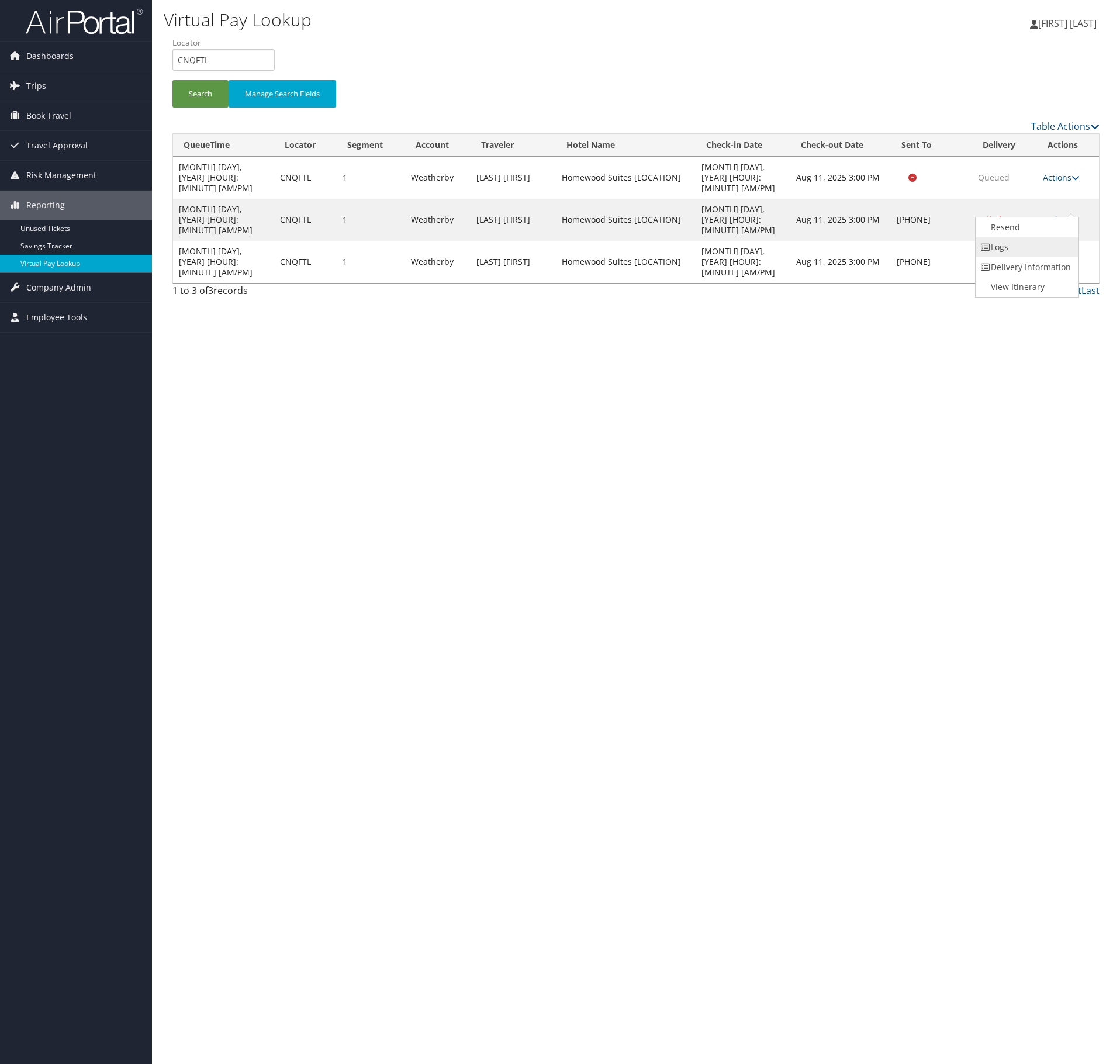 click on "Logs" at bounding box center [1025, 247] 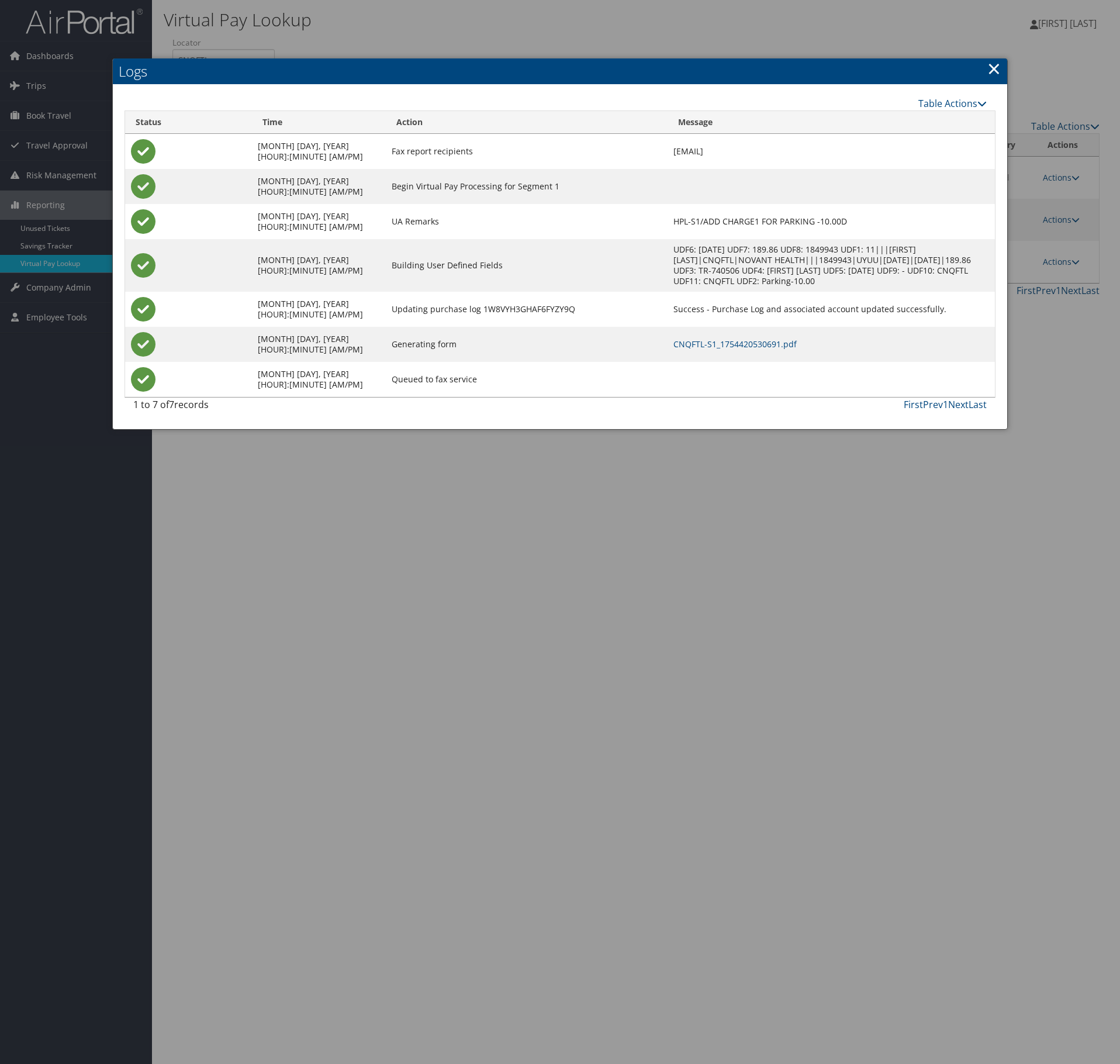 click on "CNQFTL-S1_1754420530691.pdf" at bounding box center (831, 344) 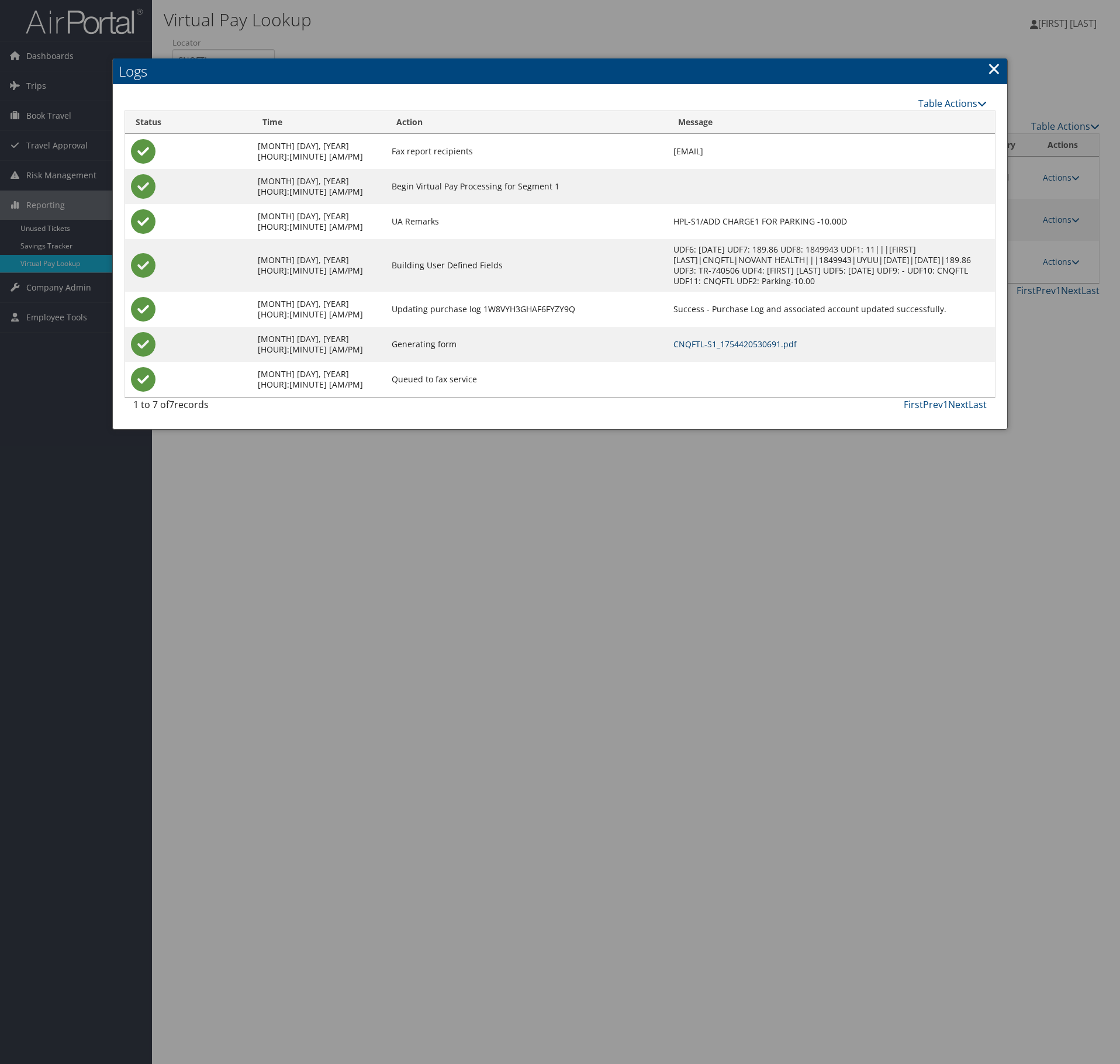 click on "CNQFTL-S1_1754420530691.pdf" at bounding box center (735, 344) 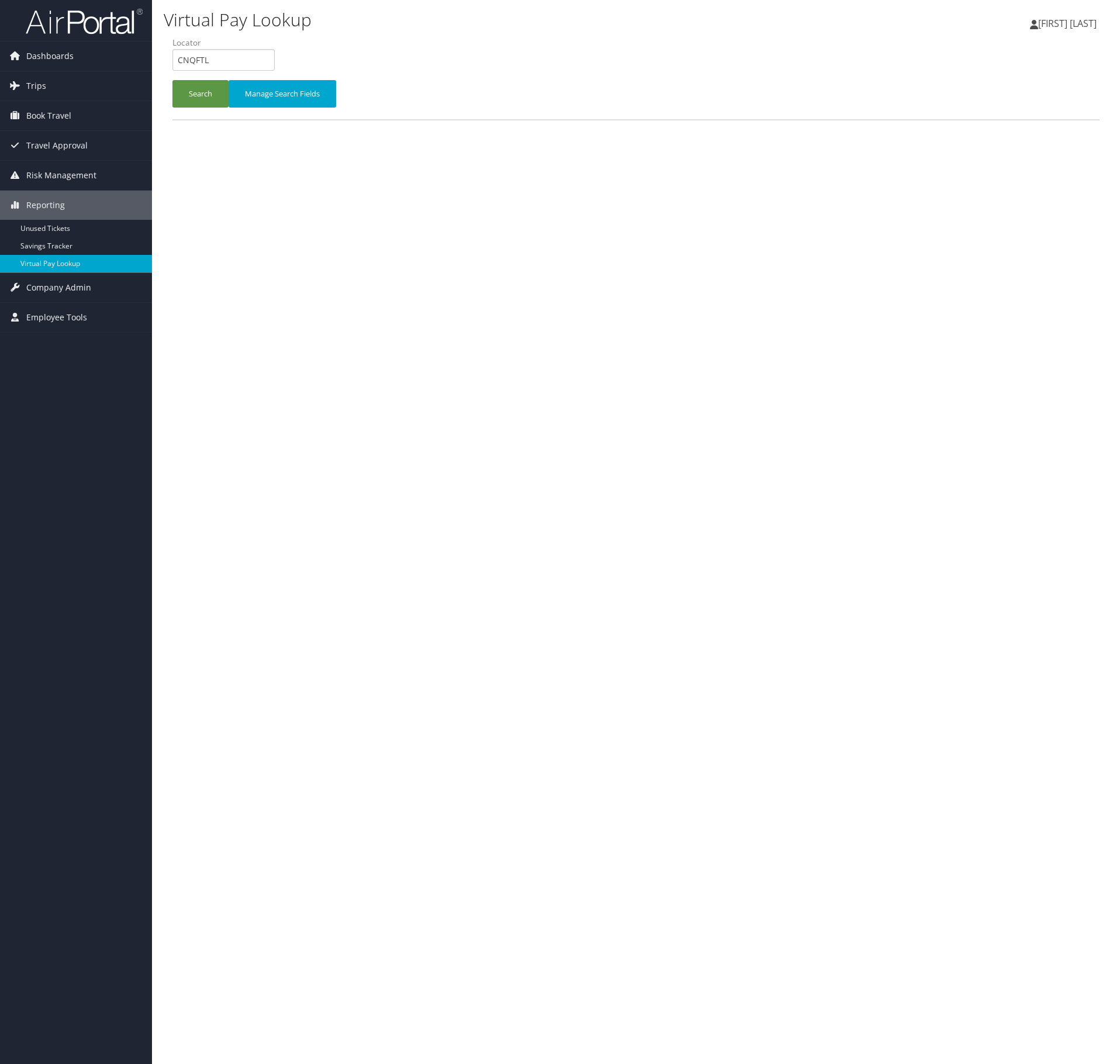 scroll, scrollTop: 0, scrollLeft: 0, axis: both 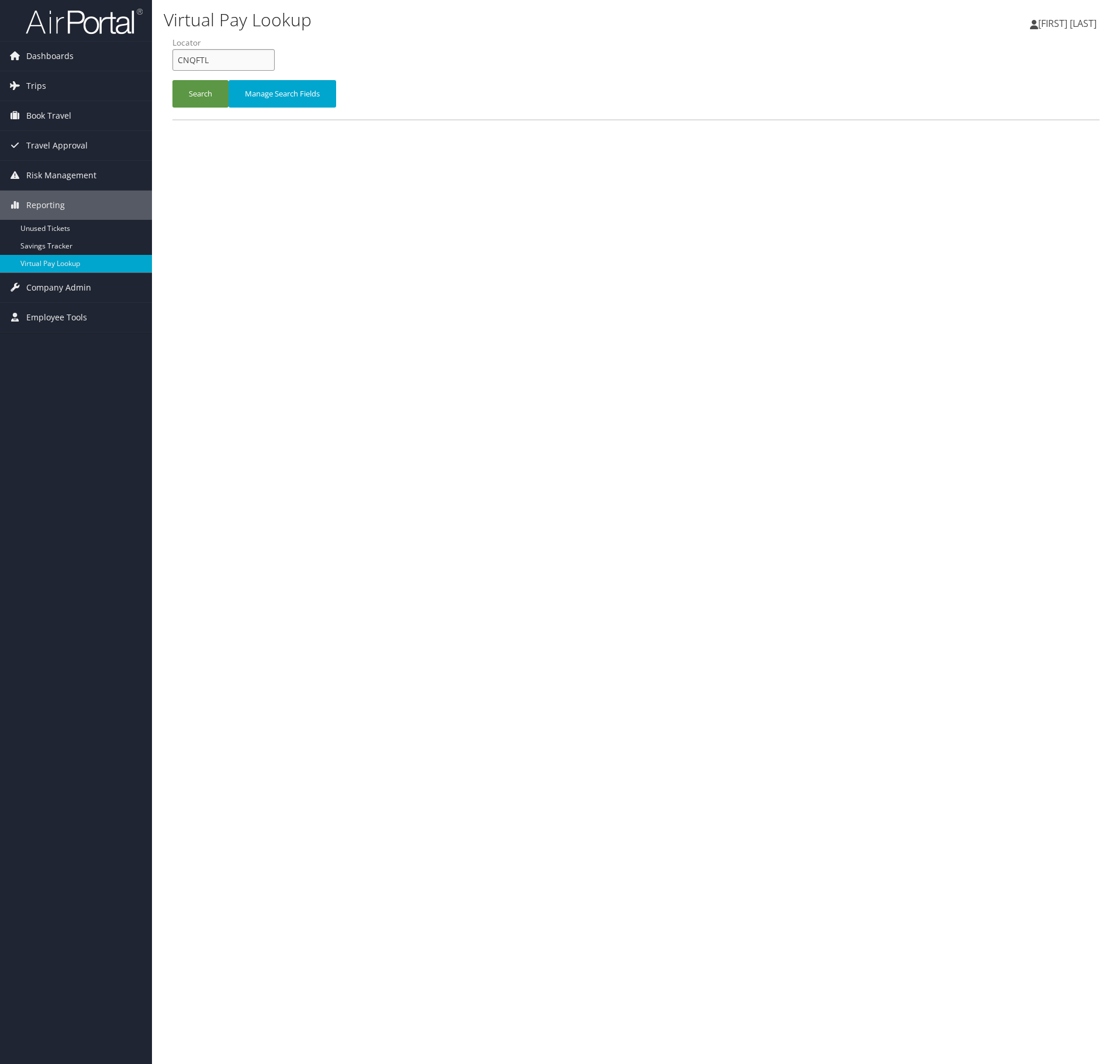 click on "CNQFTL" at bounding box center (223, 60) 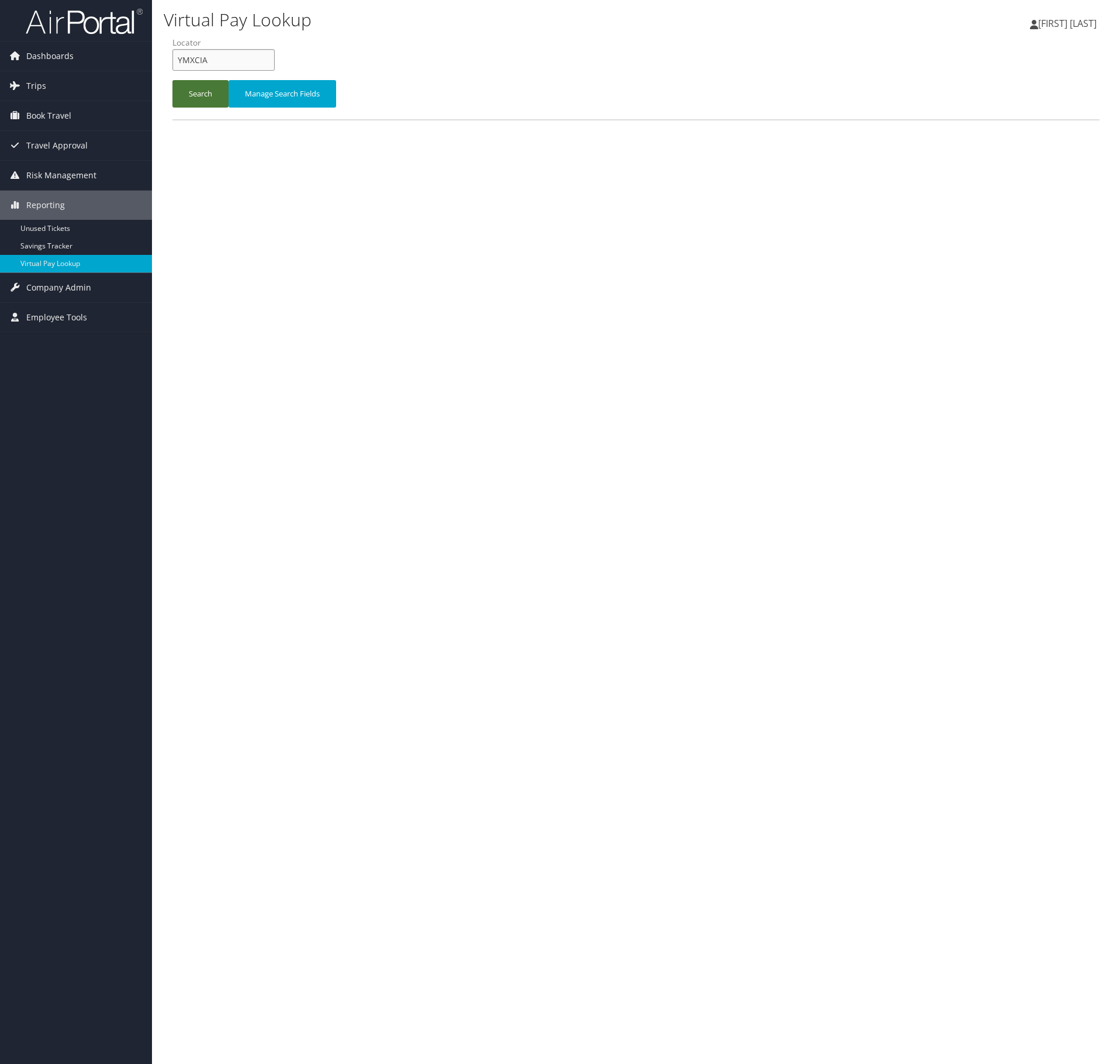 type on "YMXCIA" 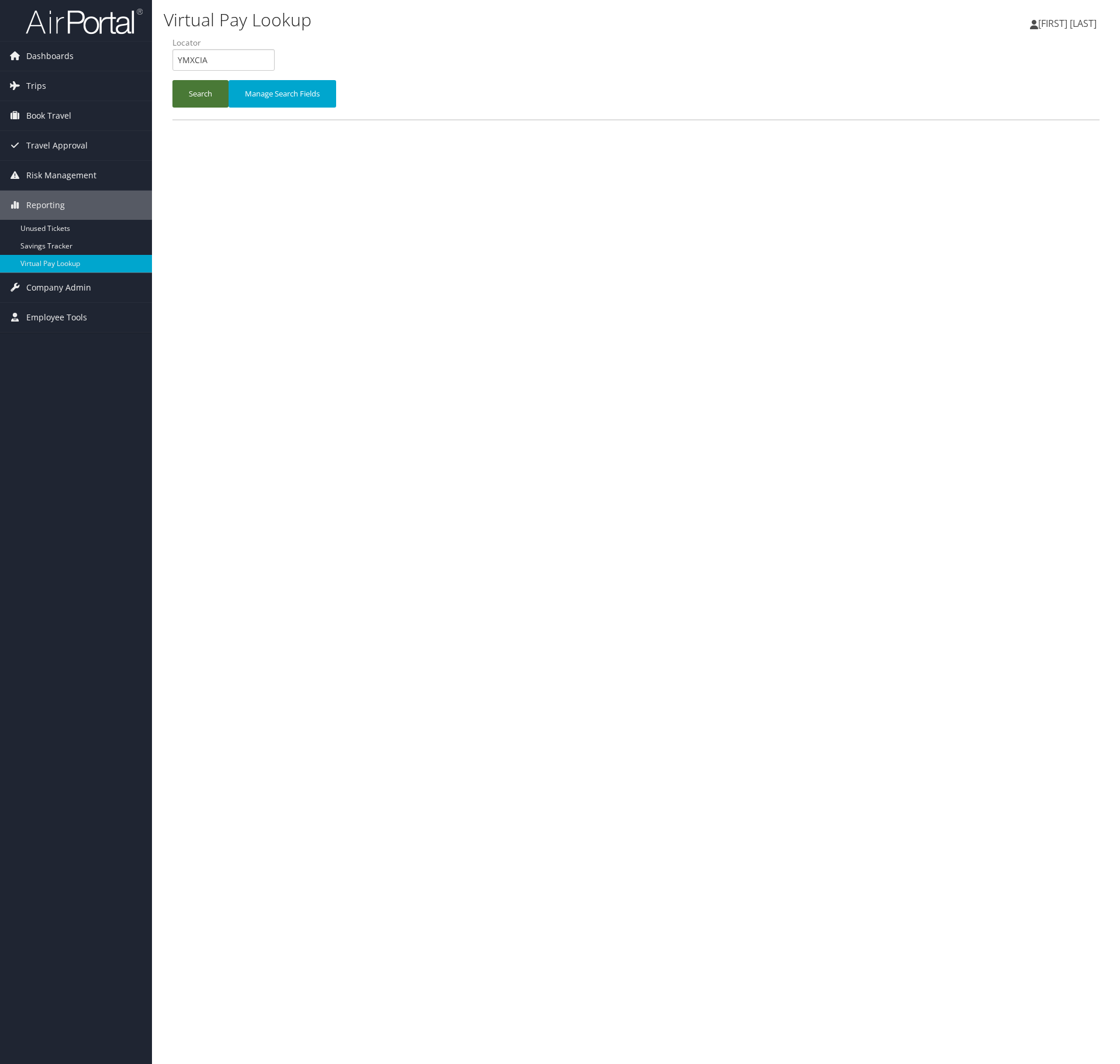 click on "Search" at bounding box center [201, 94] 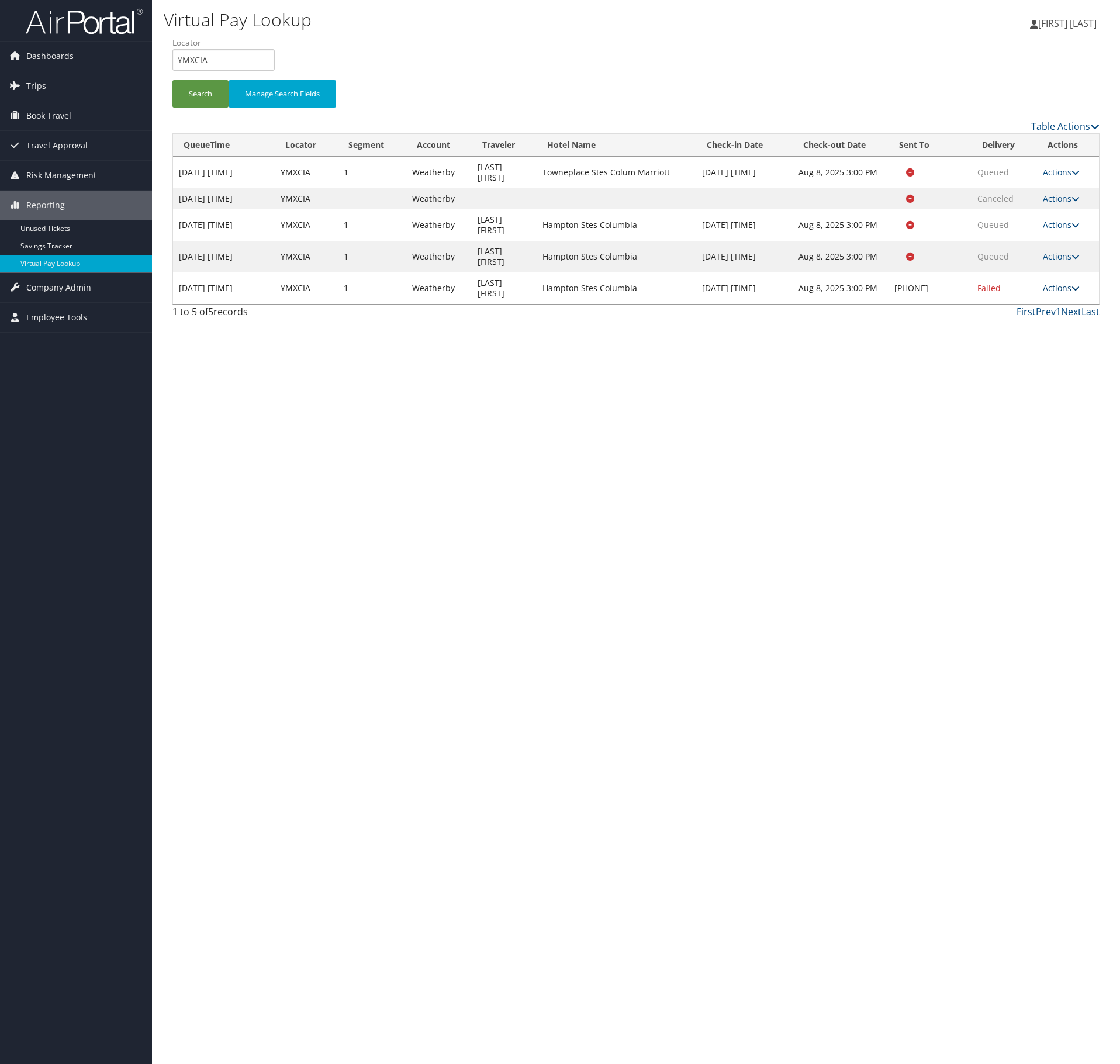 click on "Actions" at bounding box center (1061, 288) 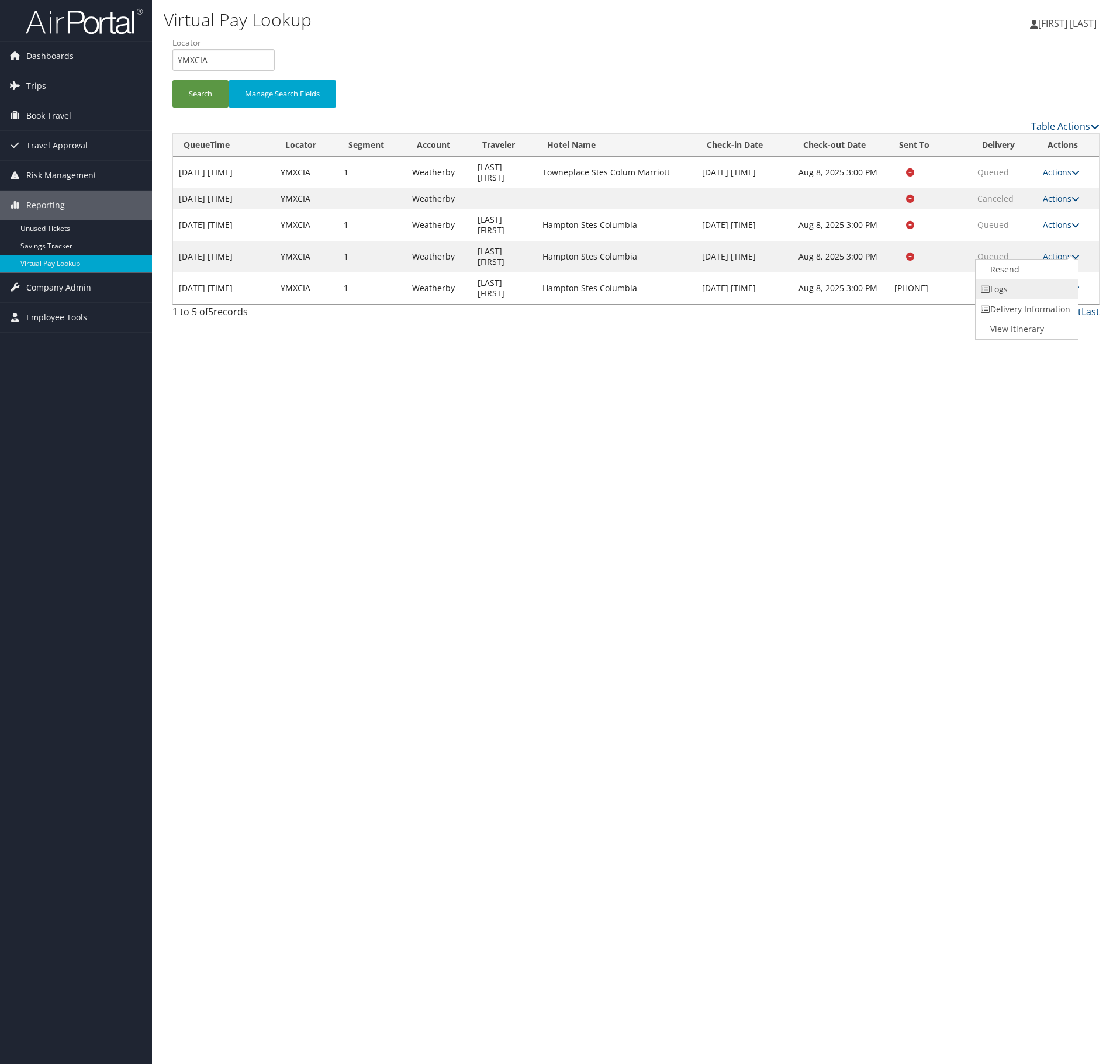 click on "Logs" at bounding box center [1025, 289] 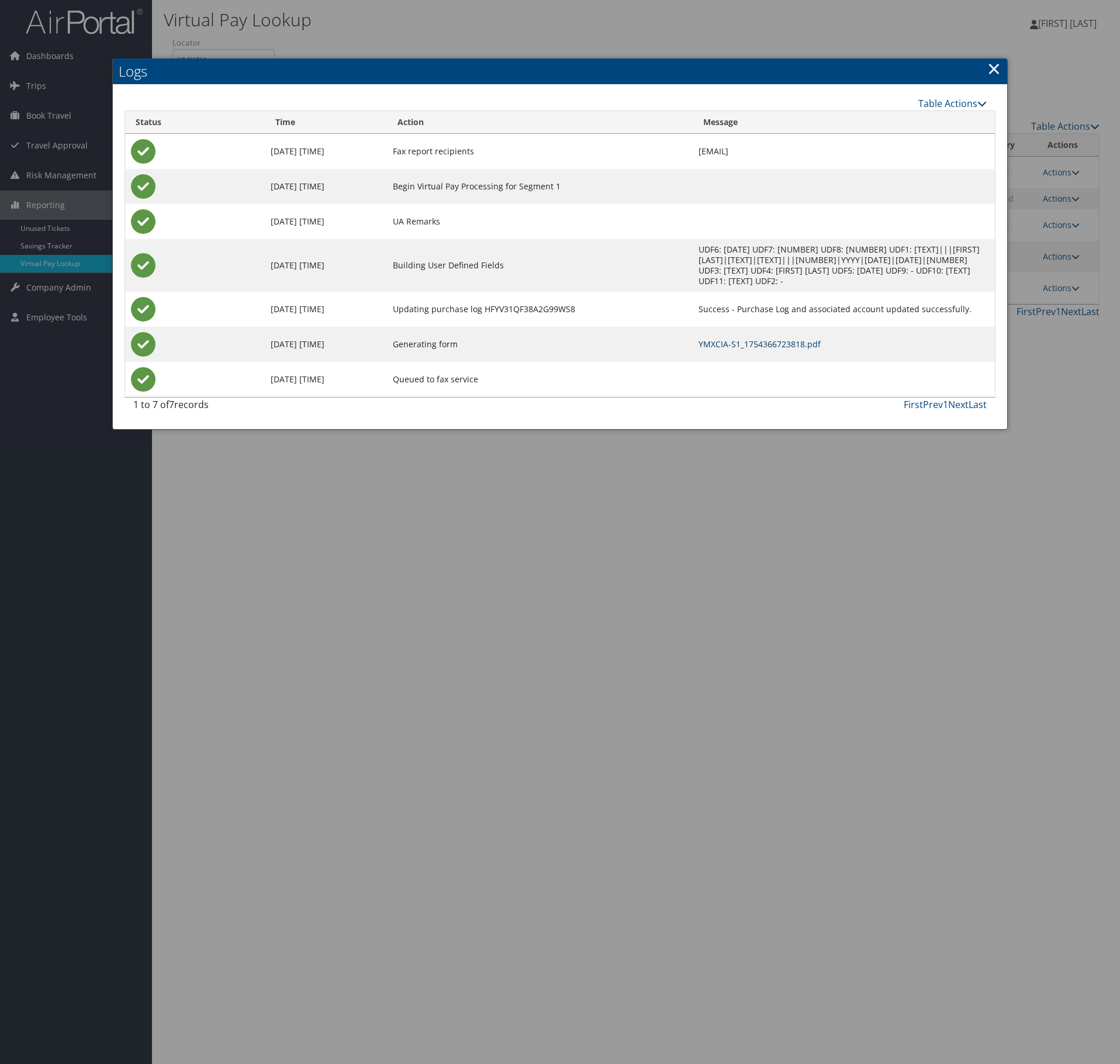 click on "YMXCIA-S1_1754366723818.pdf" at bounding box center [759, 344] 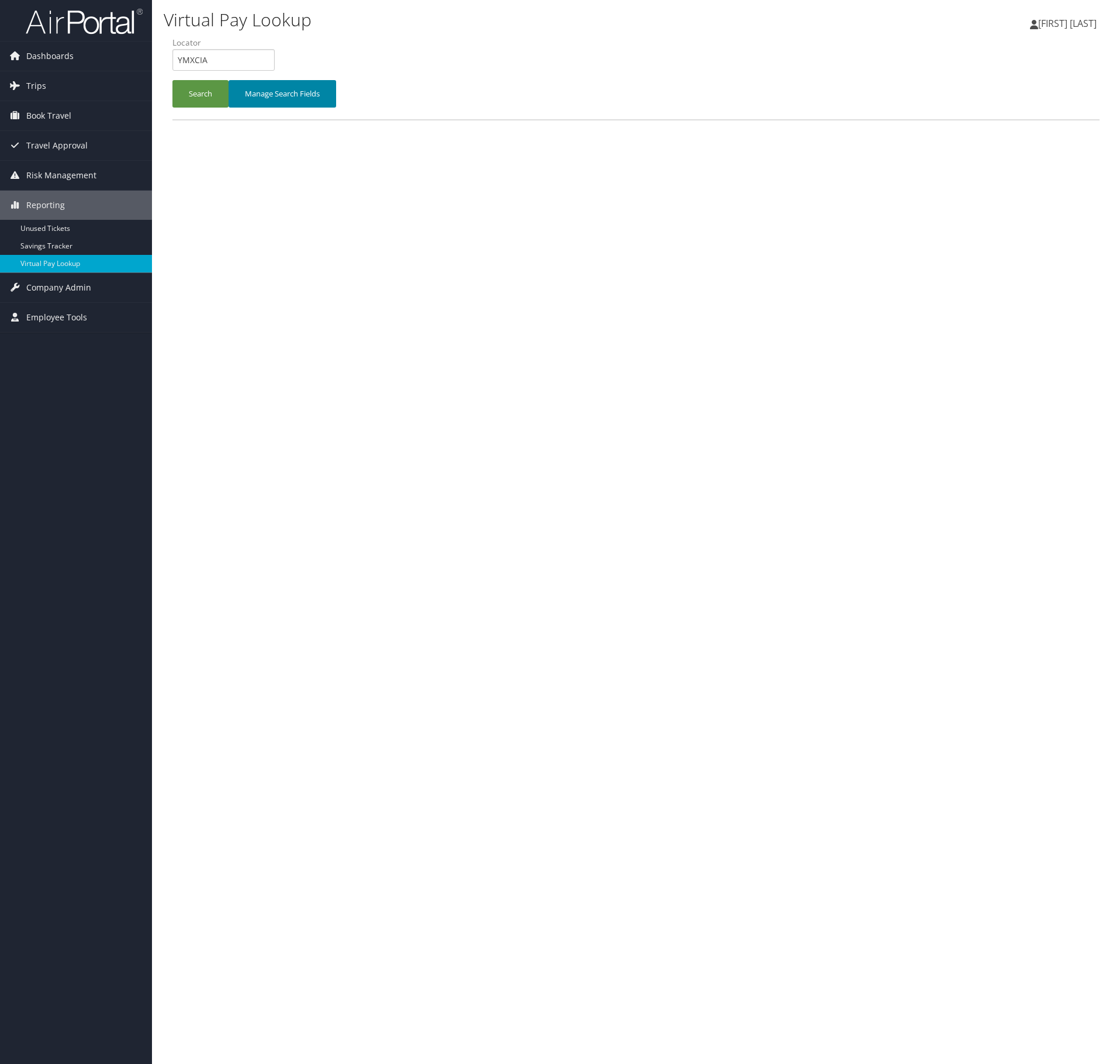 scroll, scrollTop: 0, scrollLeft: 0, axis: both 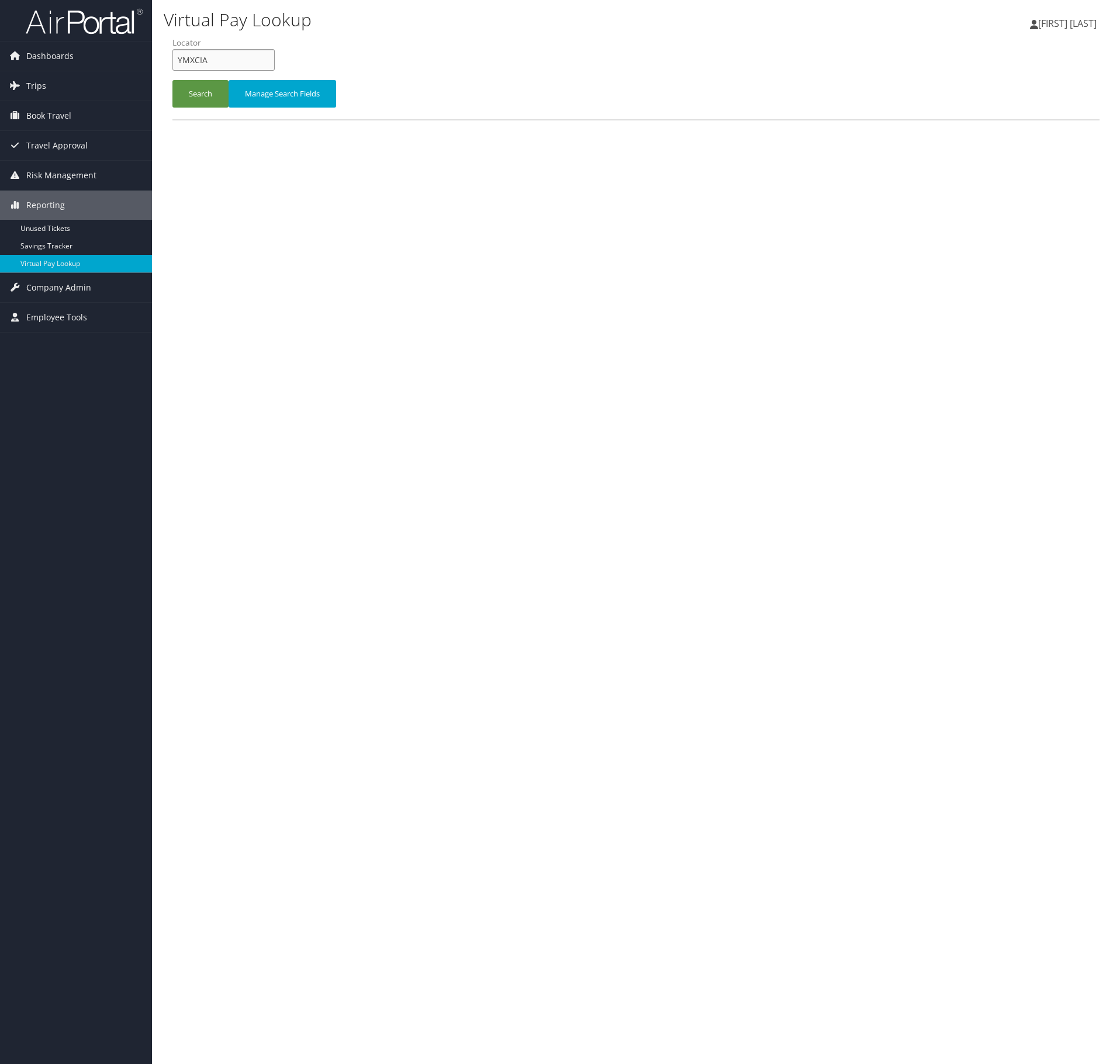 click on "YMXCIA" at bounding box center (223, 60) 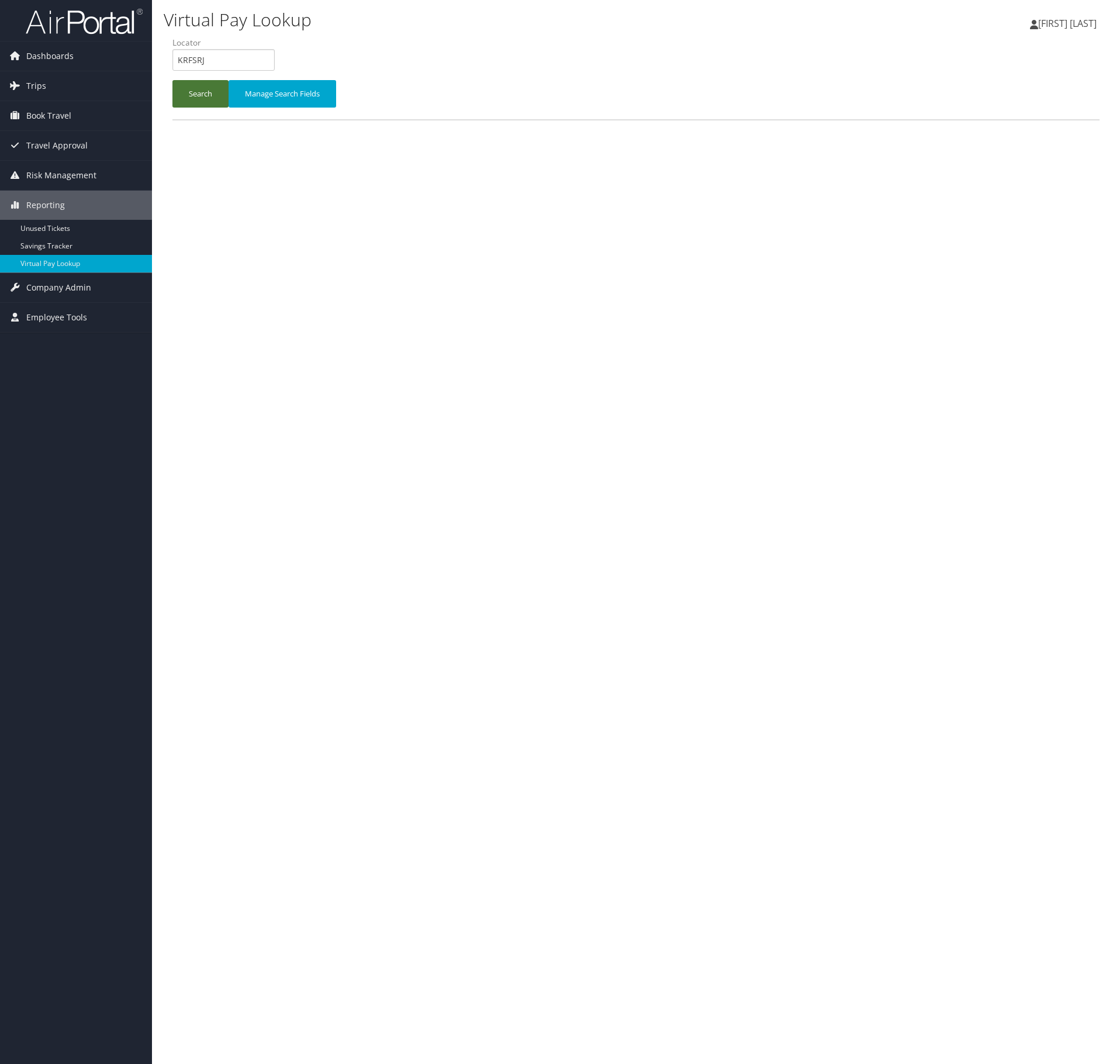 click on "Search" at bounding box center (201, 94) 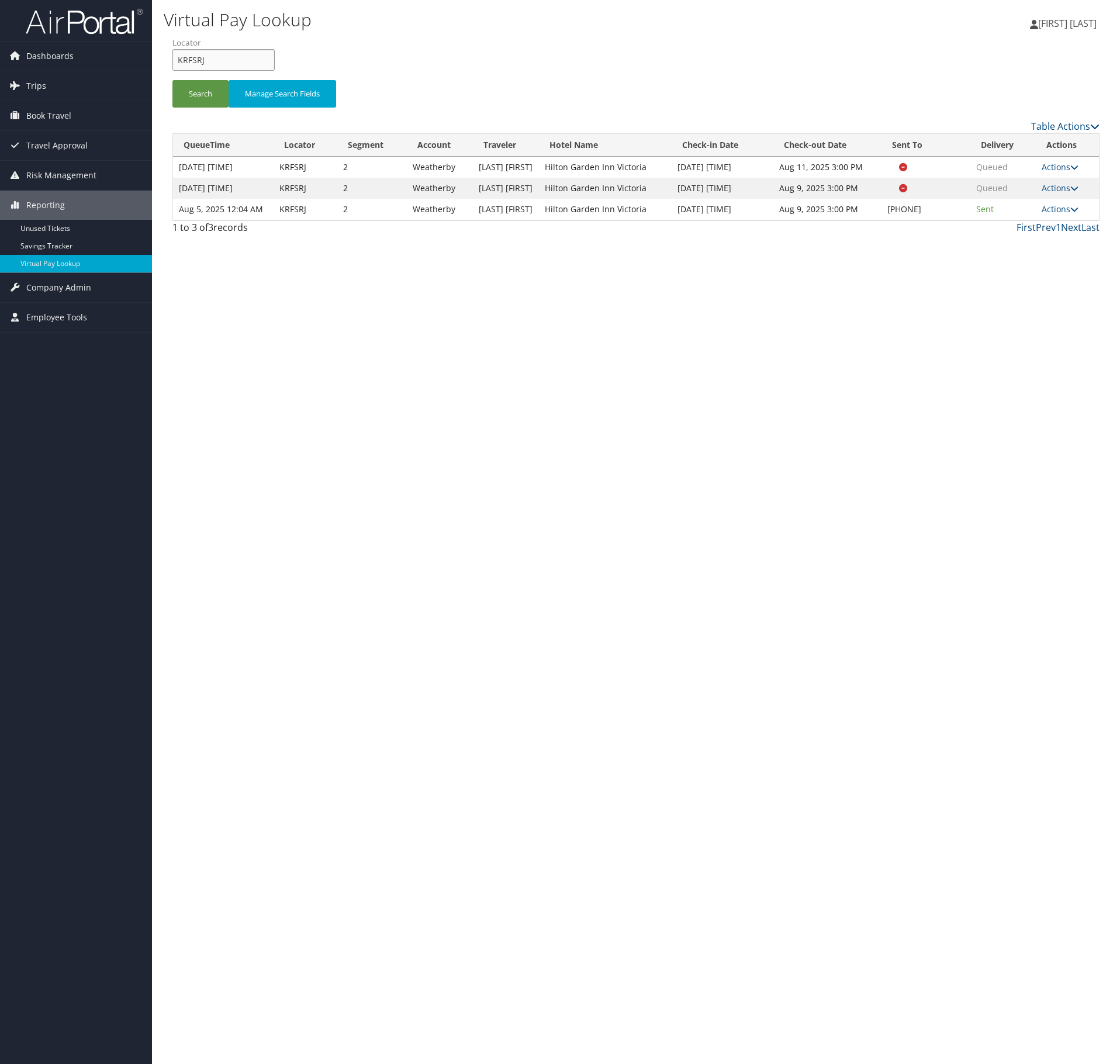 click on "KRFSRJ" at bounding box center (223, 60) 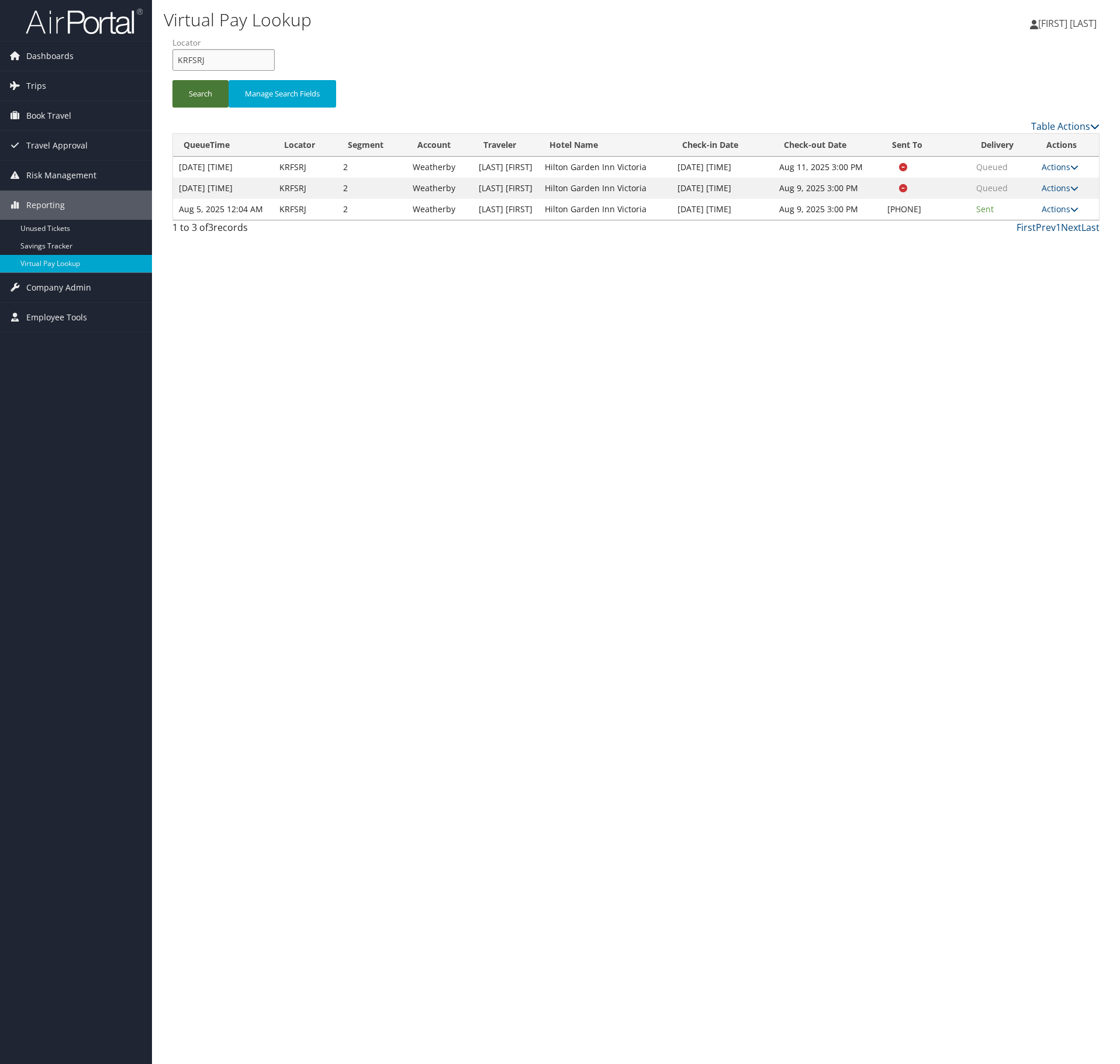 paste on "FIOMPH" 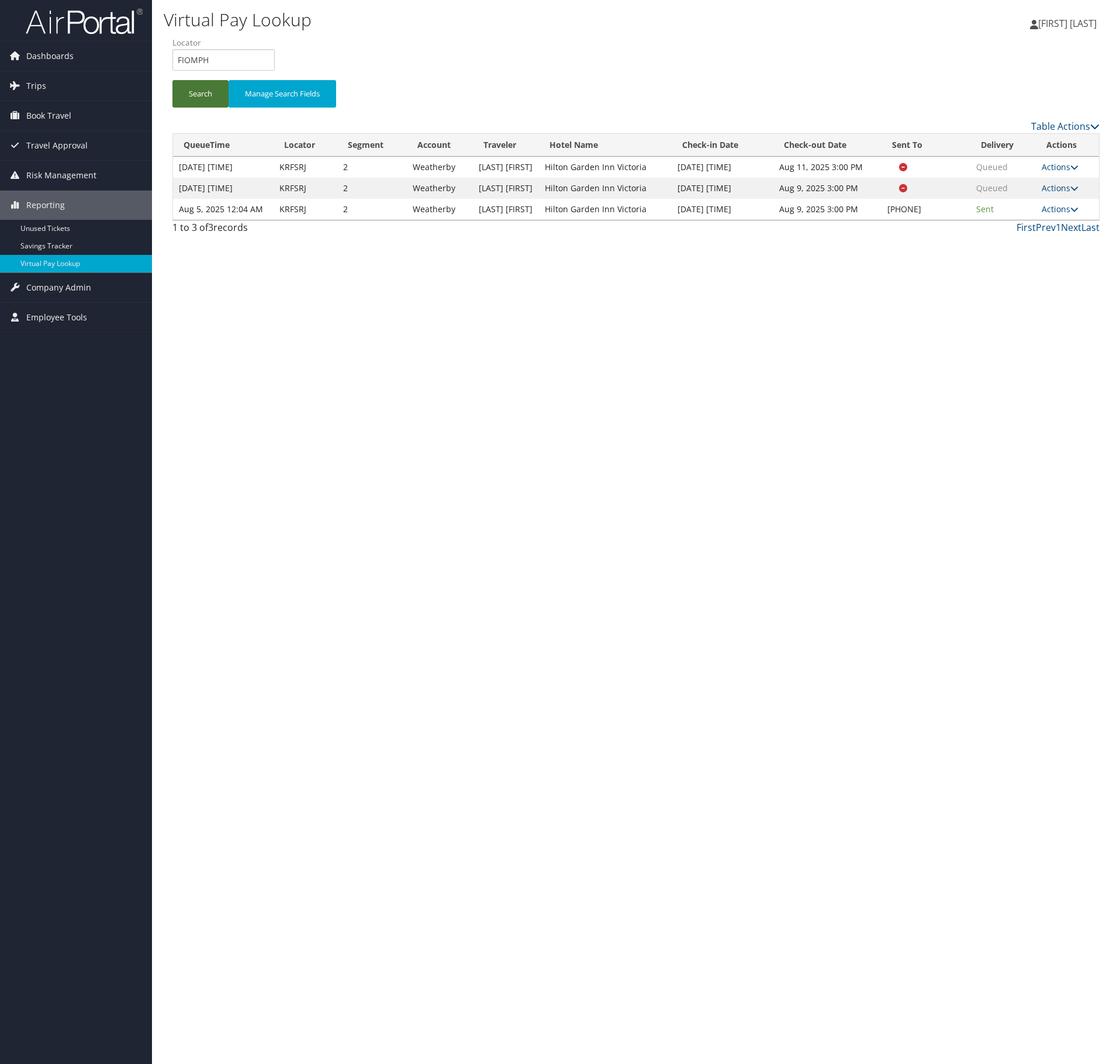 click on "Search" at bounding box center (201, 94) 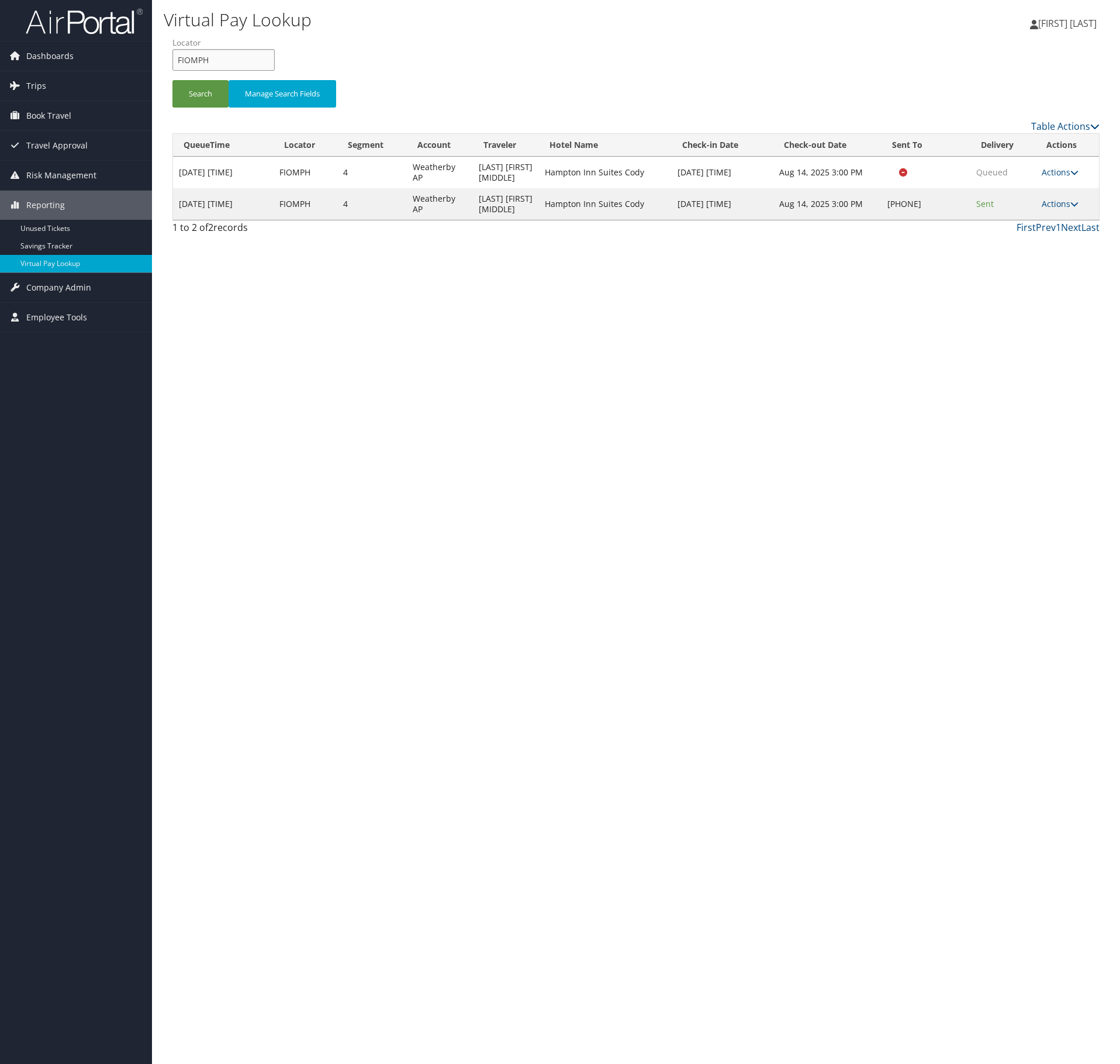 click on "FIOMPH" at bounding box center [223, 60] 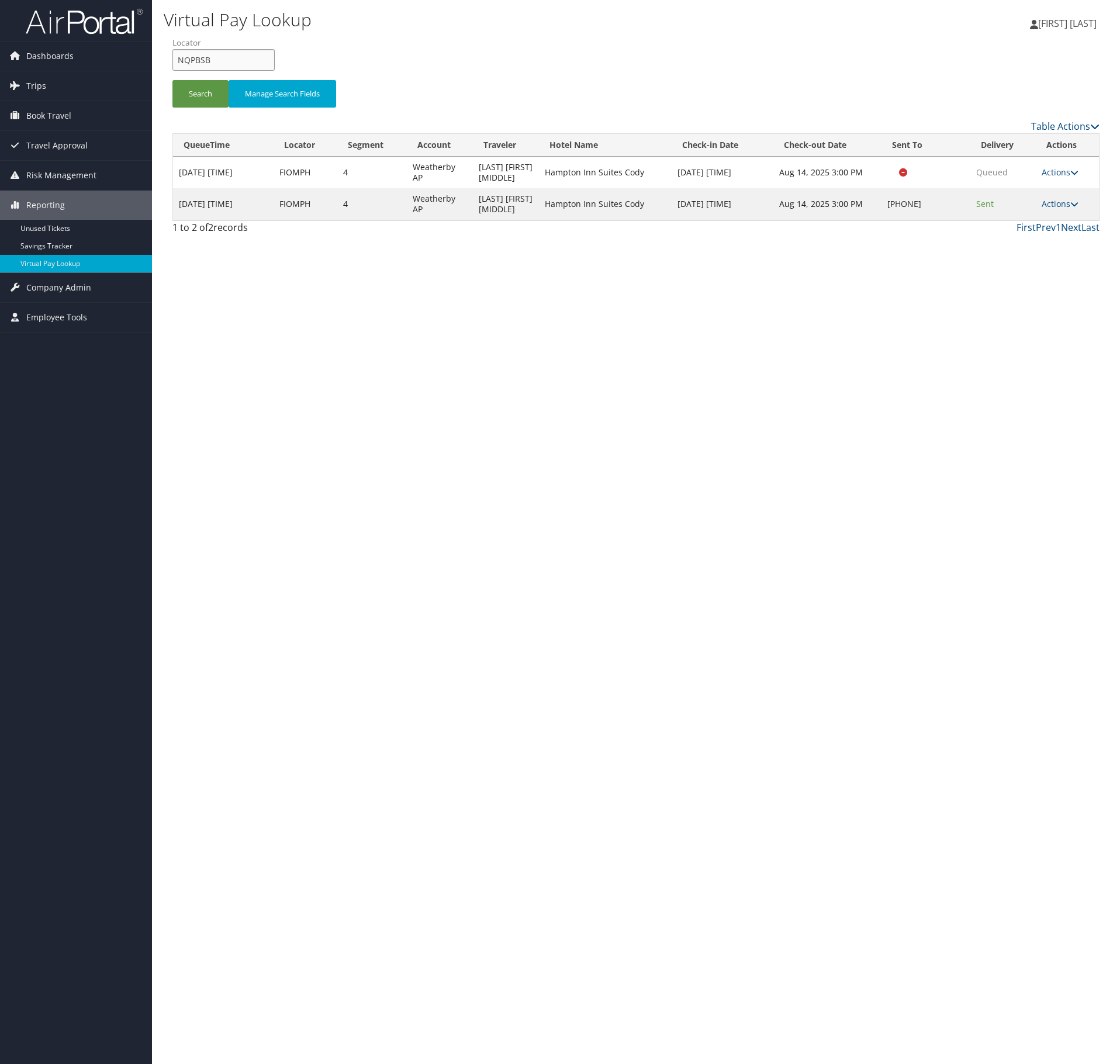 type on "NQPBSB" 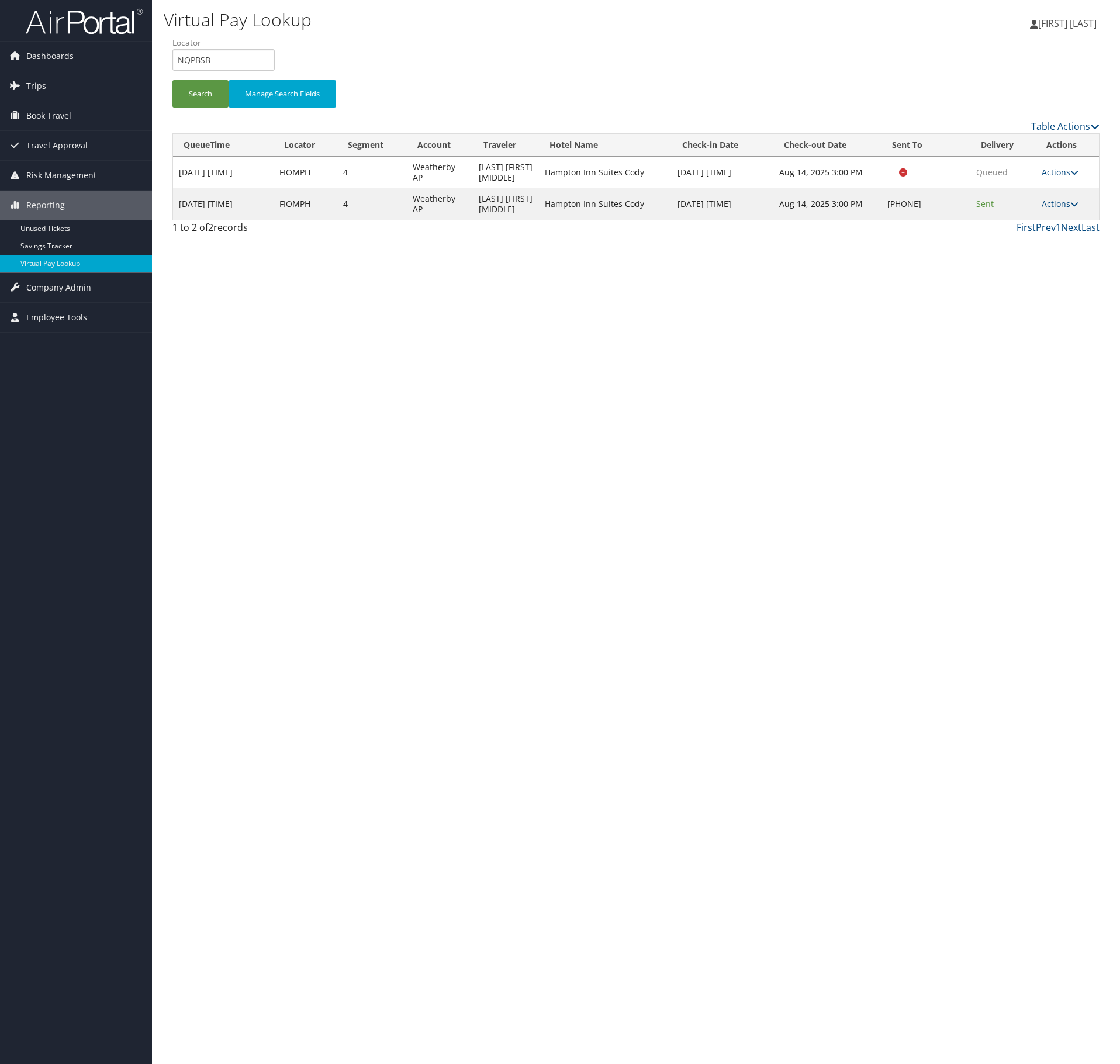 click on "Search Manage Search Fields" at bounding box center (636, 99) 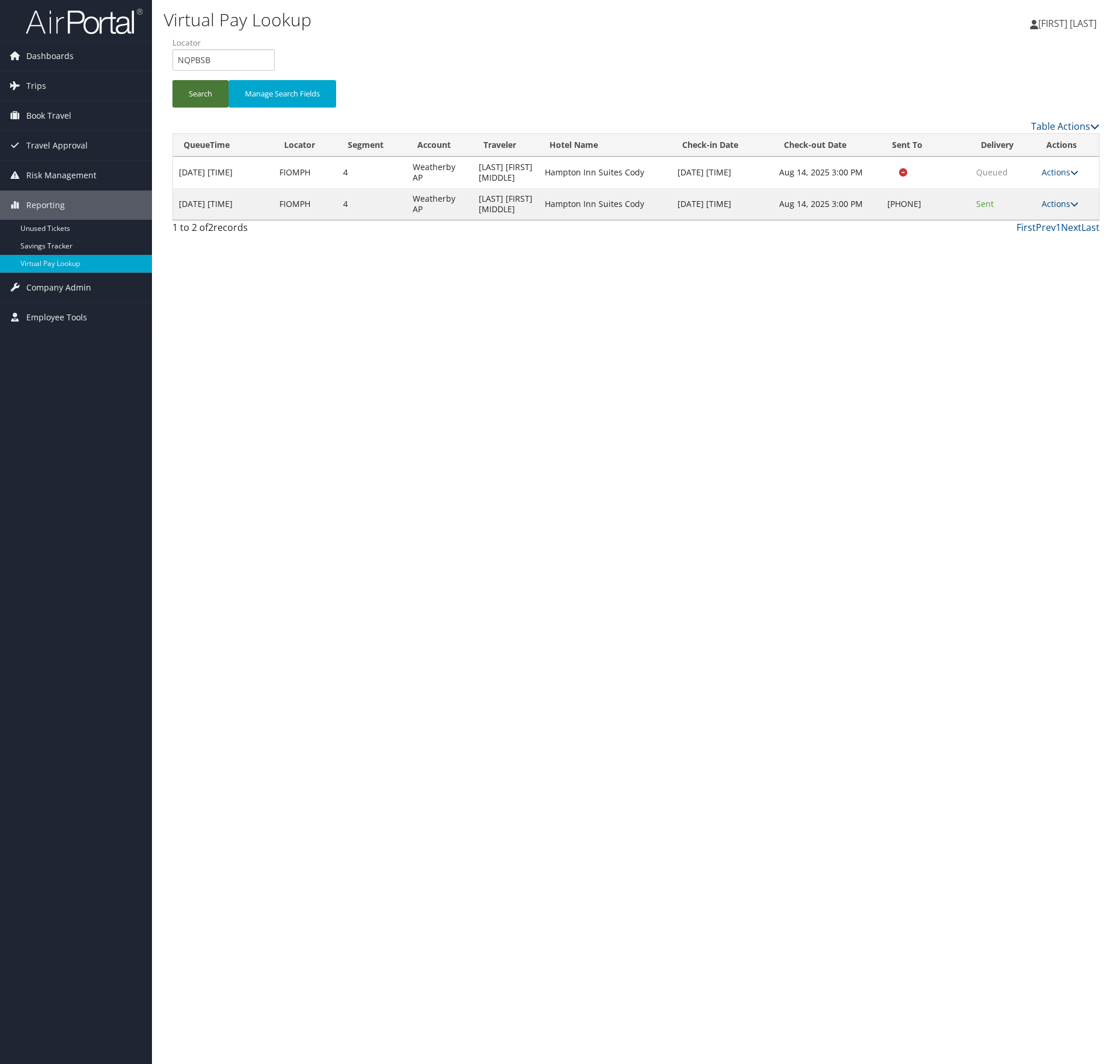 click on "Search" at bounding box center [201, 94] 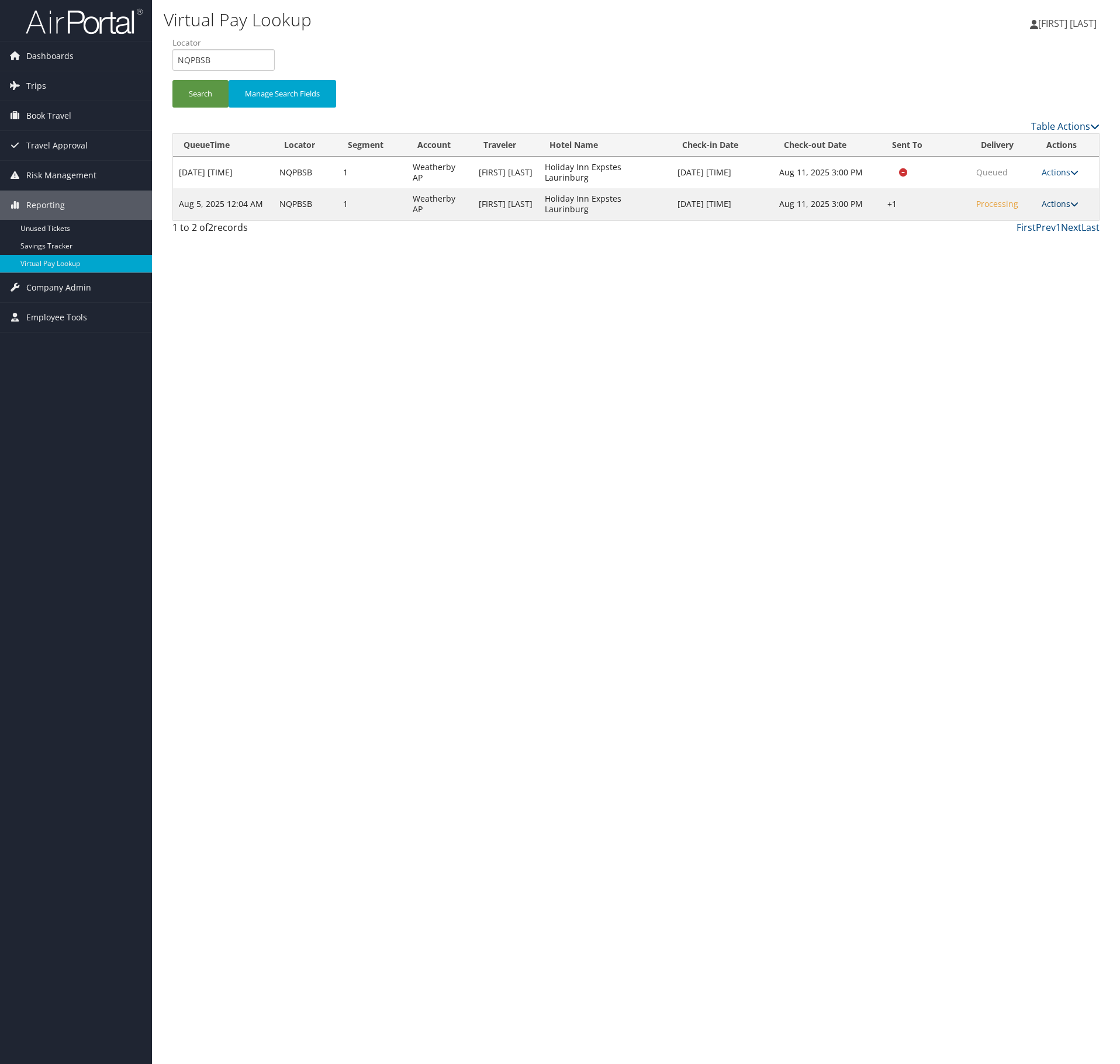 click on "Actions" at bounding box center [1060, 203] 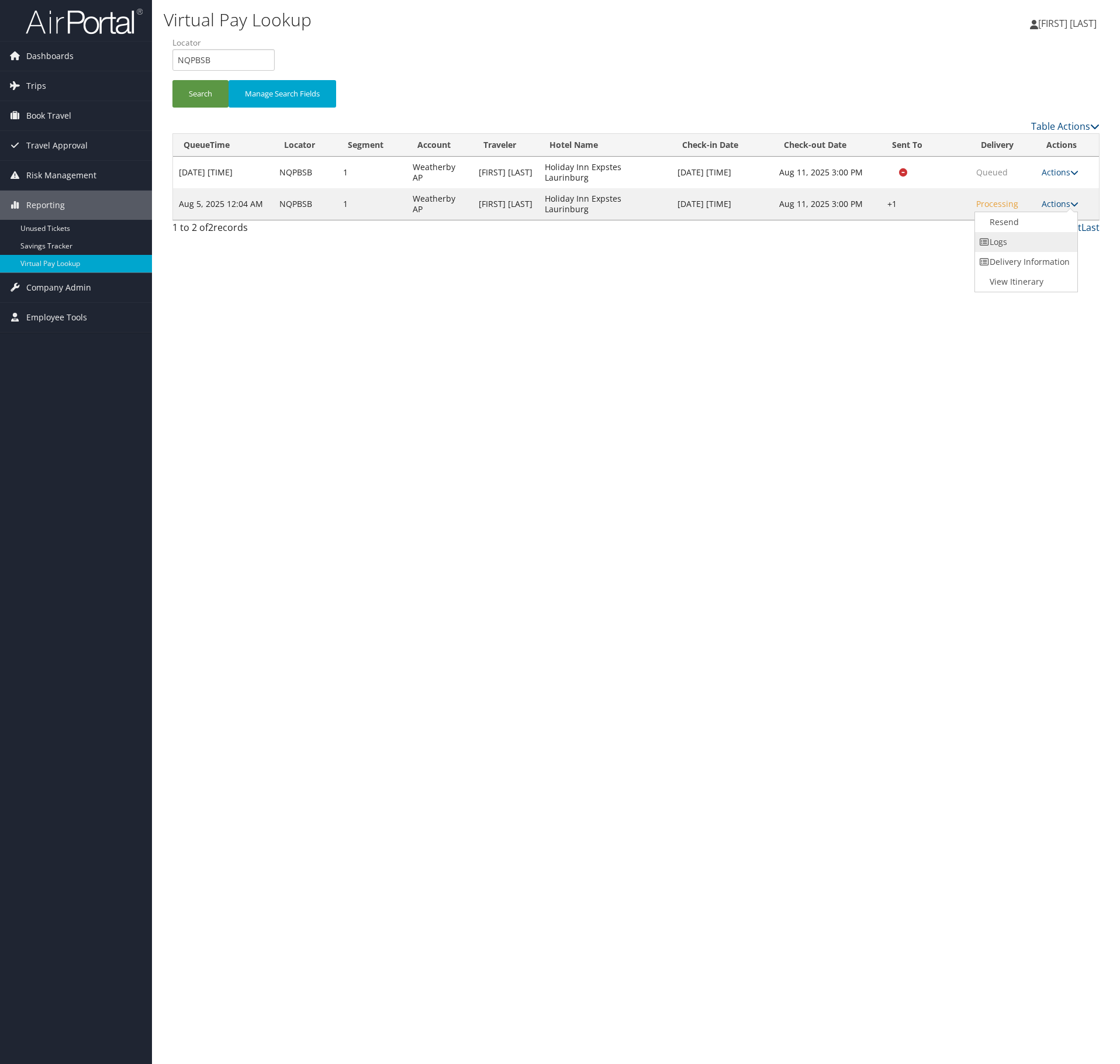 click on "Logs" at bounding box center (1025, 242) 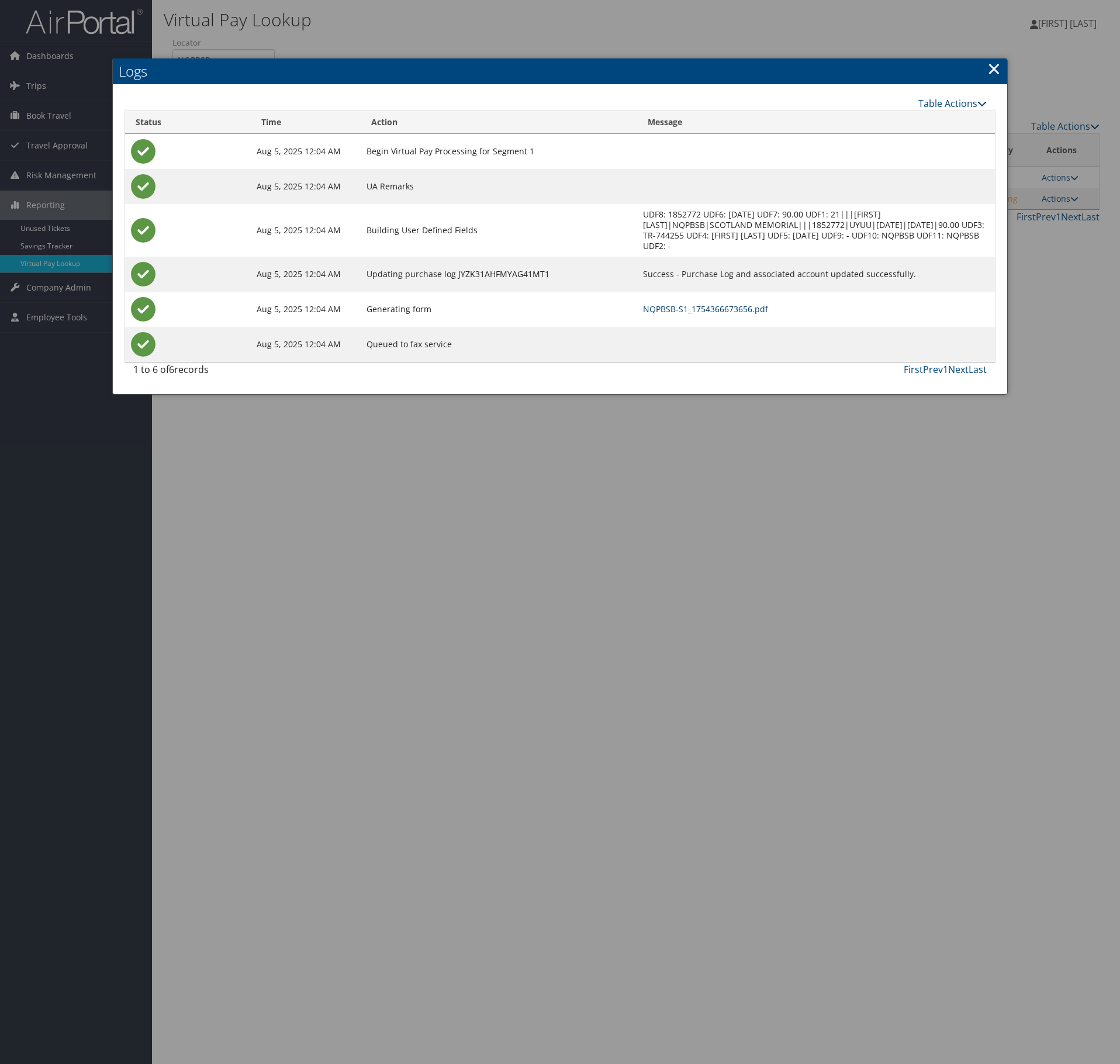 click on "NQPBSB-S1_1754366673656.pdf" at bounding box center (706, 309) 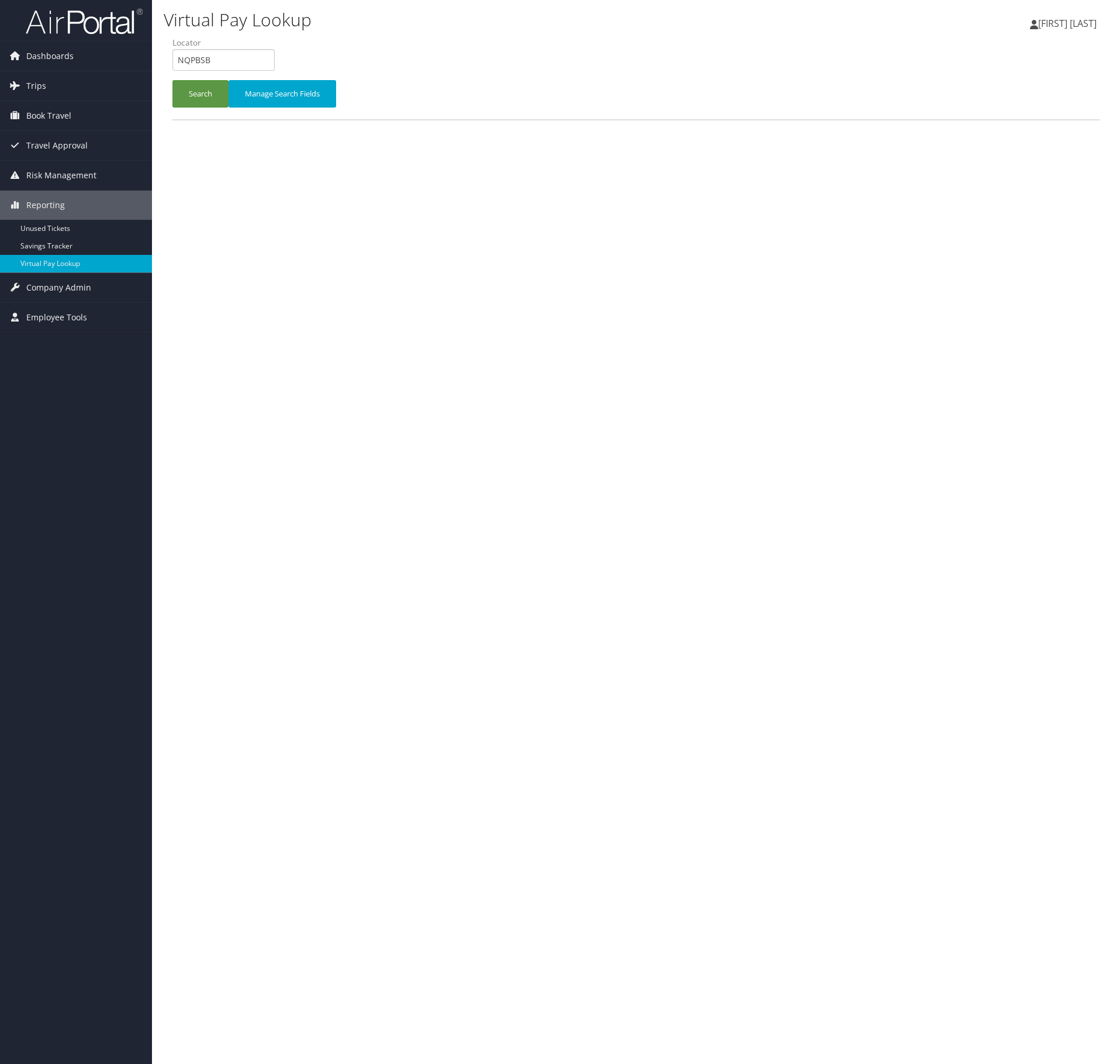scroll, scrollTop: 0, scrollLeft: 0, axis: both 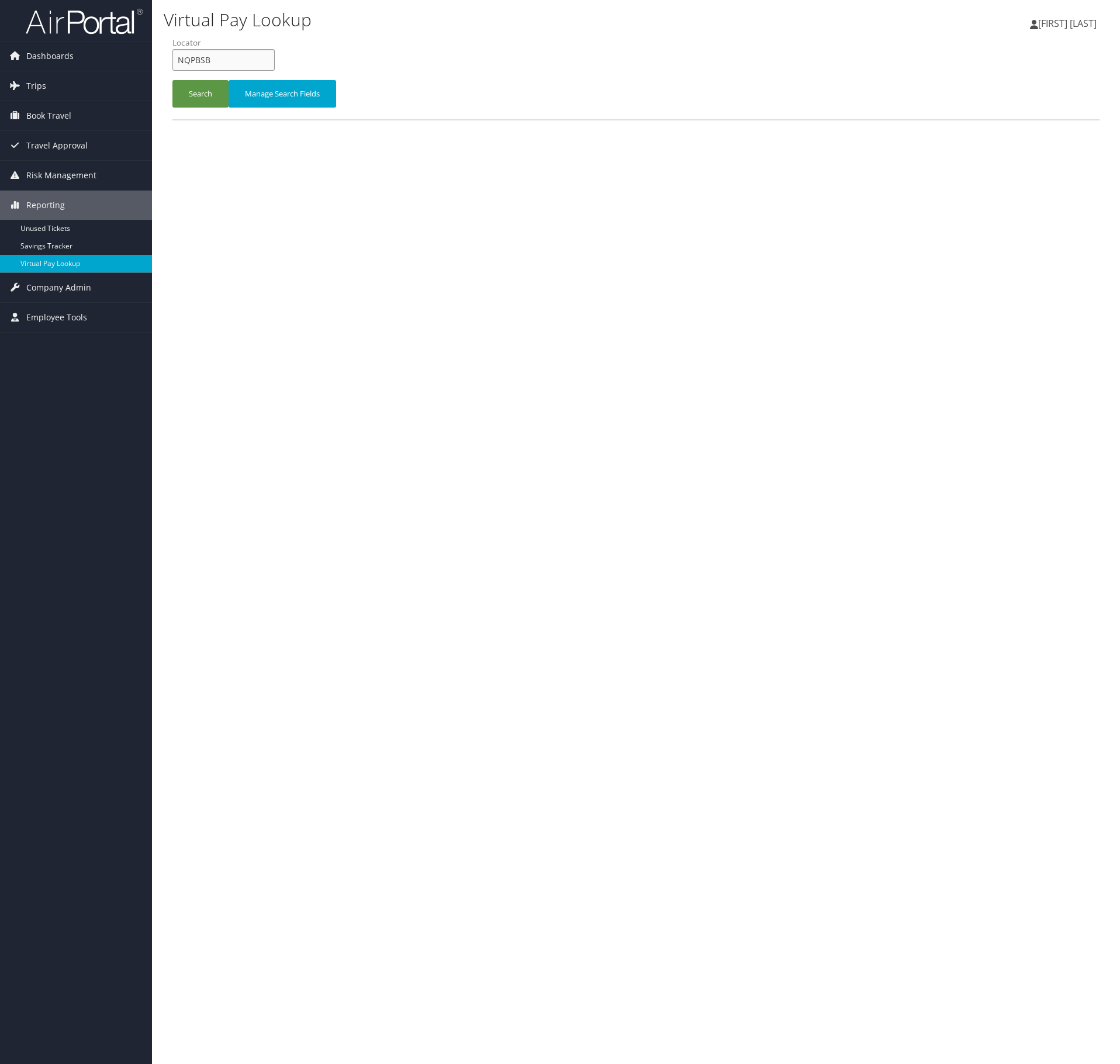 click on "NQPBSB" at bounding box center [223, 60] 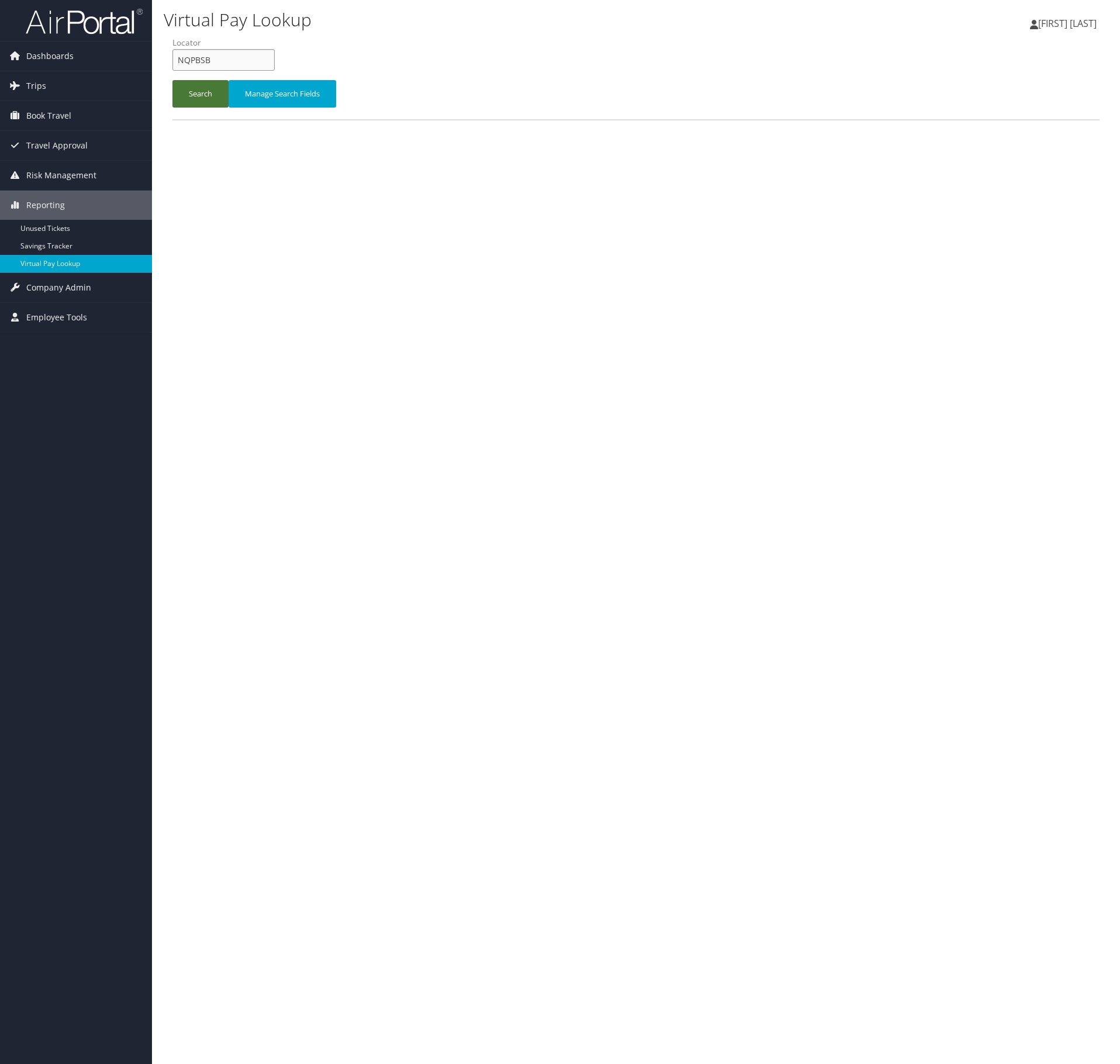 drag, startPoint x: 253, startPoint y: 49, endPoint x: 222, endPoint y: 81, distance: 44.55334 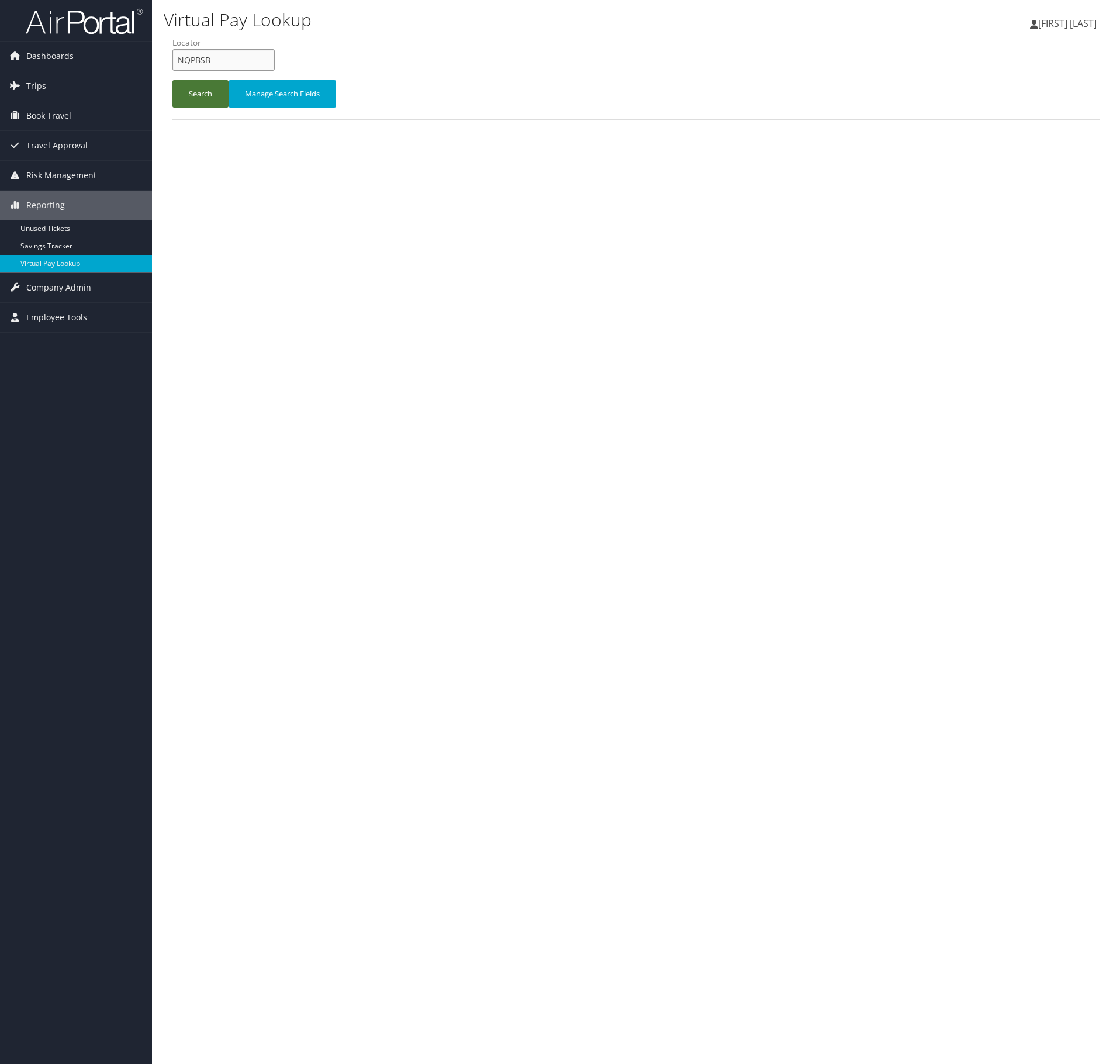 click on "NQPBSB" at bounding box center [223, 60] 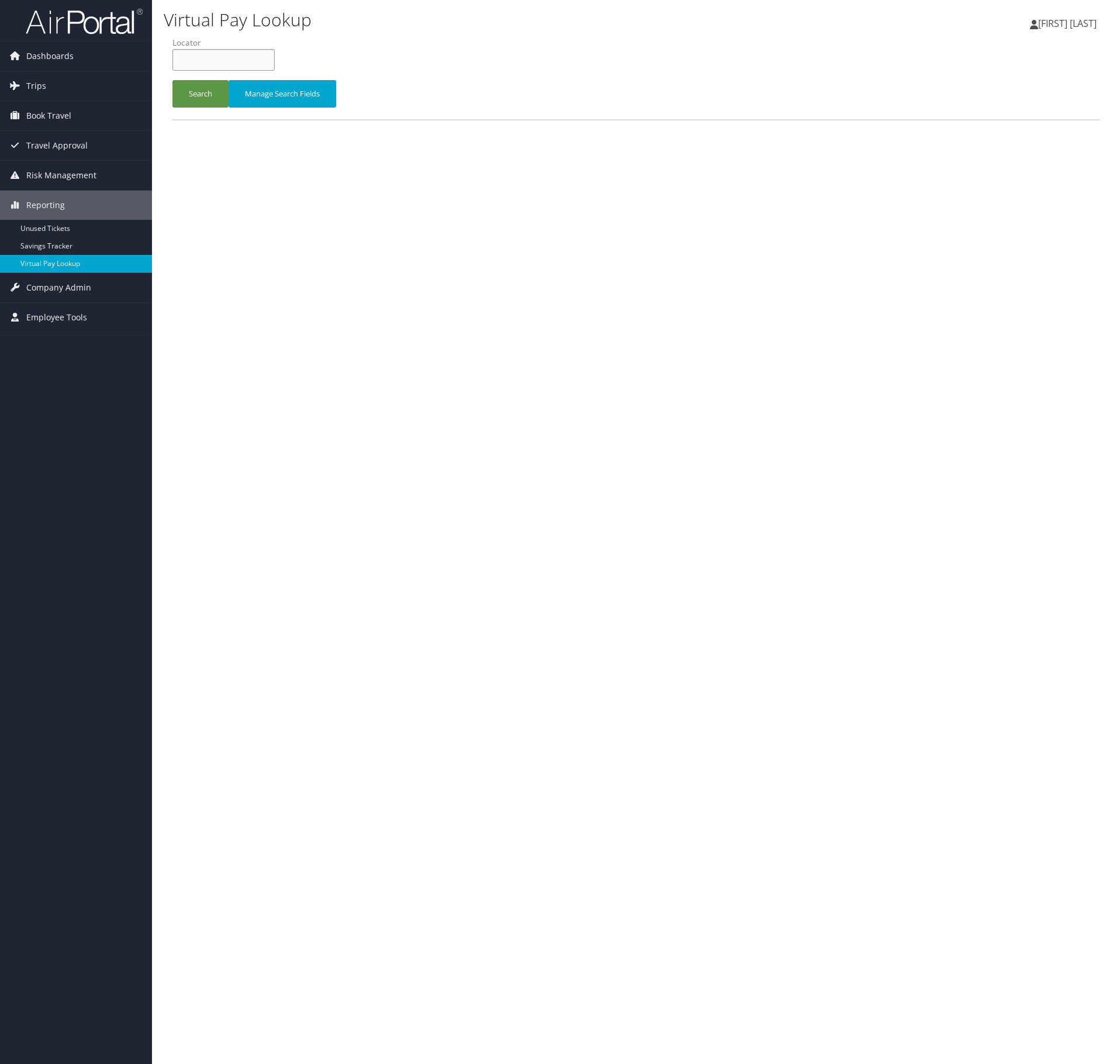 click at bounding box center [223, 60] 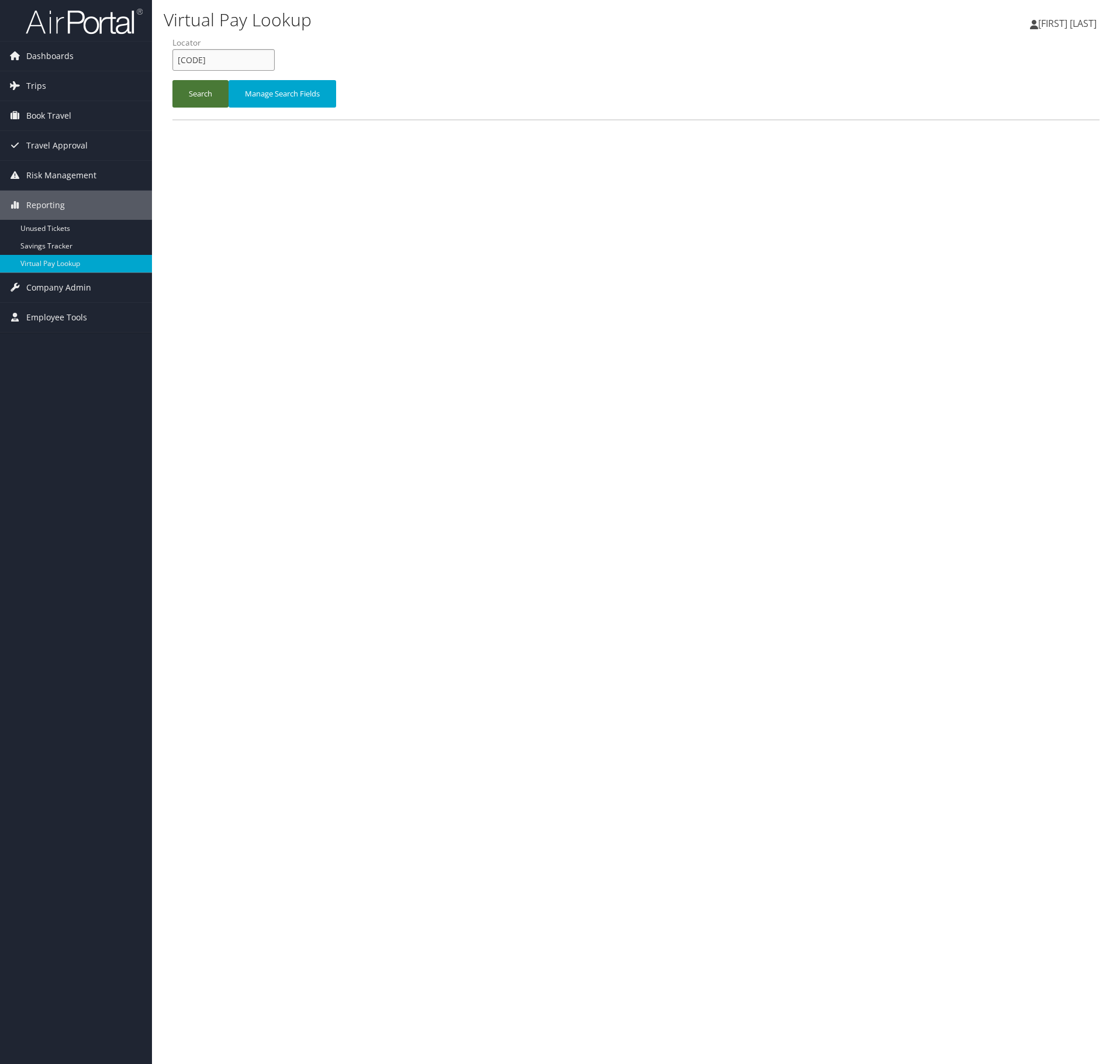 type on "[CODE]" 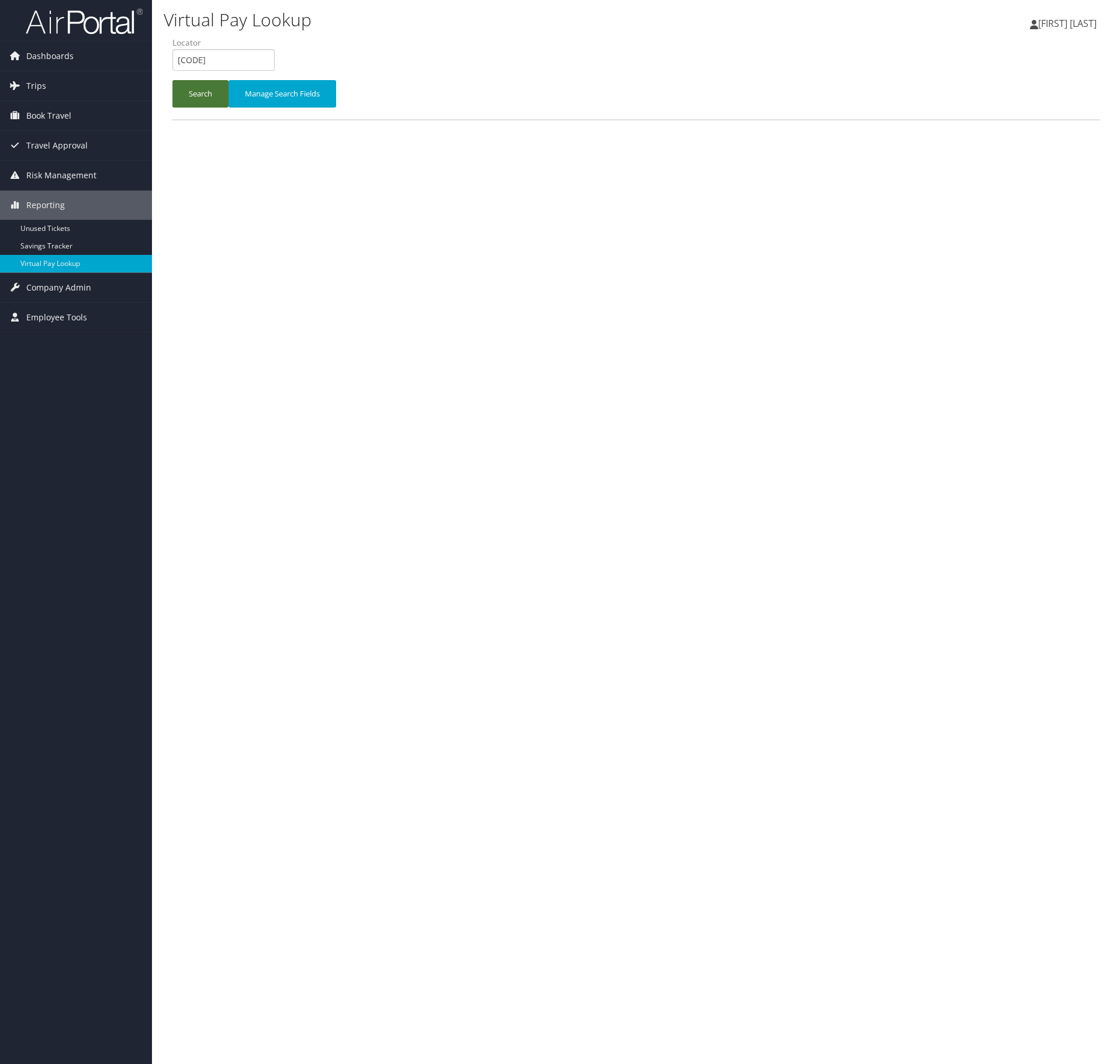 click on "Search" at bounding box center (201, 94) 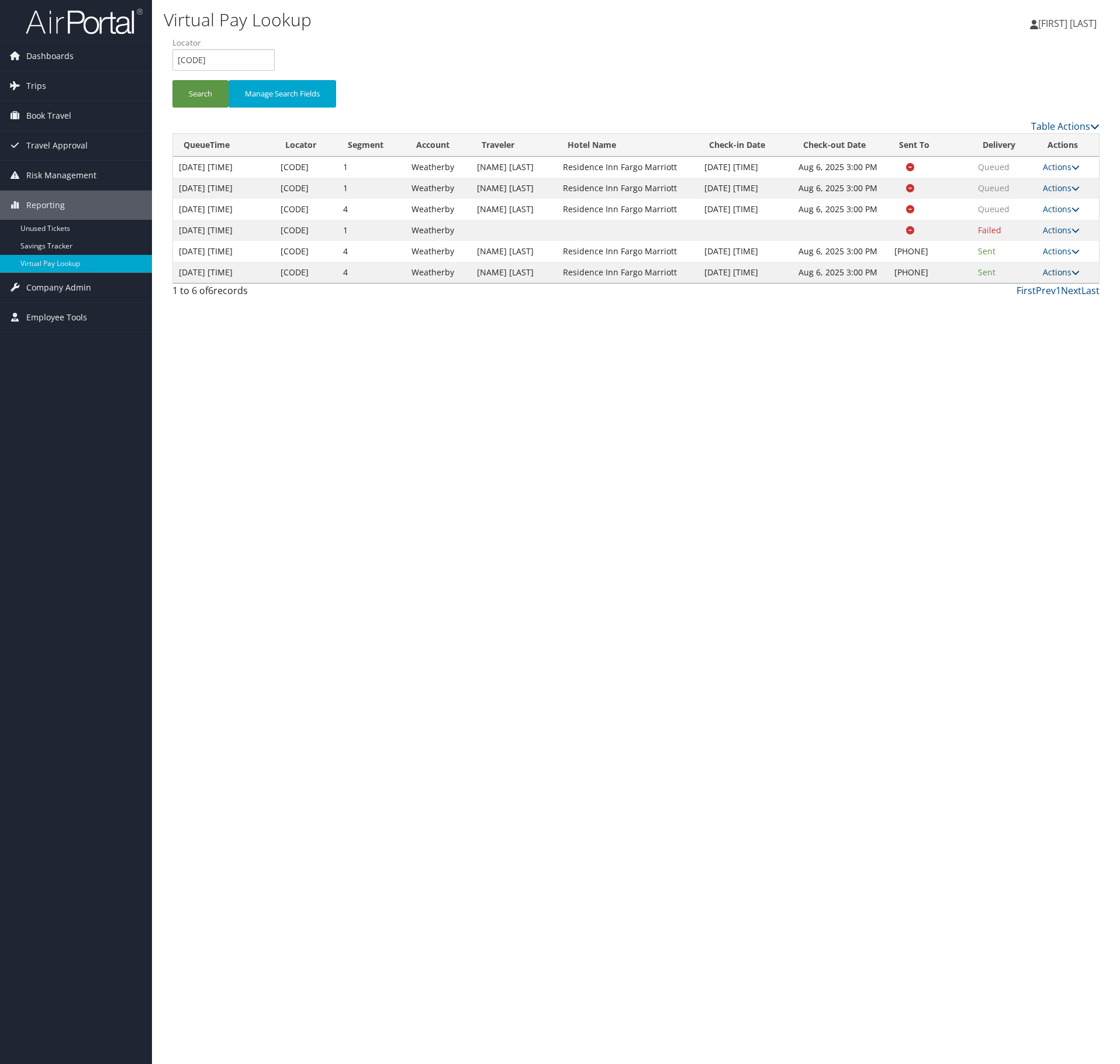 click on "Actions" at bounding box center [1061, 272] 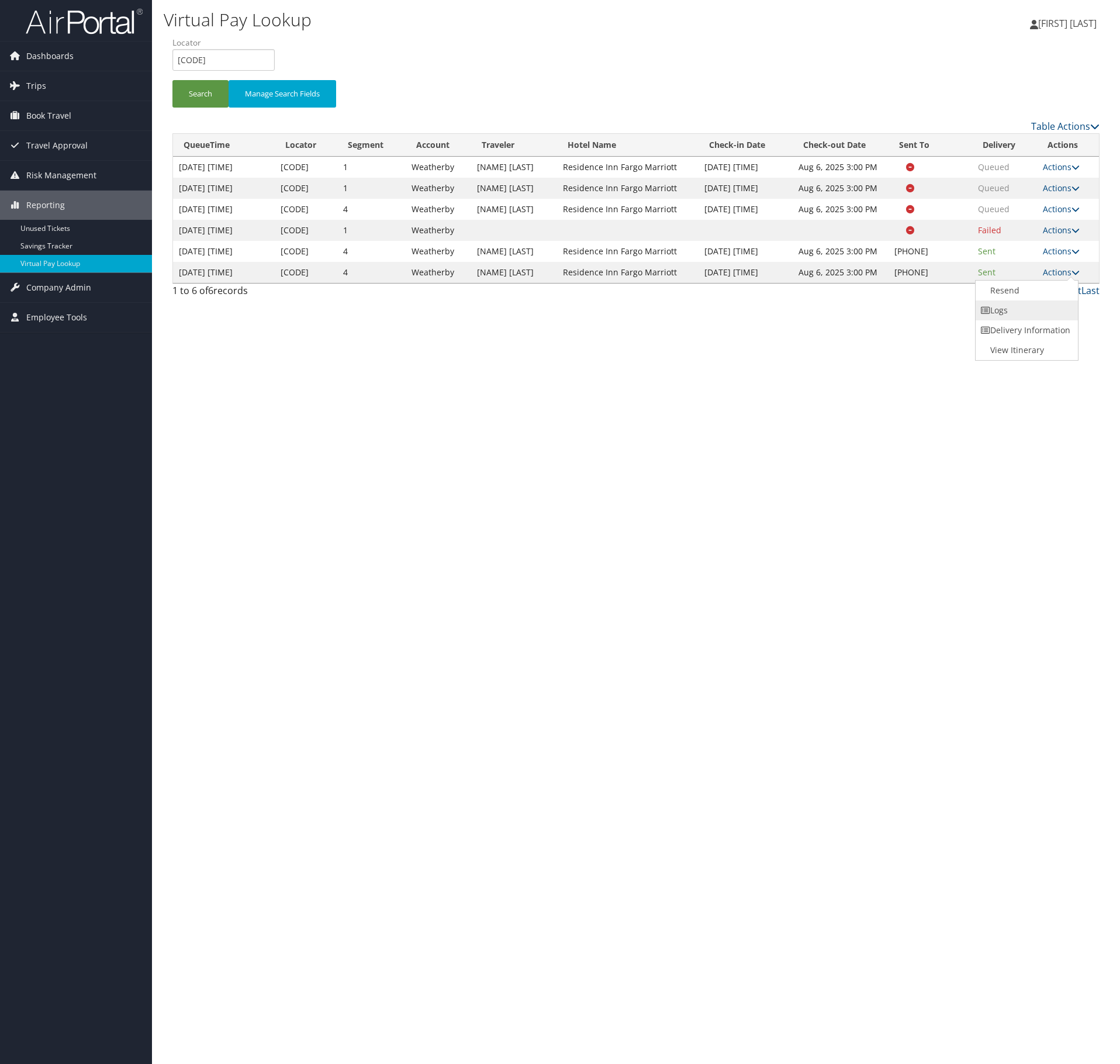 click on "Logs" at bounding box center [1025, 310] 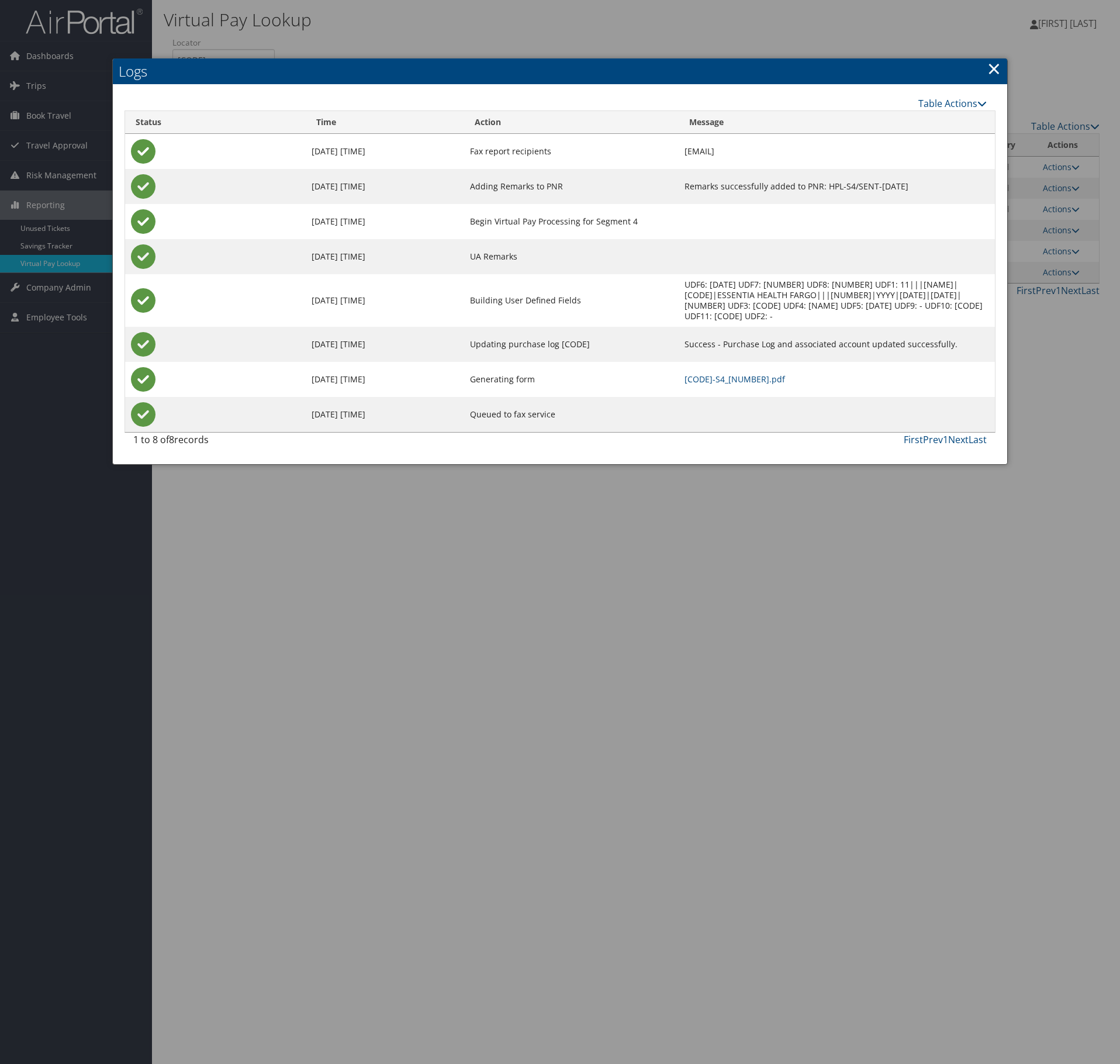 click on "[CODE]-S4_[NUMBER].pdf" at bounding box center [836, 379] 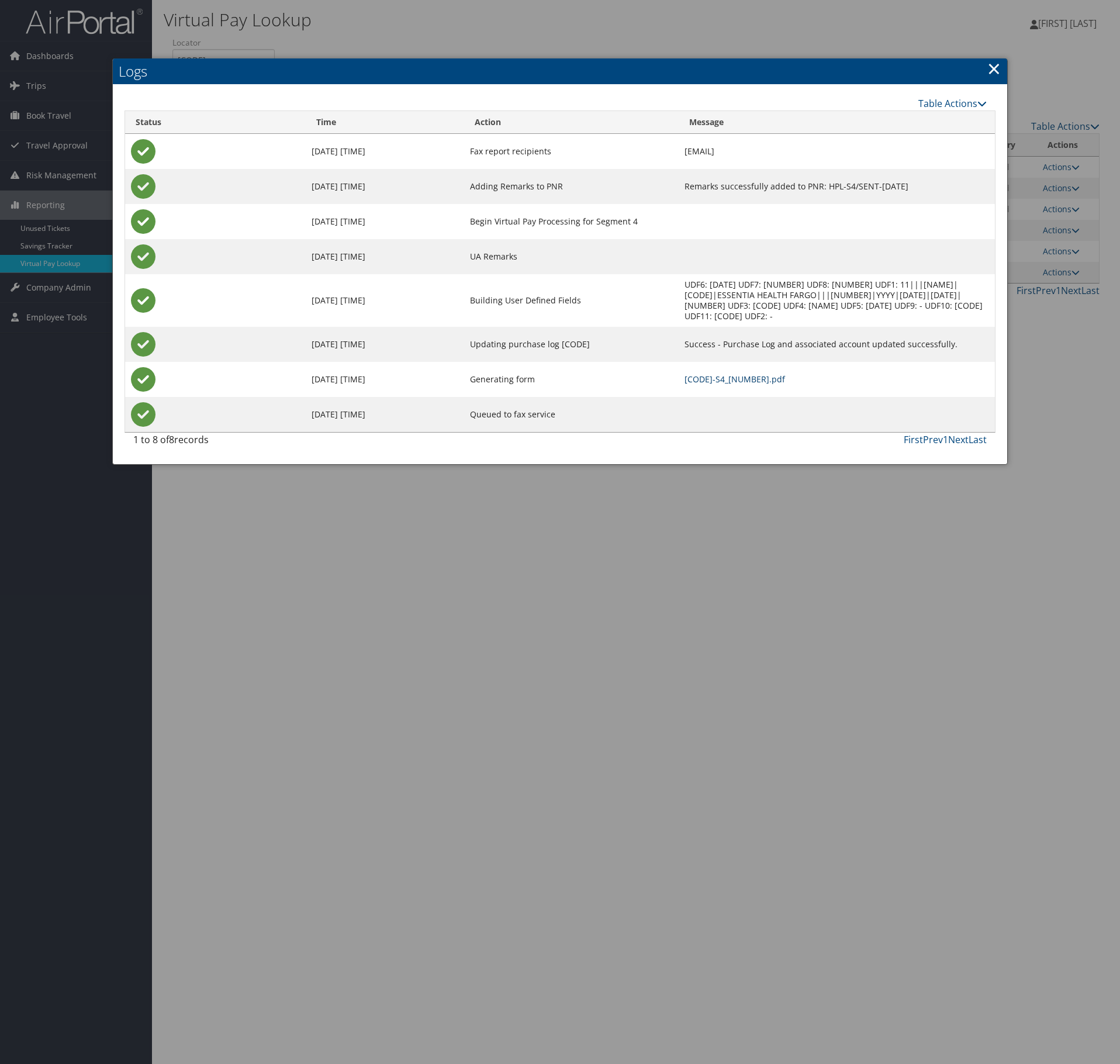 click on "[CODE]-S4_[NUMBER].pdf" at bounding box center [735, 379] 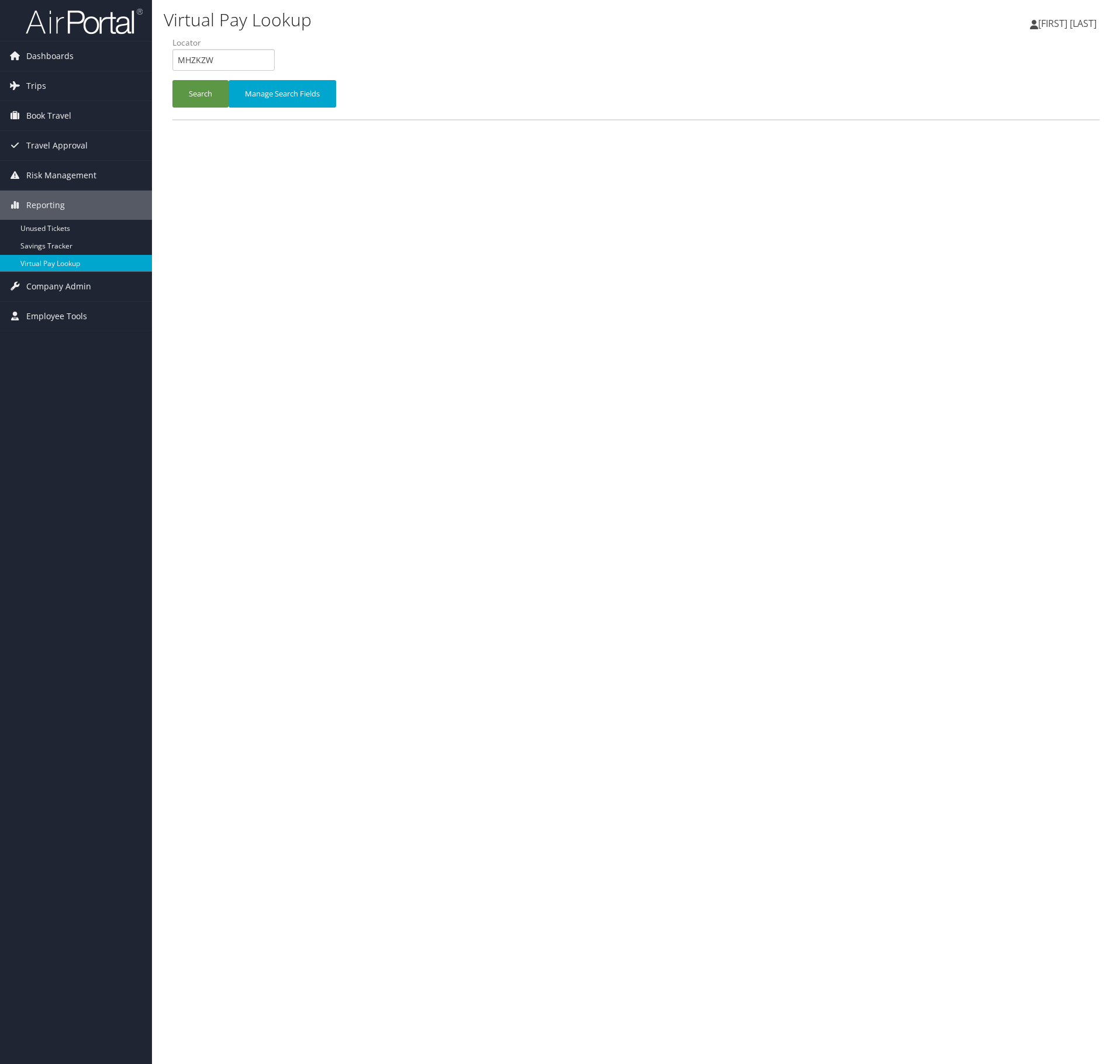 scroll, scrollTop: 0, scrollLeft: 0, axis: both 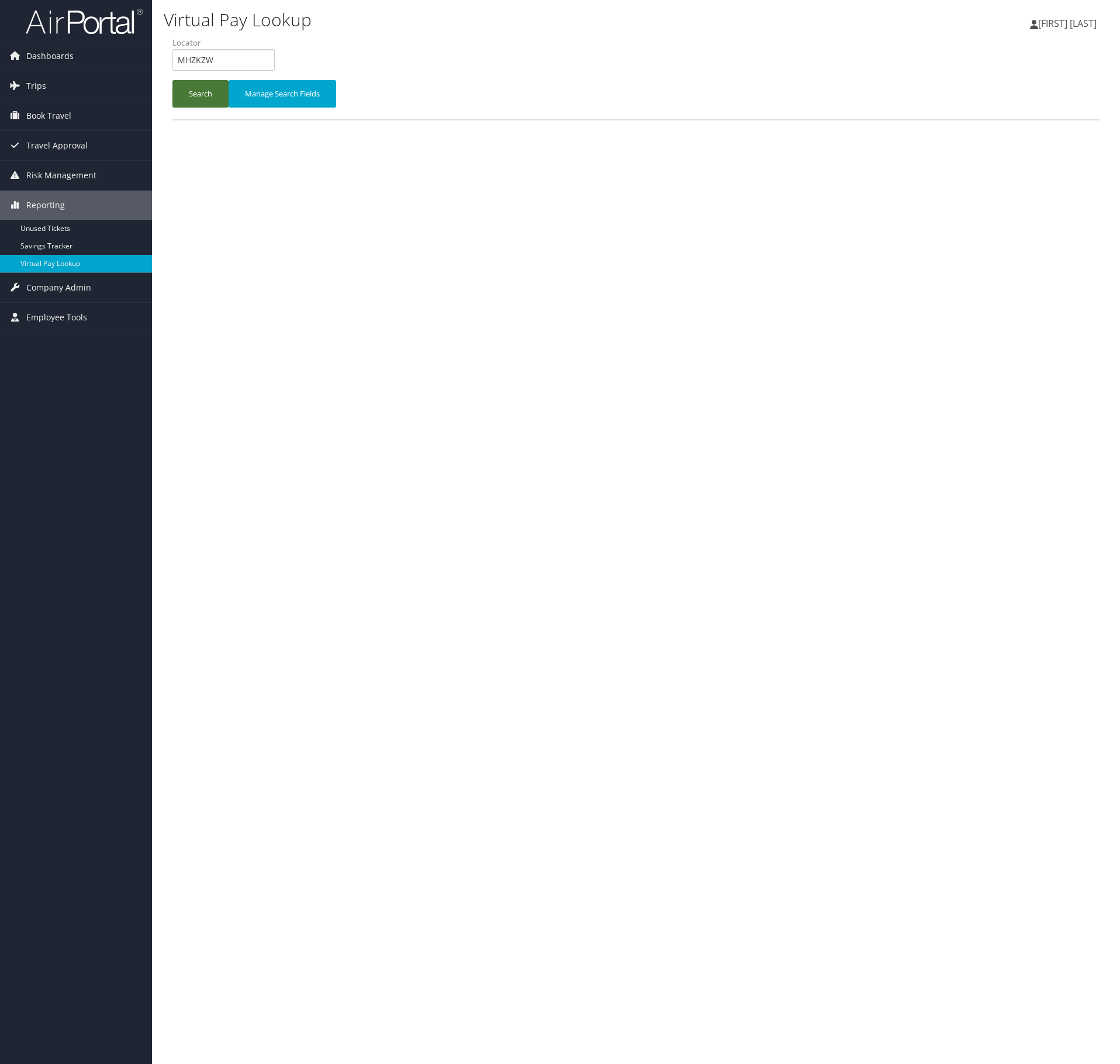 click on "Search" at bounding box center (201, 94) 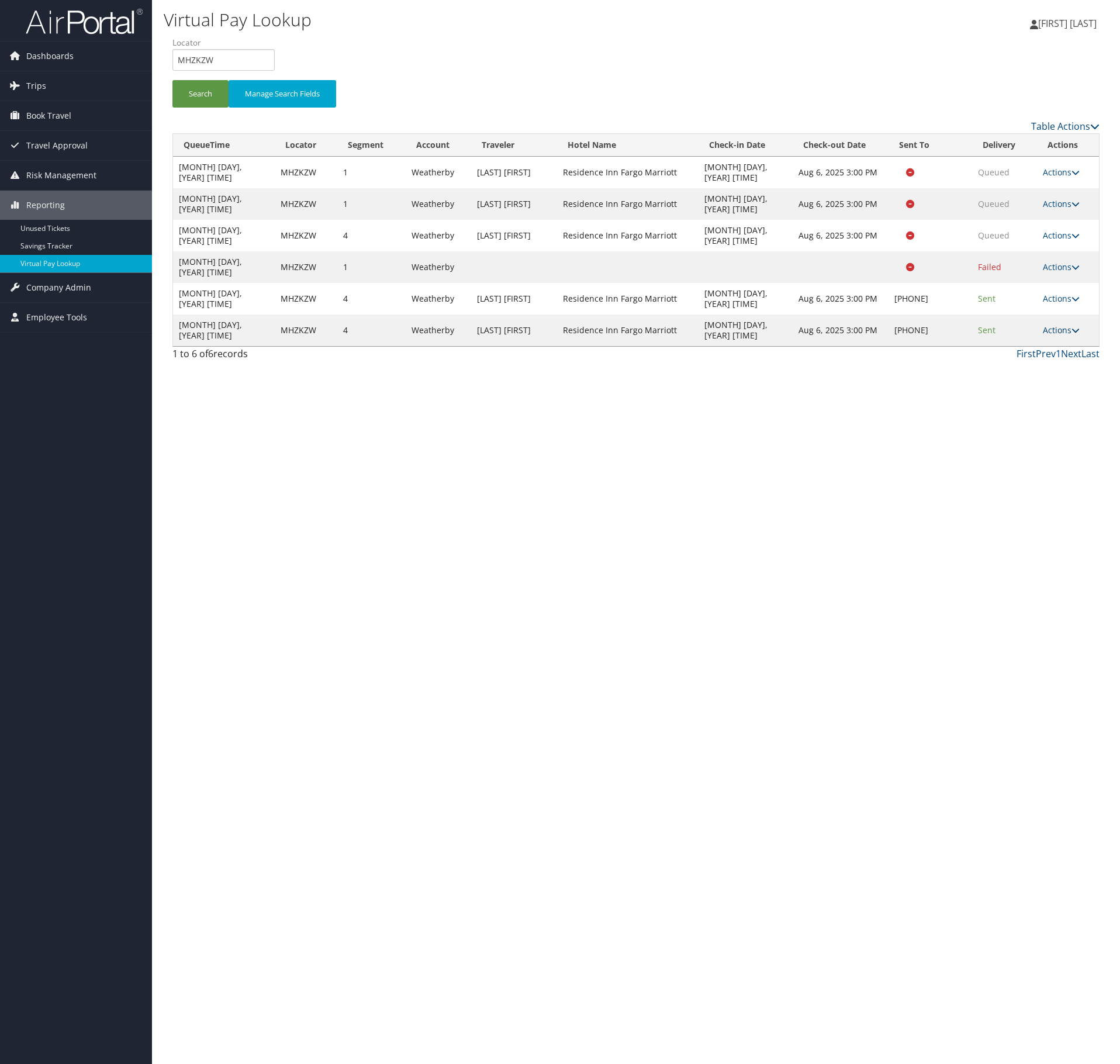click on "Actions" at bounding box center [1061, 330] 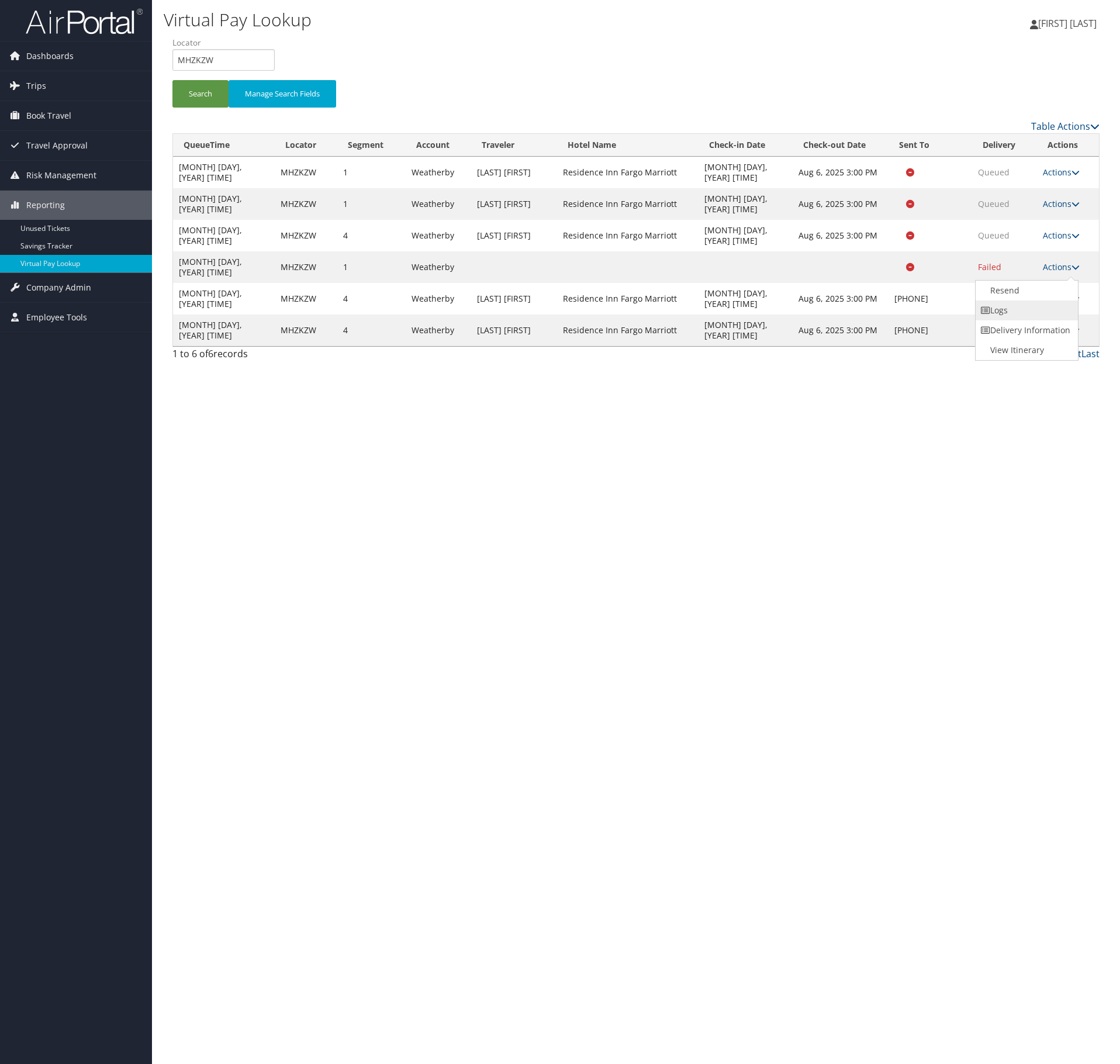 click on "Logs" at bounding box center (1025, 310) 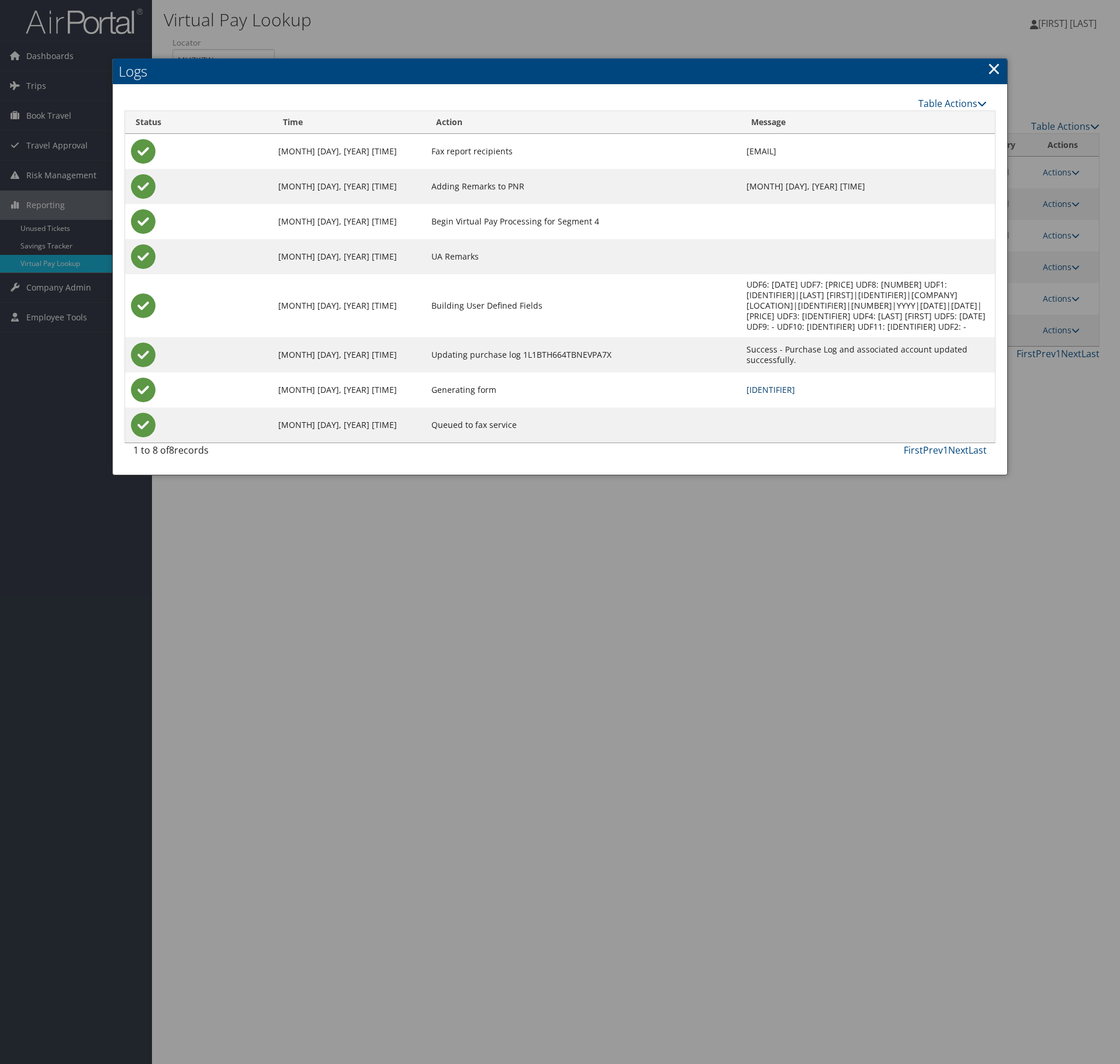 click on "[CODE]-S4_[NUMBER].pdf" at bounding box center [770, 389] 